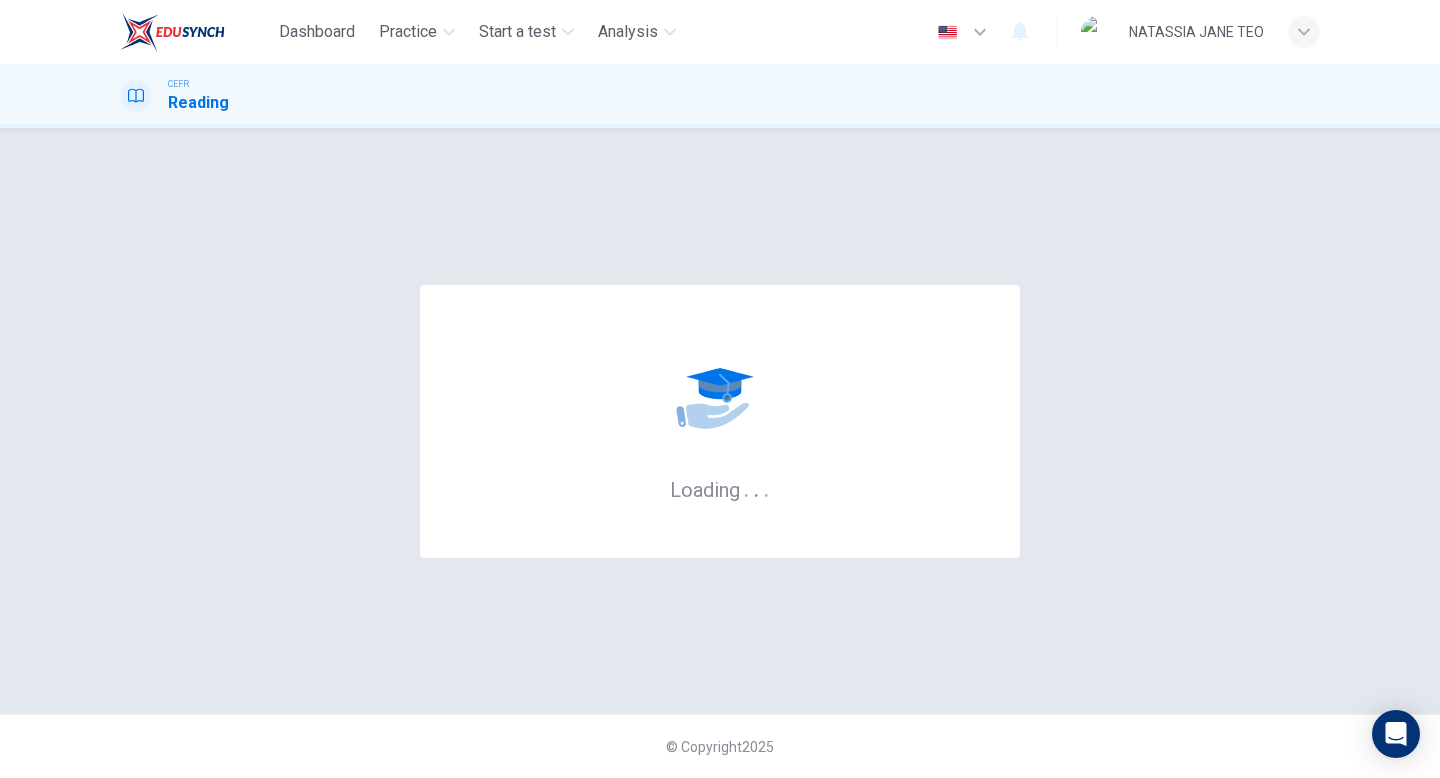 scroll, scrollTop: 0, scrollLeft: 0, axis: both 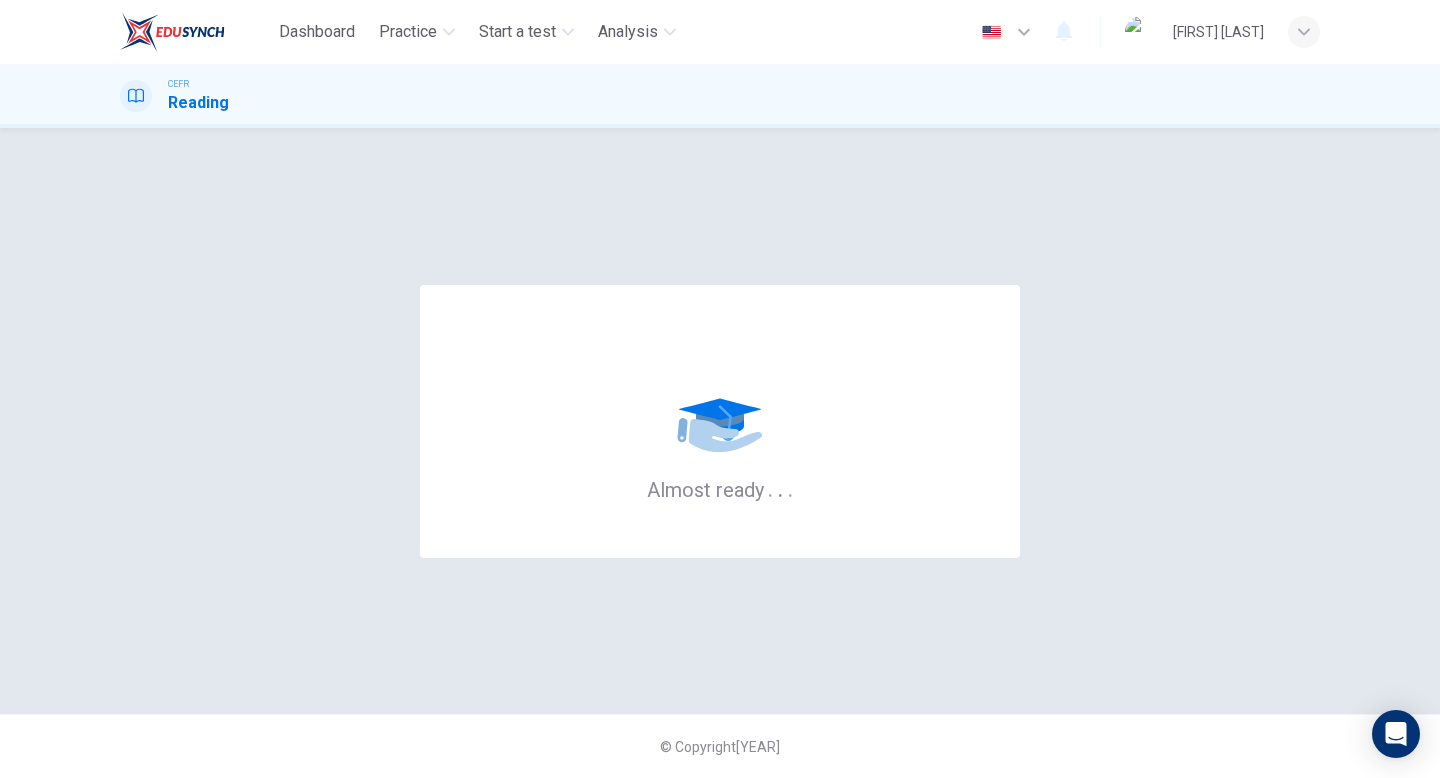 click on "Almost ready . . ." at bounding box center [720, 421] 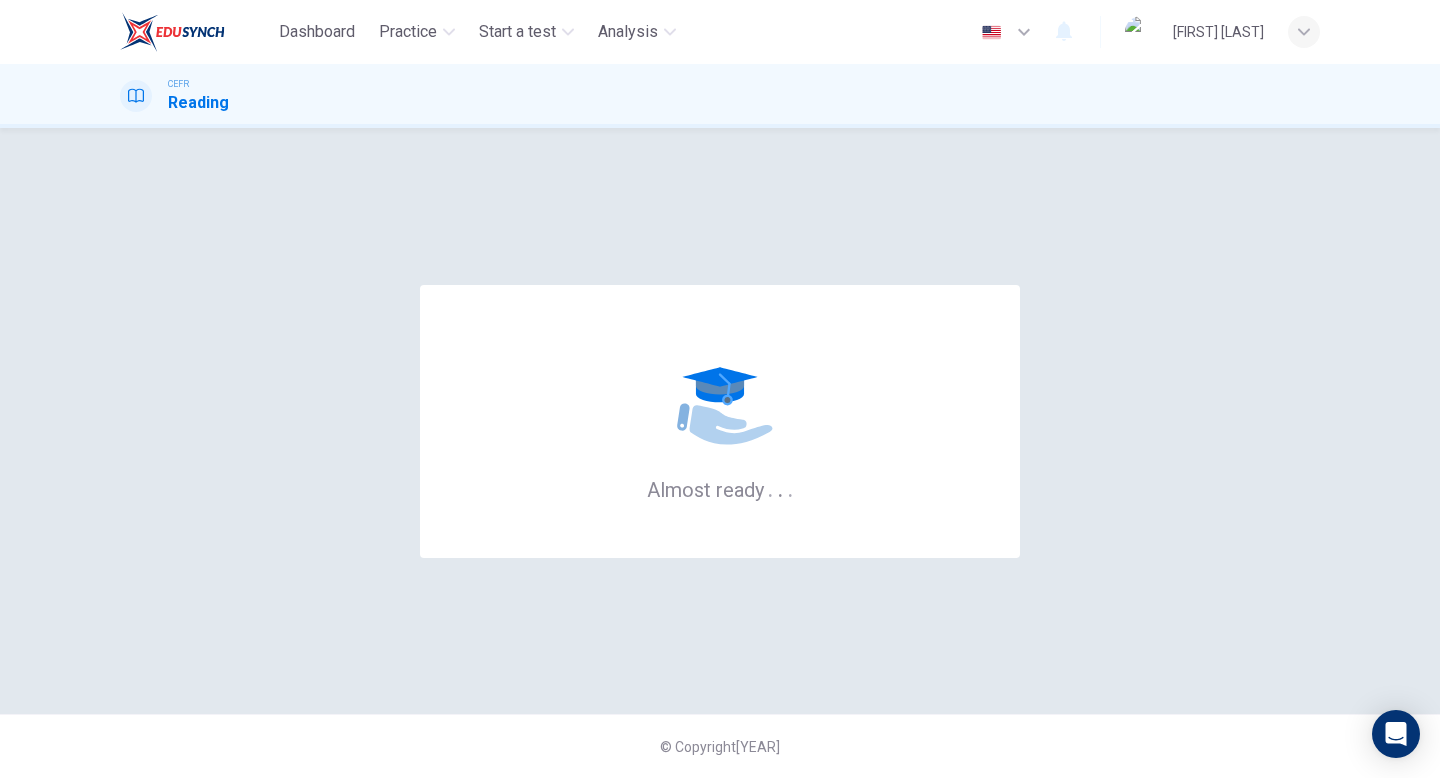 drag, startPoint x: 649, startPoint y: 487, endPoint x: 809, endPoint y: 485, distance: 160.0125 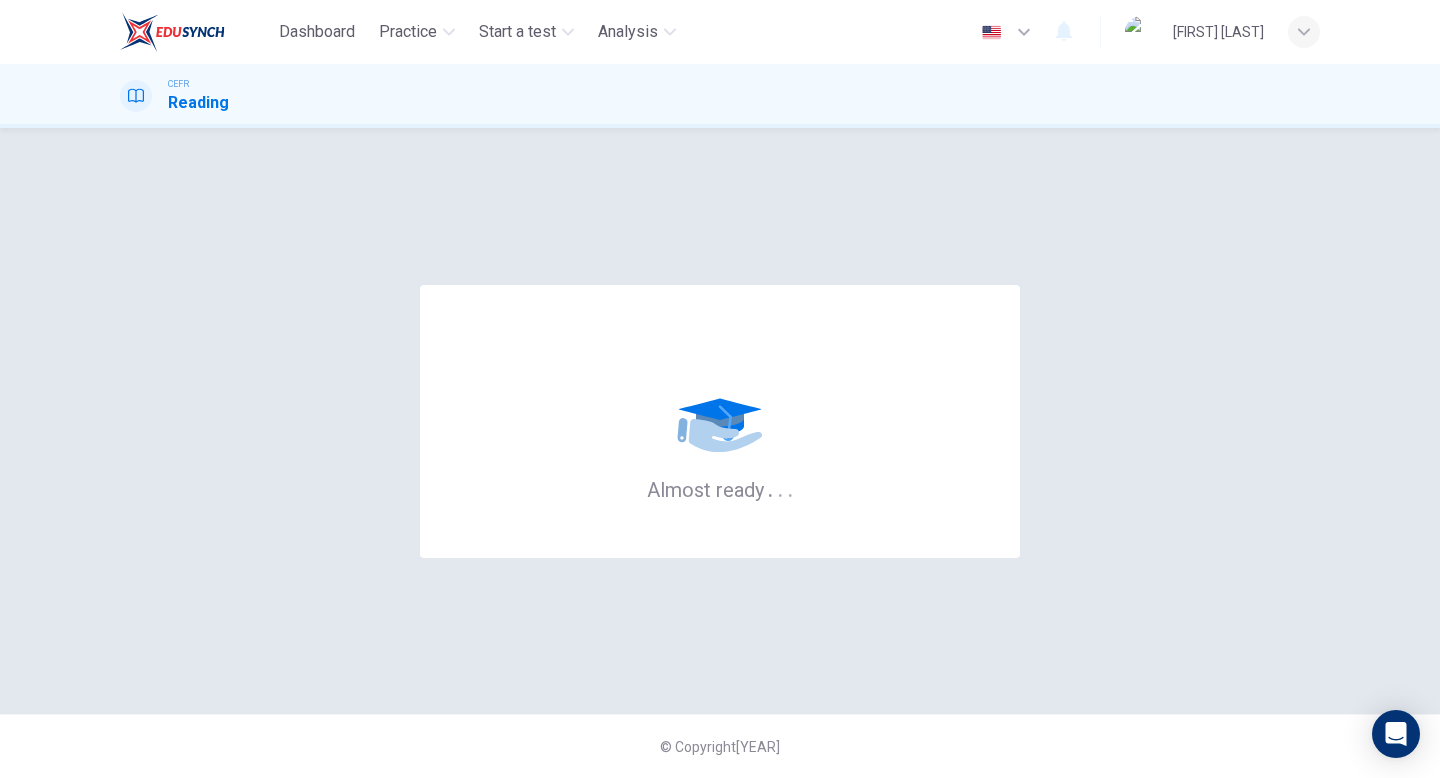 click on "CEFR Reading" at bounding box center (720, 96) 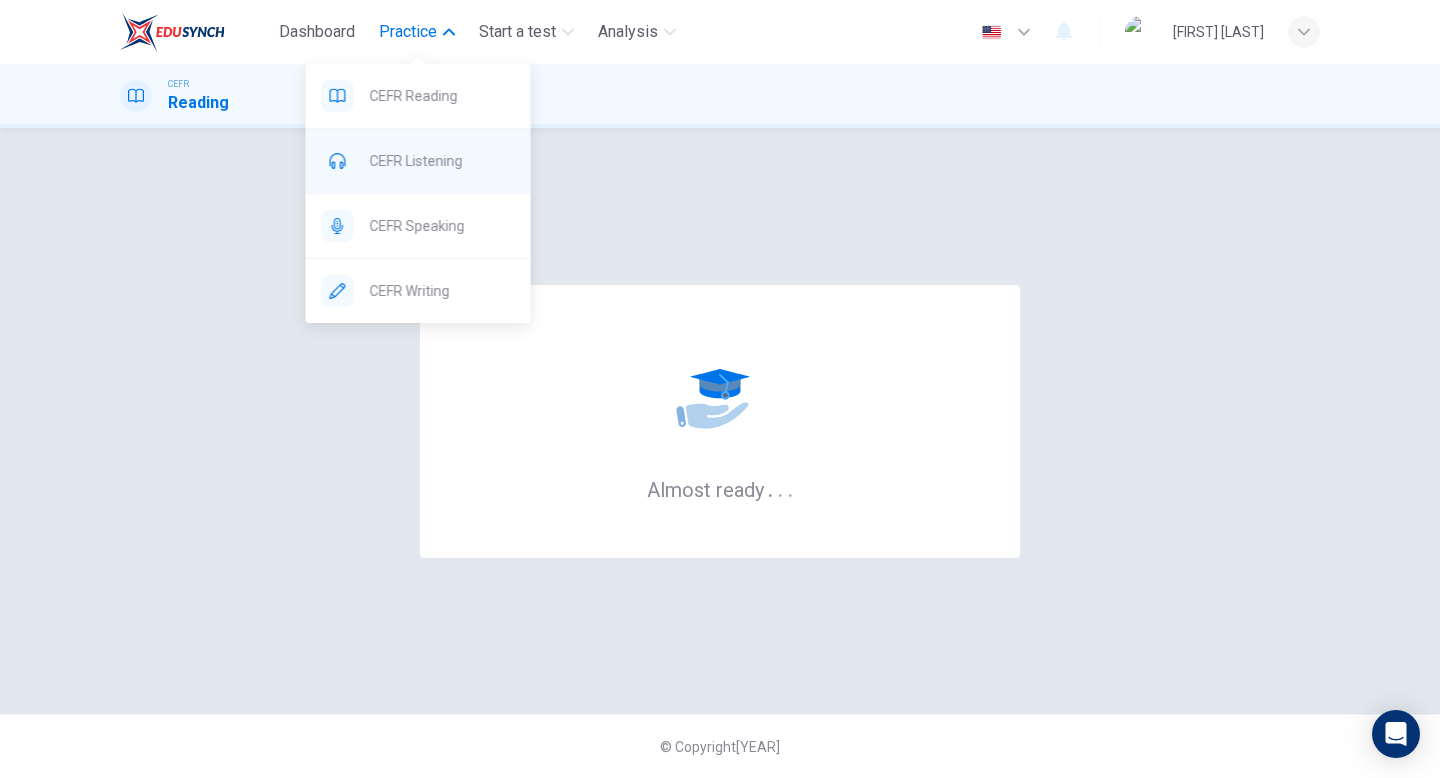 click on "CEFR Listening" at bounding box center (418, 96) 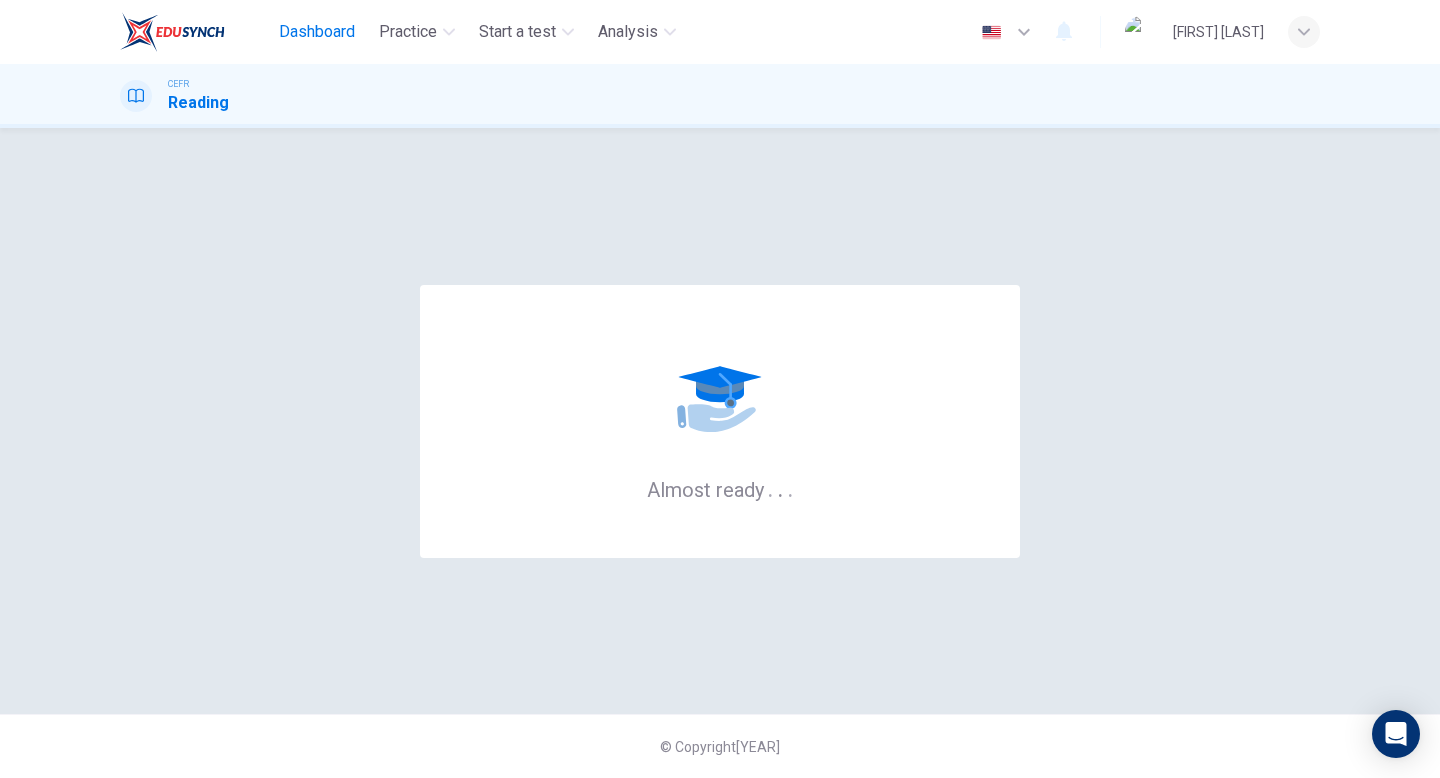 click on "Dashboard" at bounding box center (317, 32) 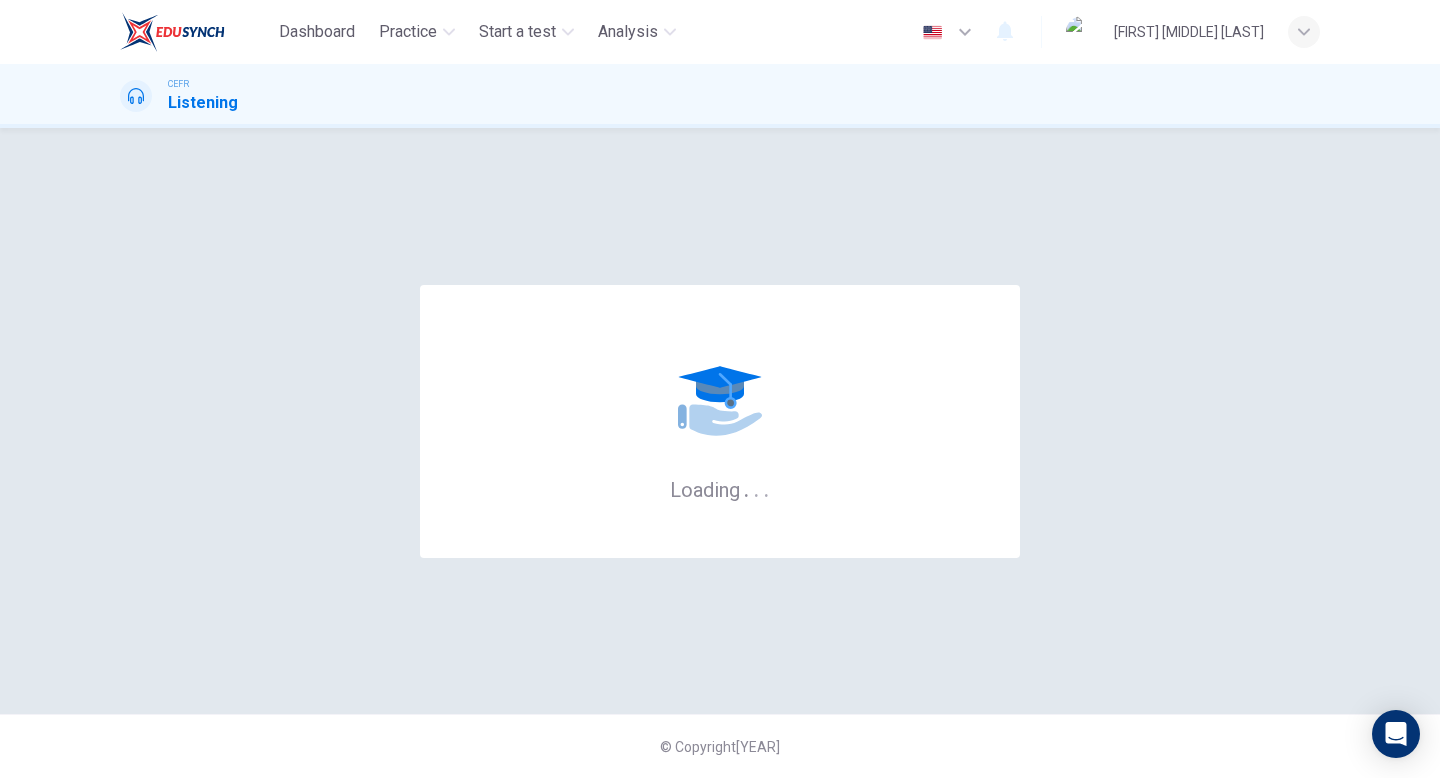 scroll, scrollTop: 0, scrollLeft: 0, axis: both 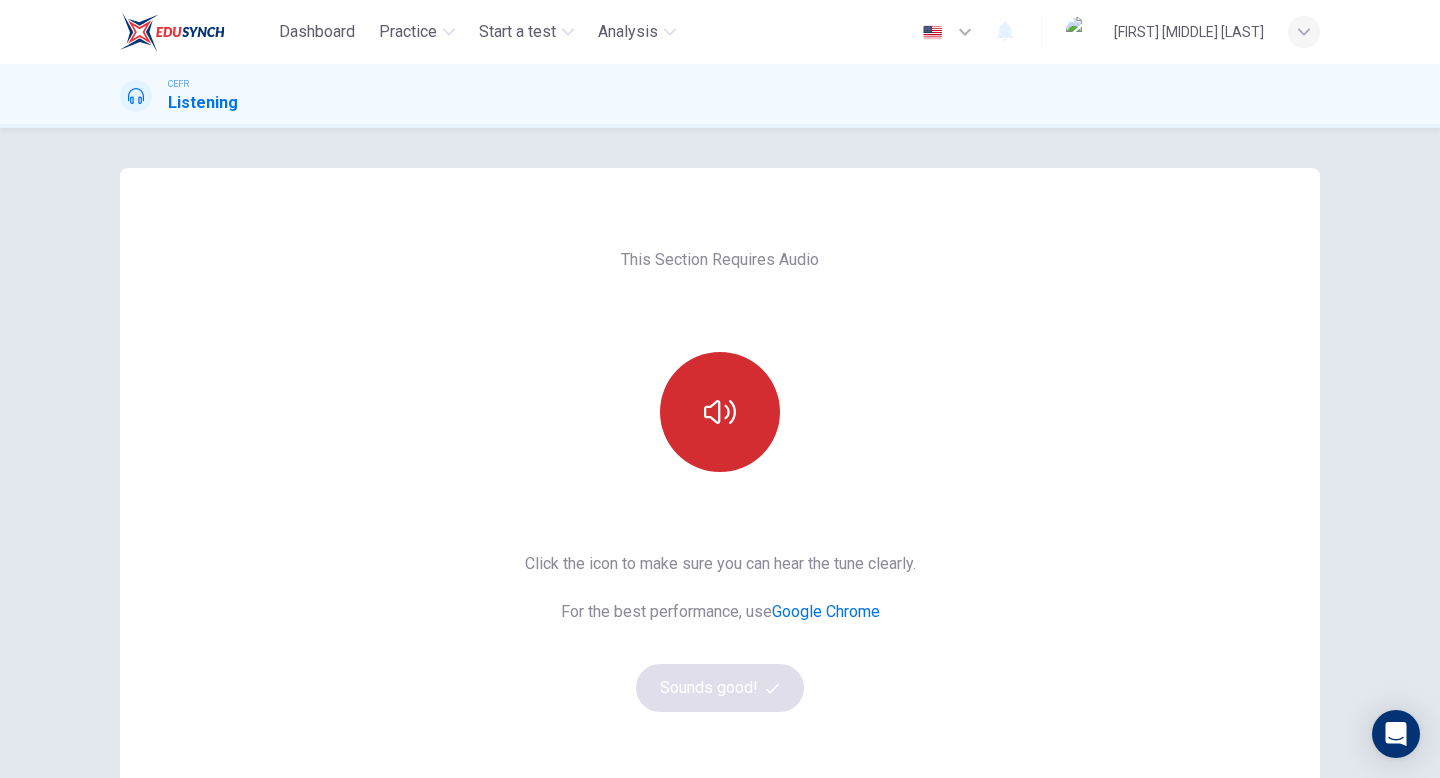 click at bounding box center [720, 412] 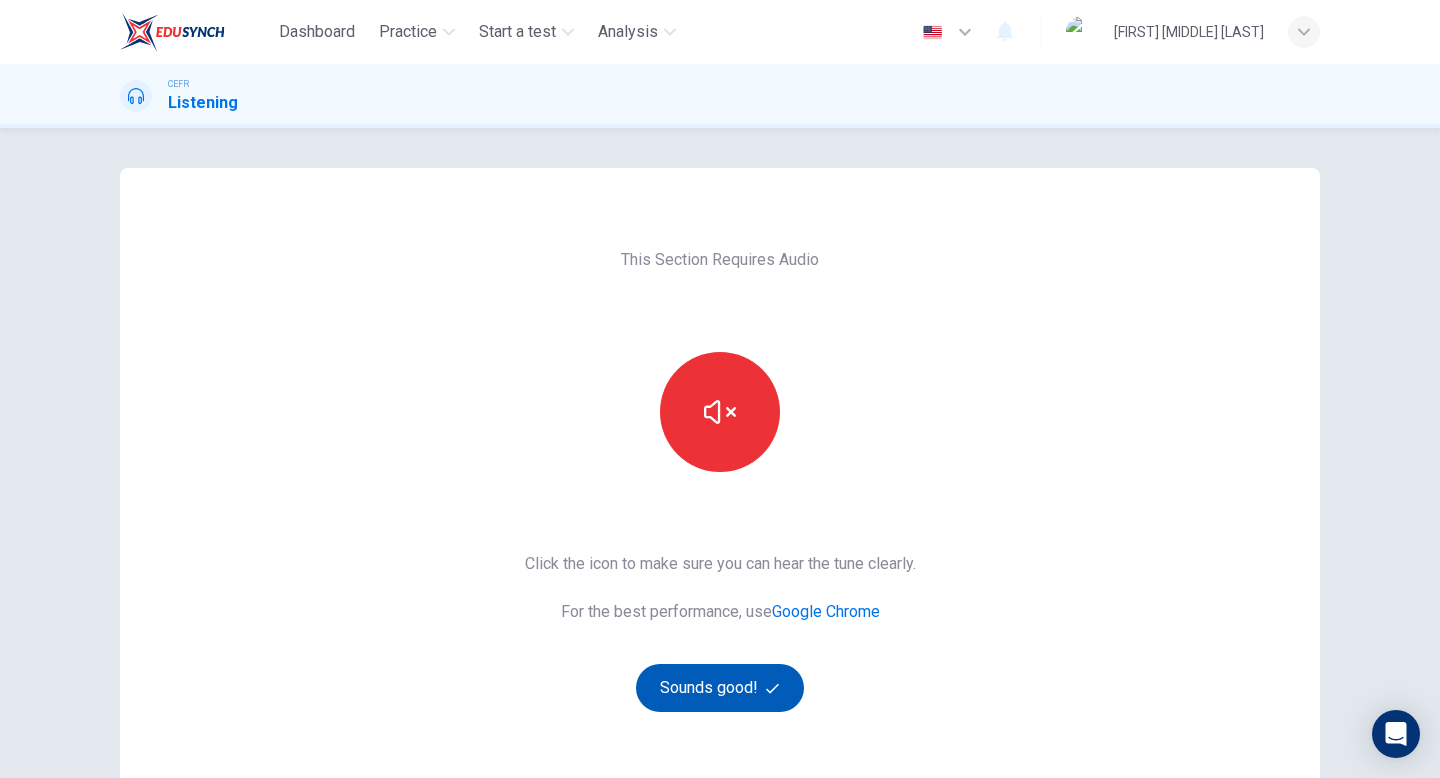 click on "Sounds good!" at bounding box center (720, 688) 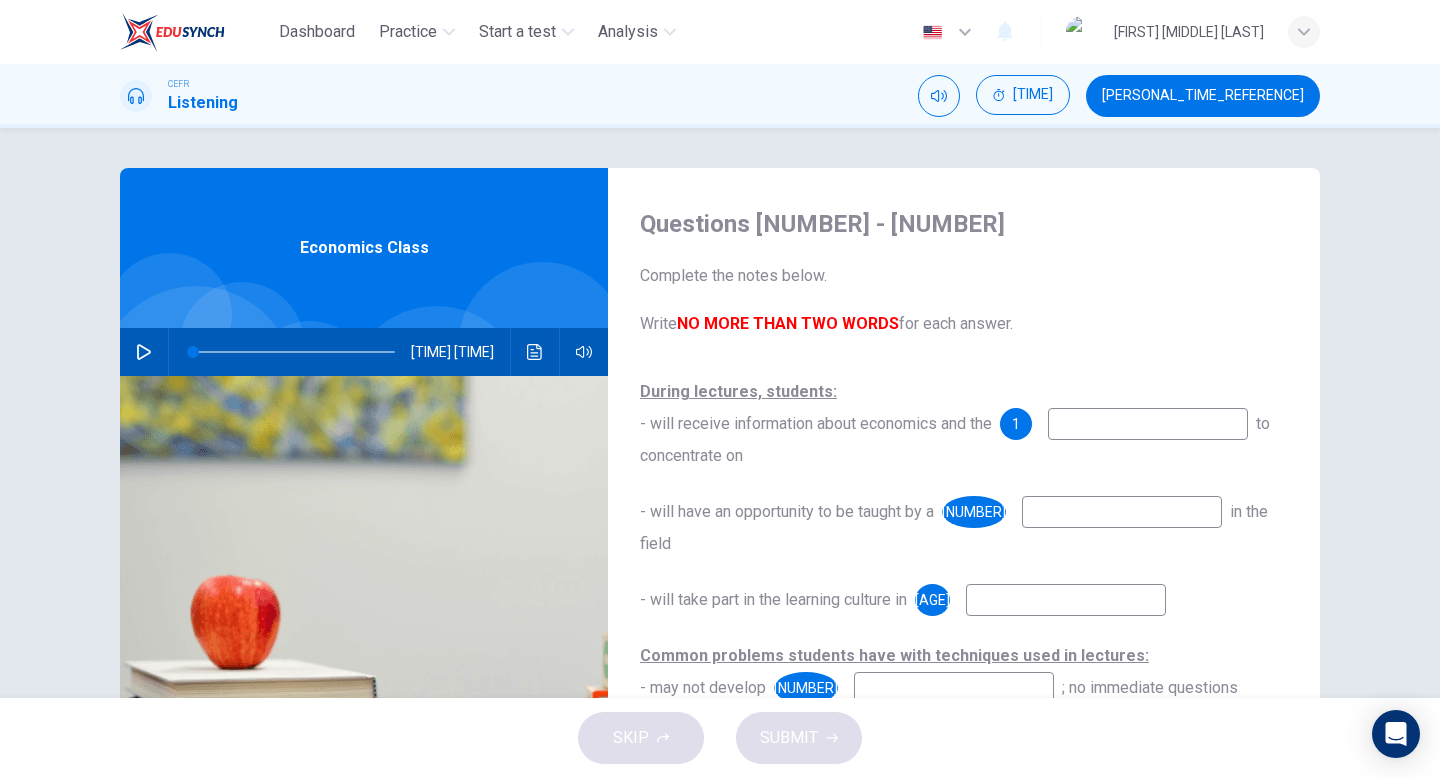 scroll, scrollTop: 24, scrollLeft: 0, axis: vertical 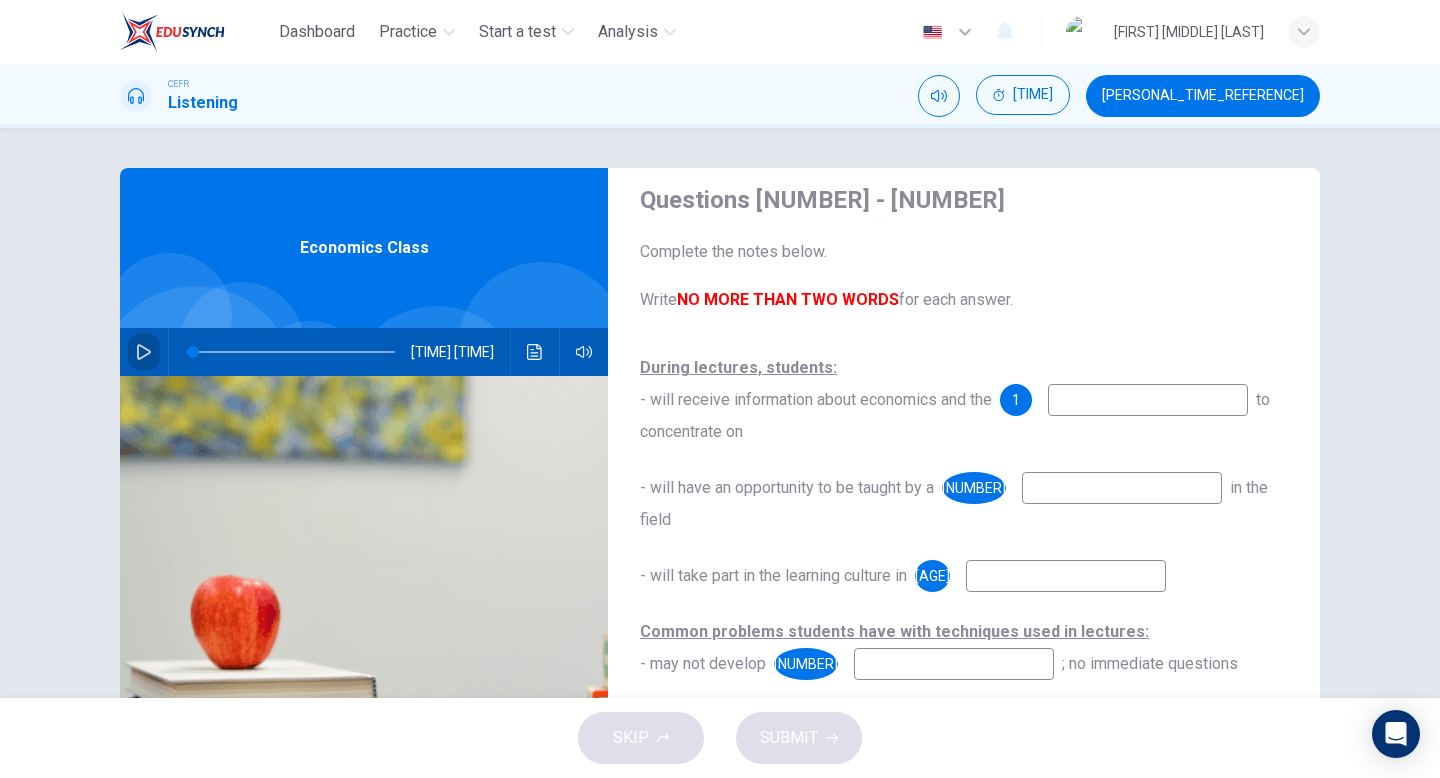 click at bounding box center [144, 352] 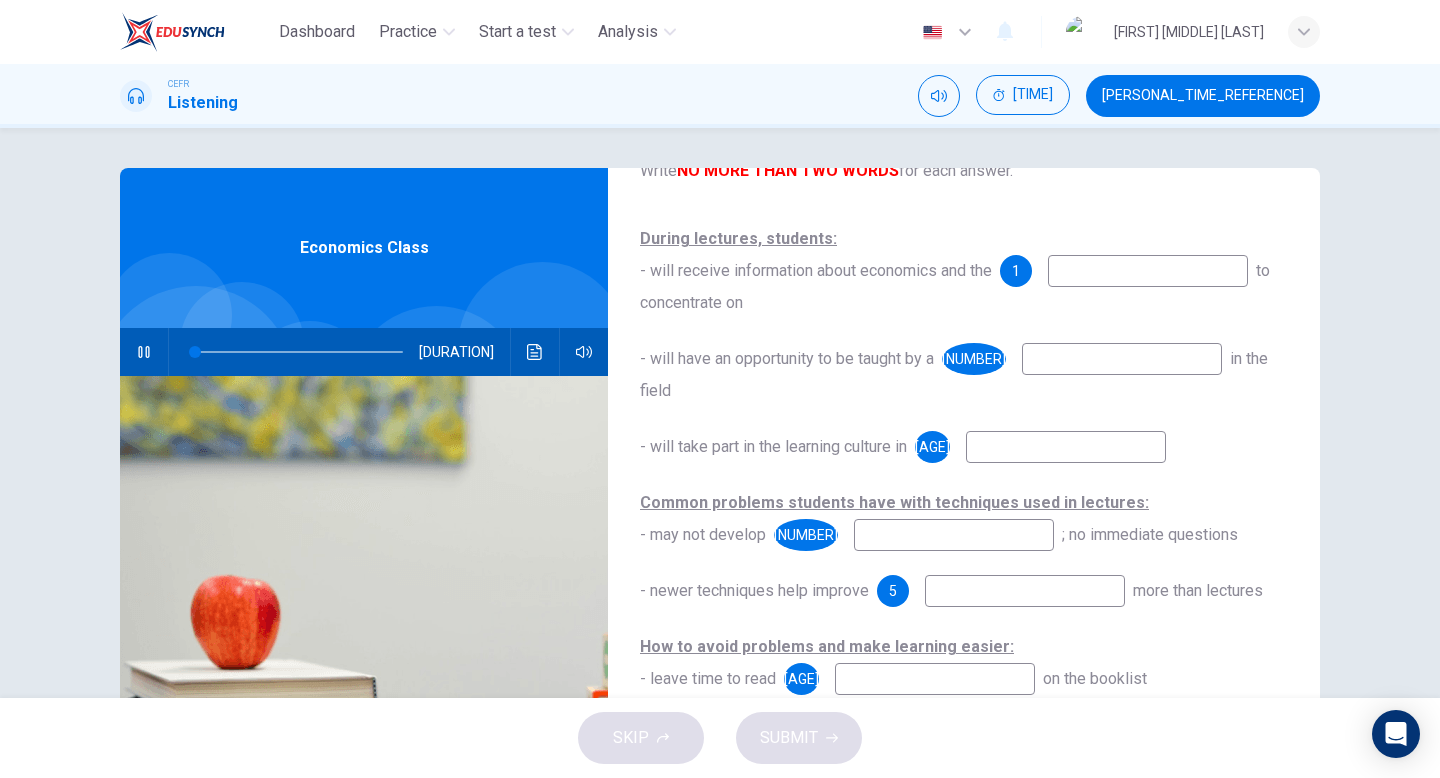 scroll, scrollTop: 227, scrollLeft: 0, axis: vertical 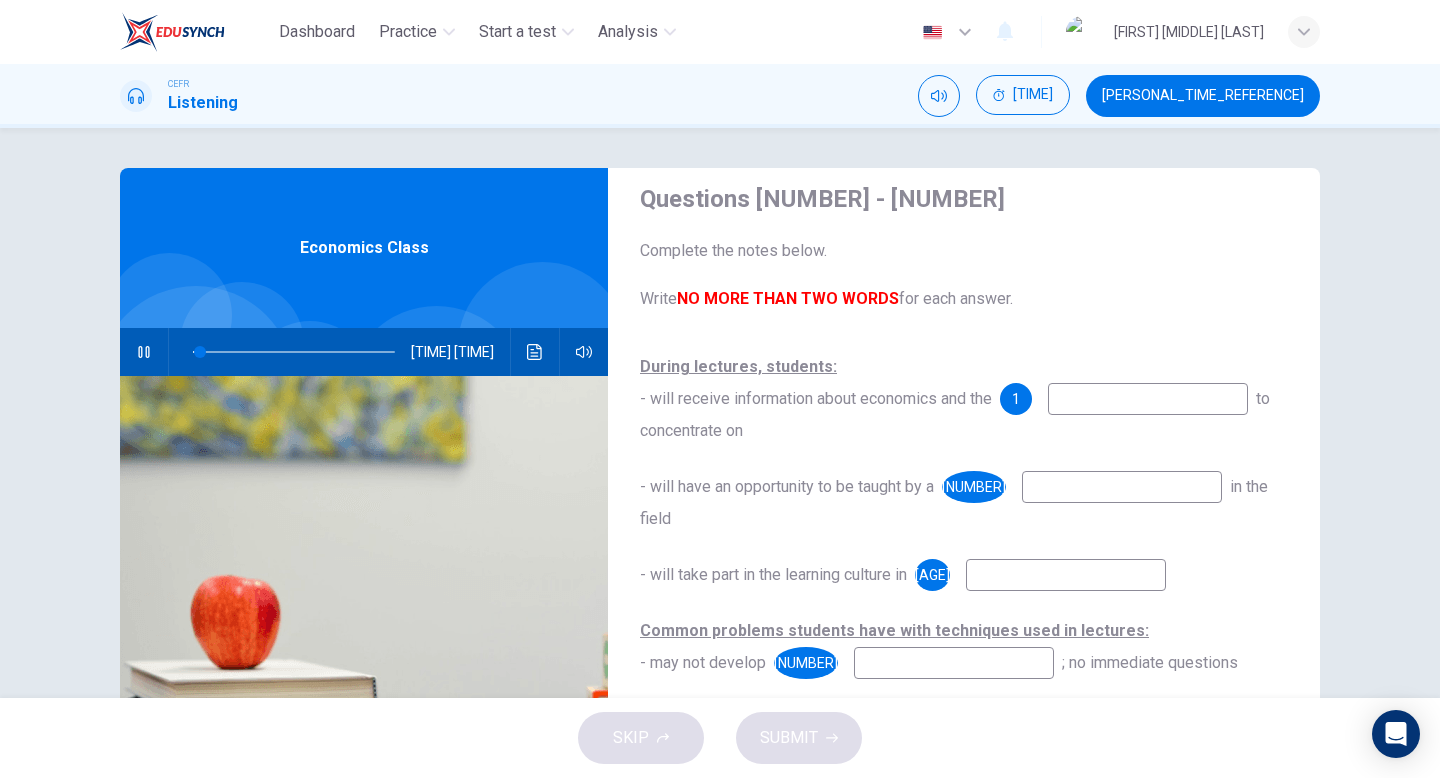 click at bounding box center (1148, 399) 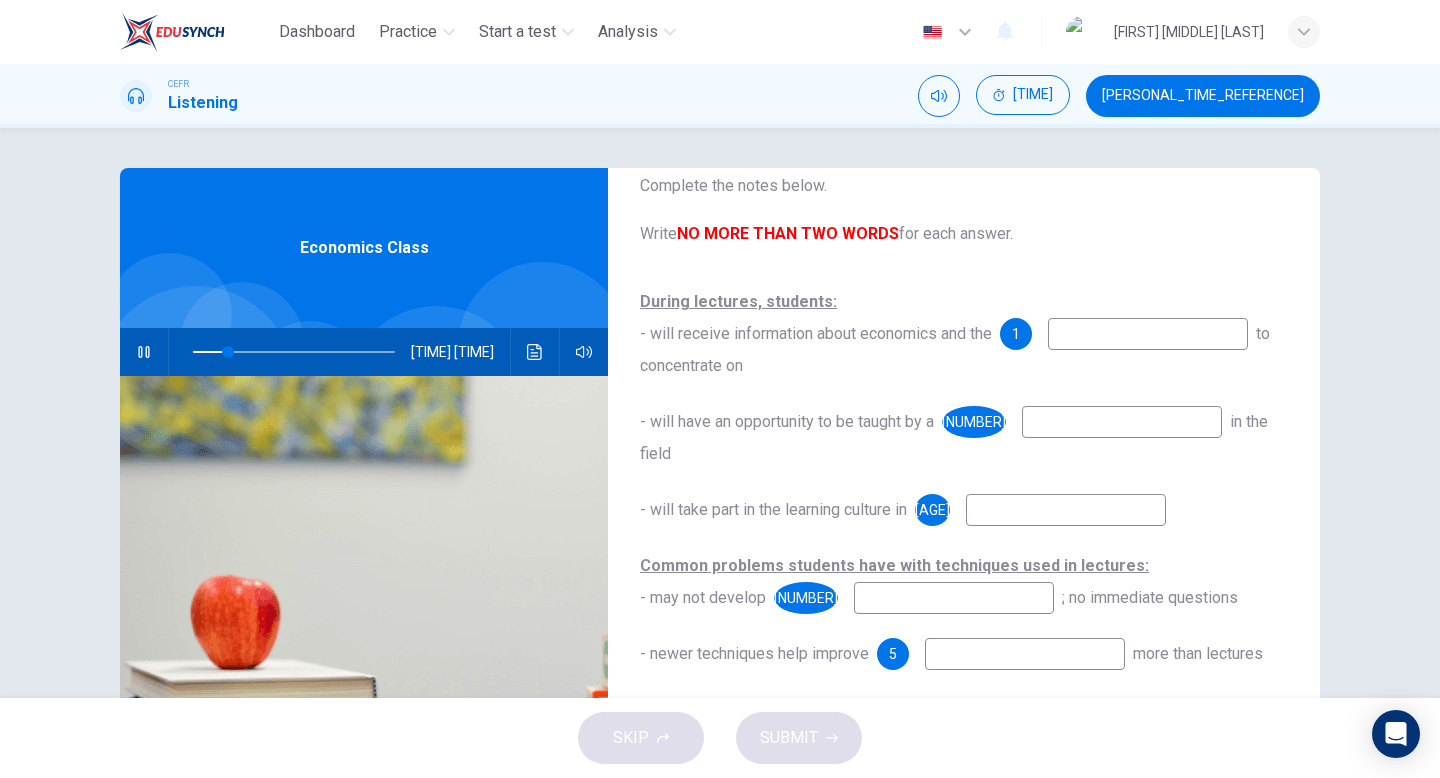 scroll, scrollTop: 82, scrollLeft: 0, axis: vertical 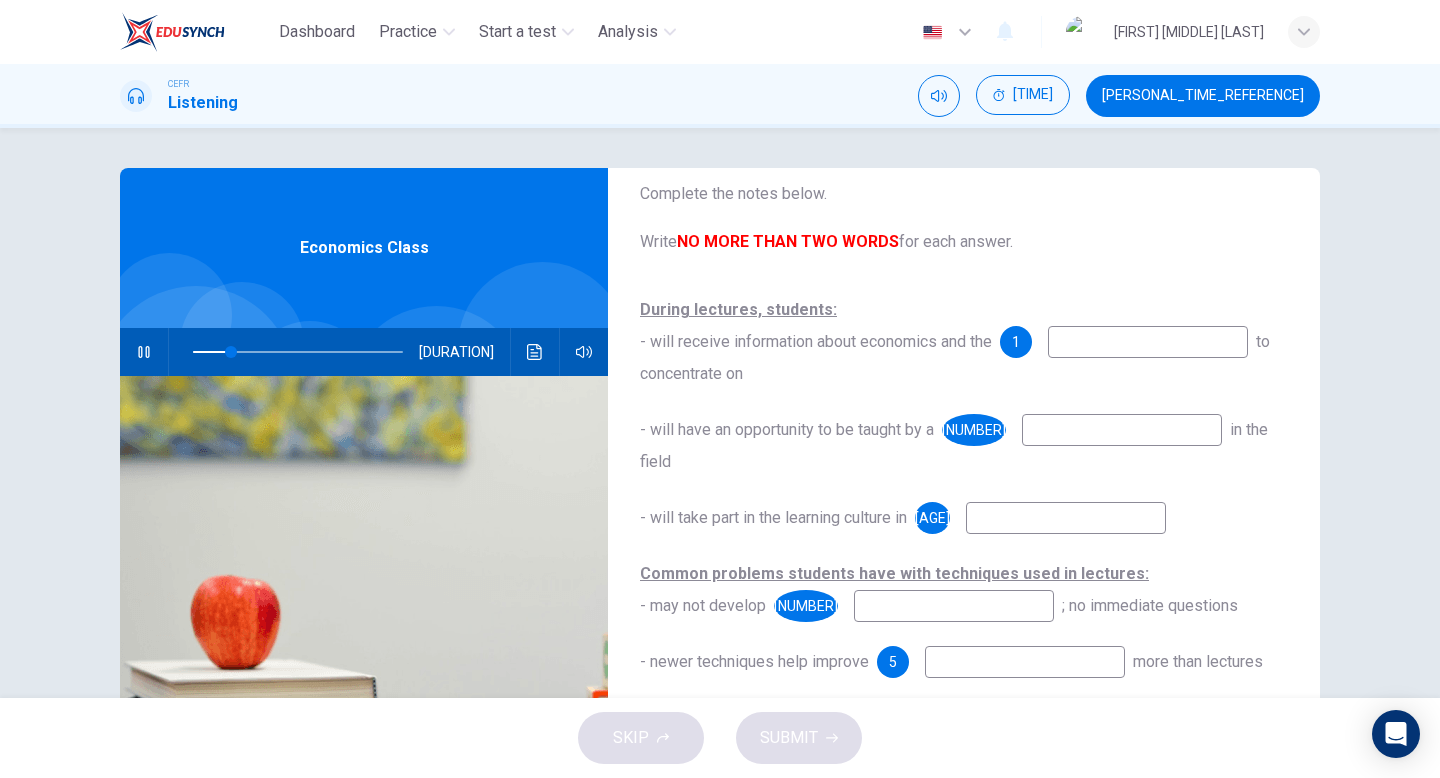 click at bounding box center [1148, 342] 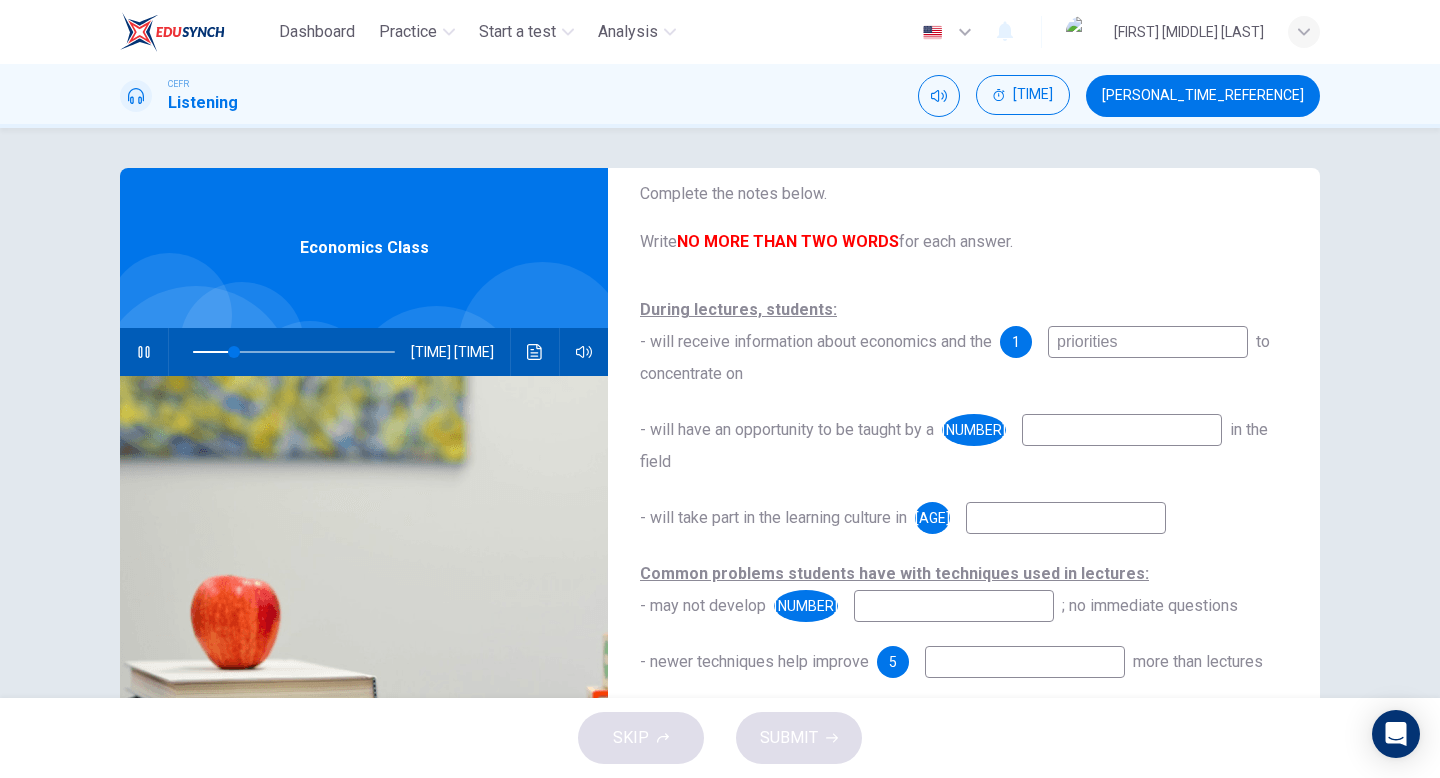 type on "priorities" 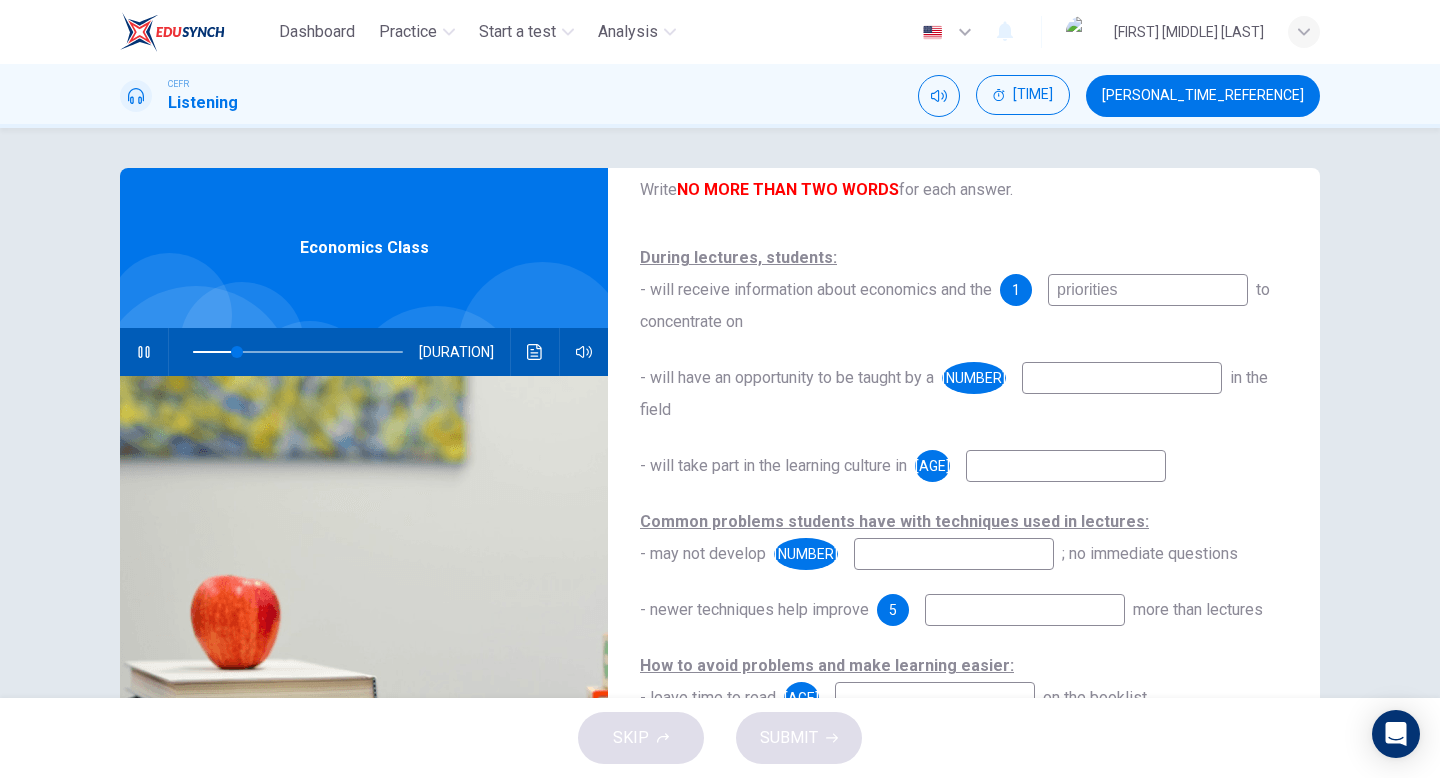 scroll, scrollTop: 135, scrollLeft: 0, axis: vertical 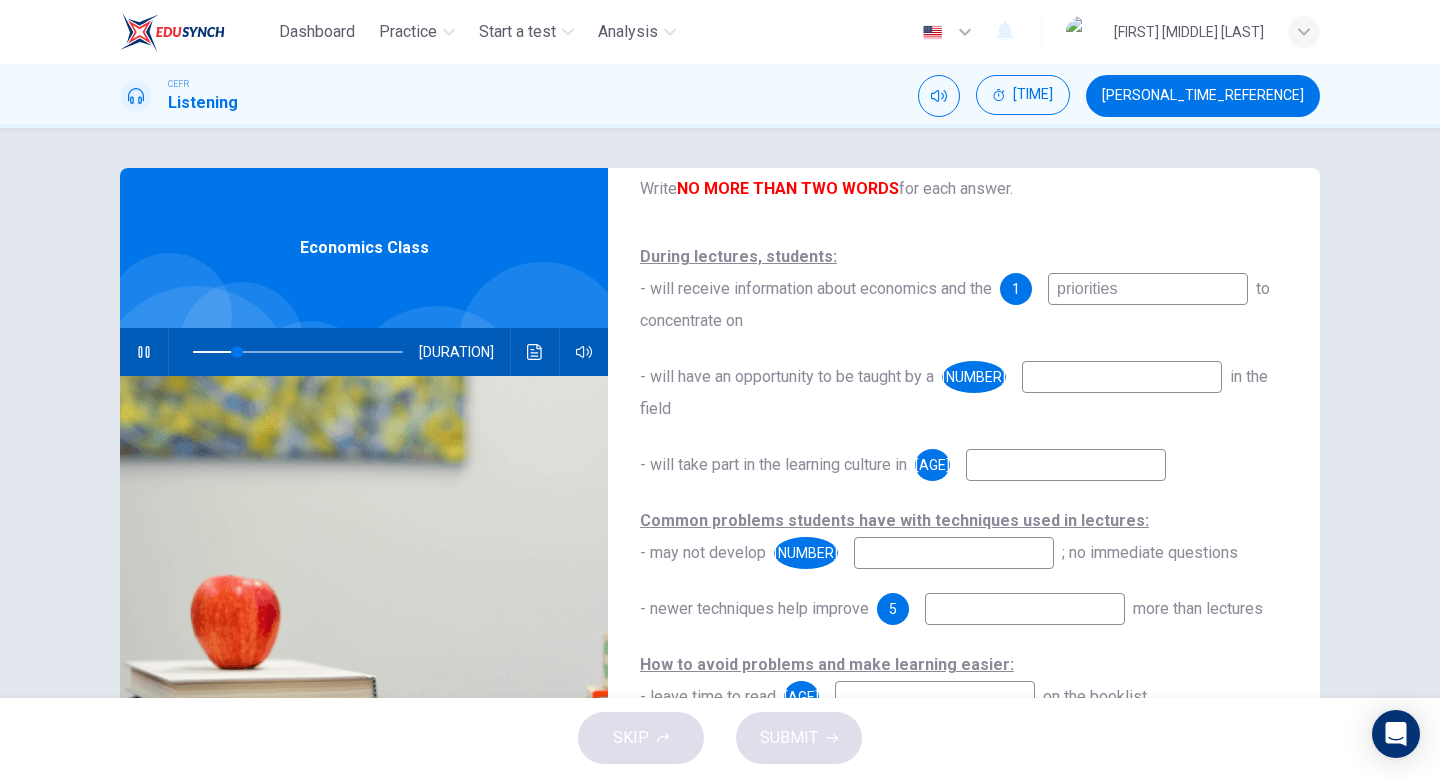 click at bounding box center (1148, 289) 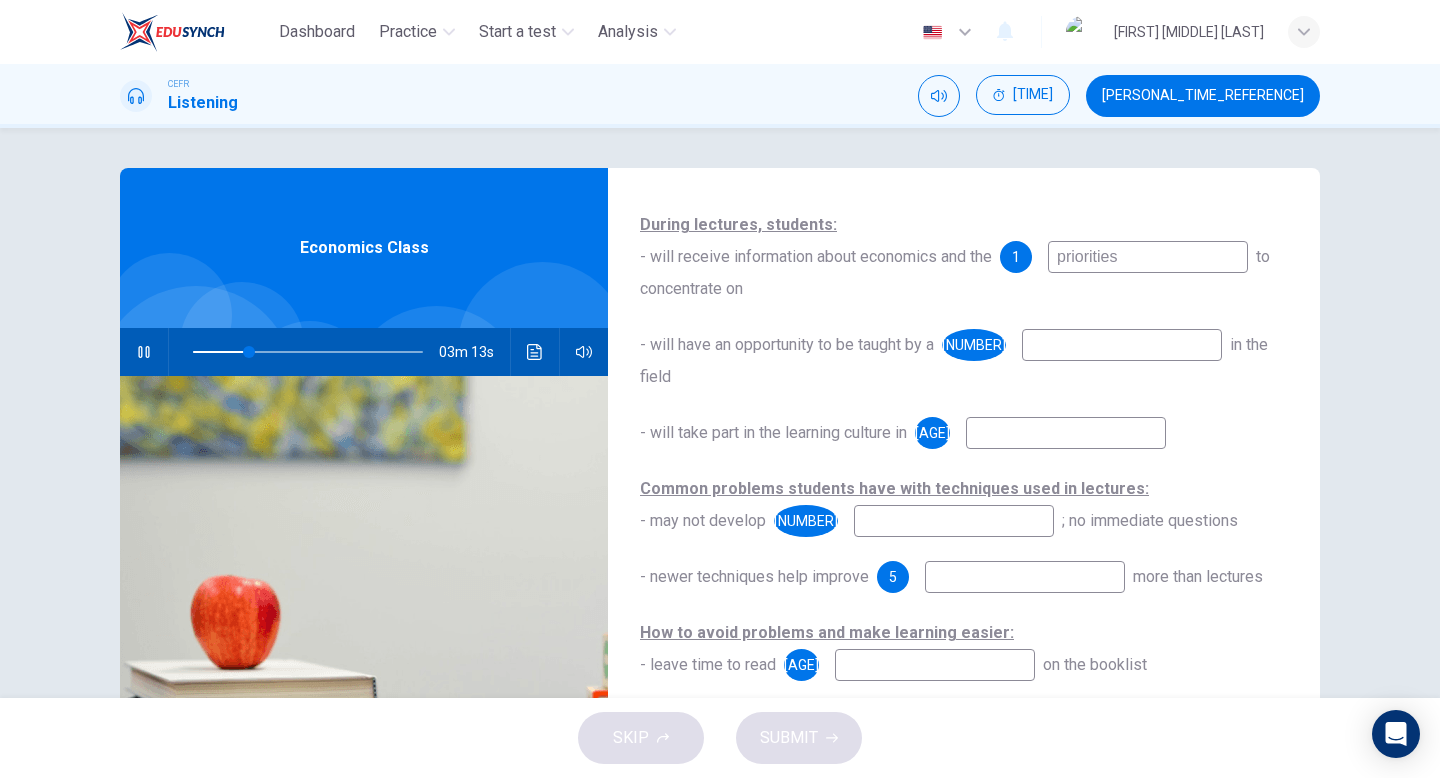 scroll, scrollTop: 168, scrollLeft: 0, axis: vertical 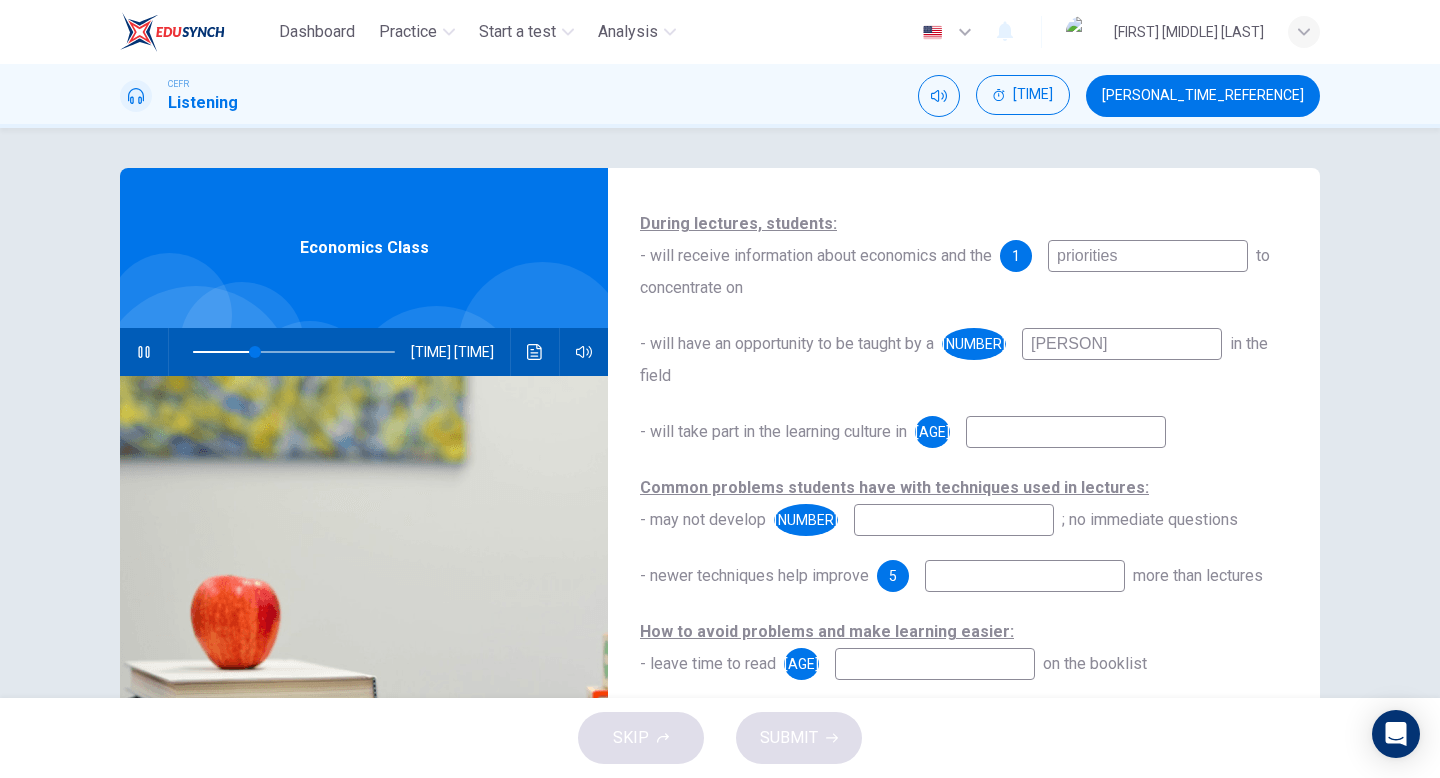 type on "[PERSON]" 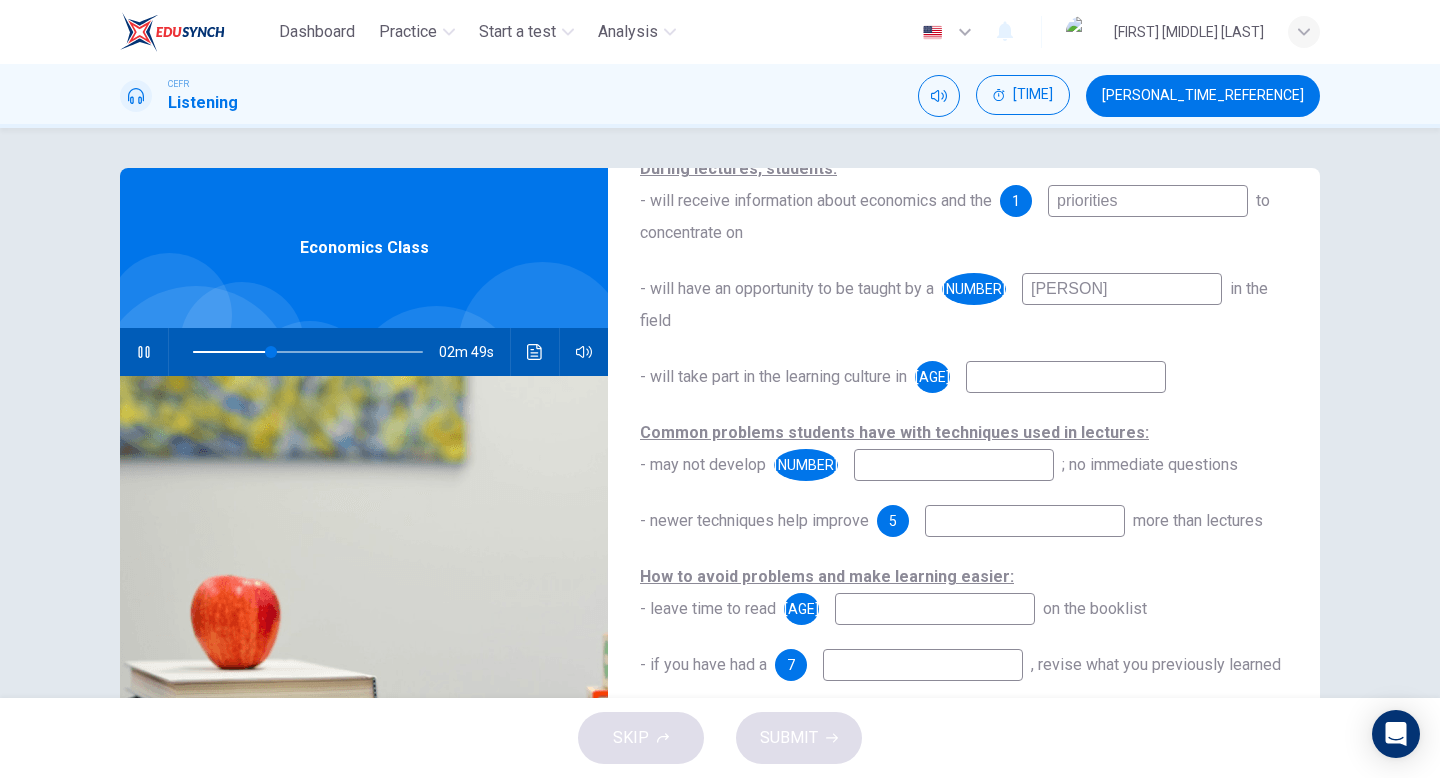 scroll, scrollTop: 227, scrollLeft: 0, axis: vertical 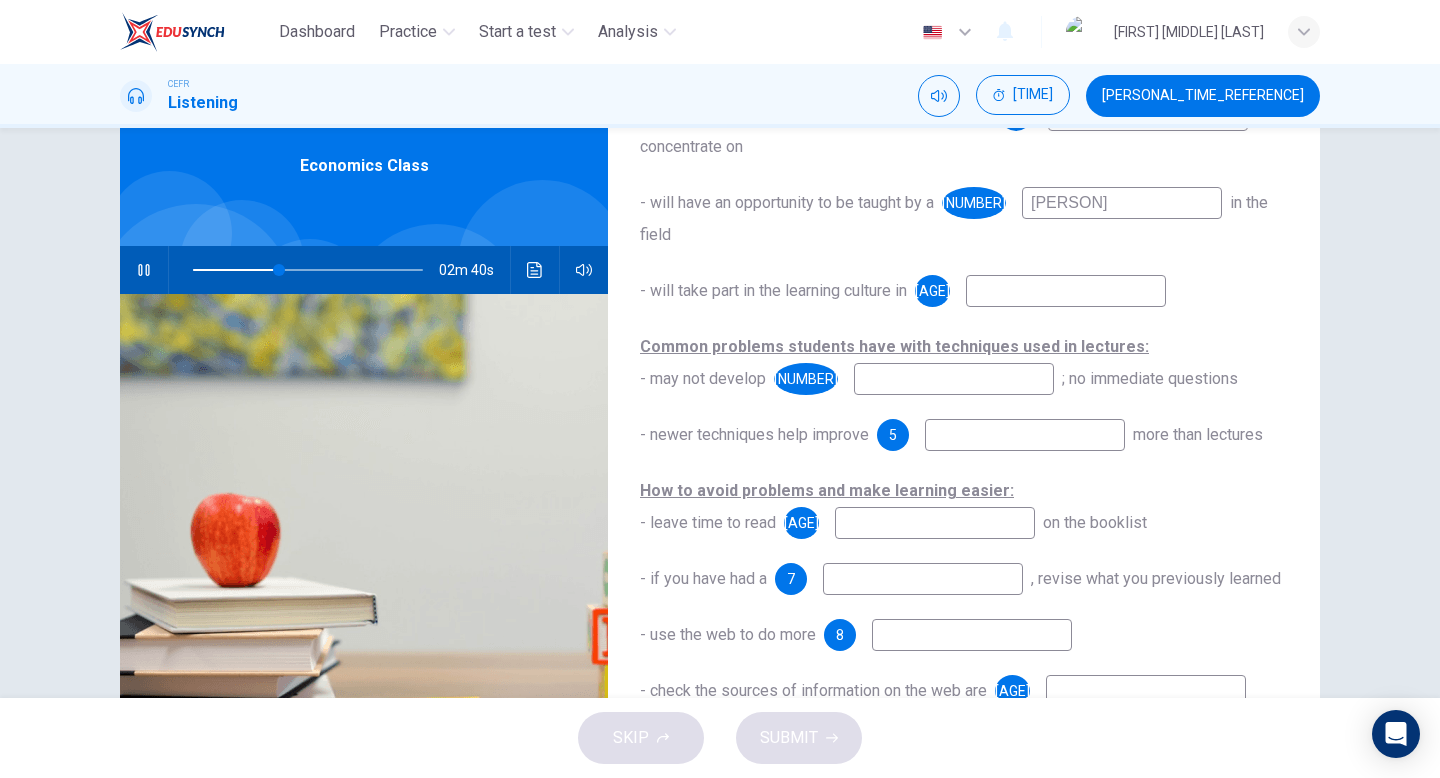 click at bounding box center (1148, 115) 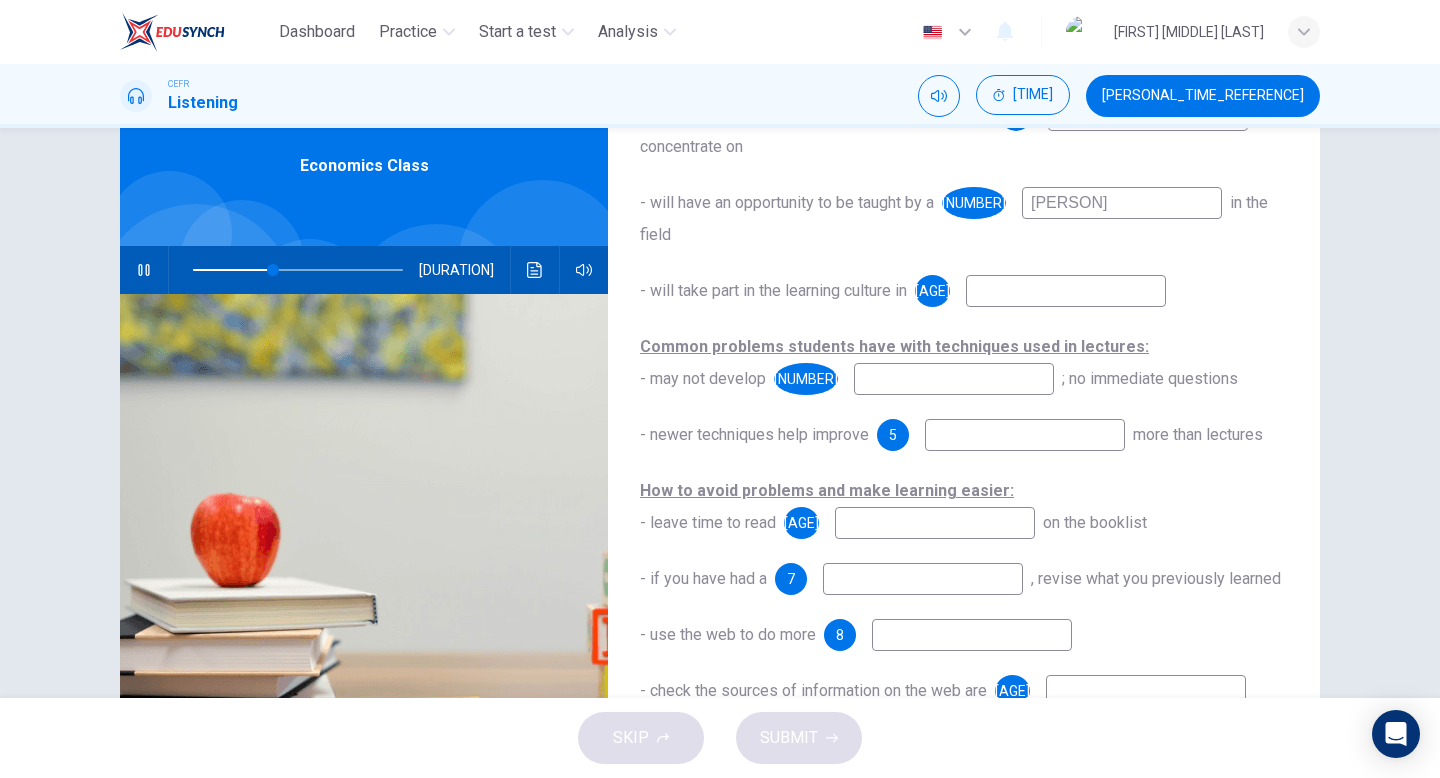 click at bounding box center [298, 270] 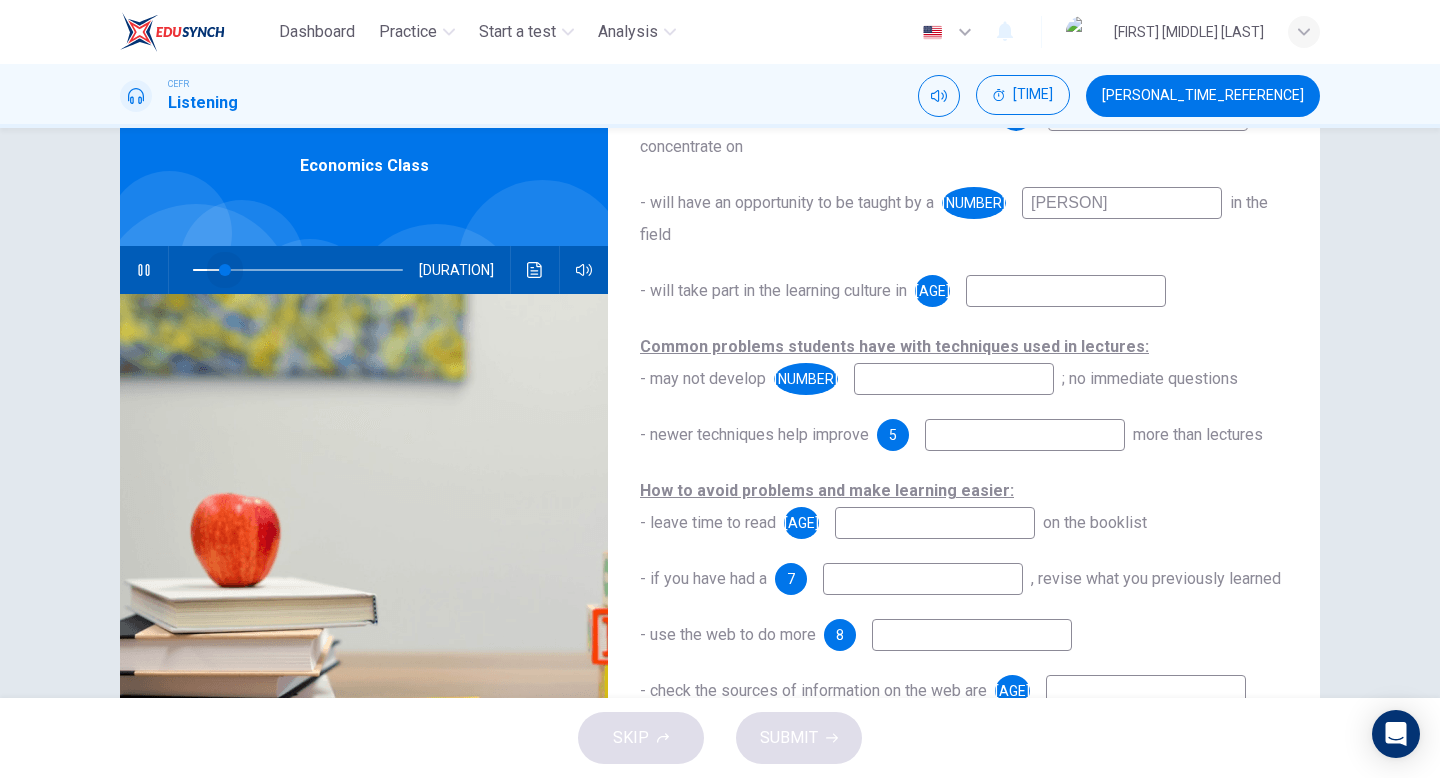 click at bounding box center (225, 270) 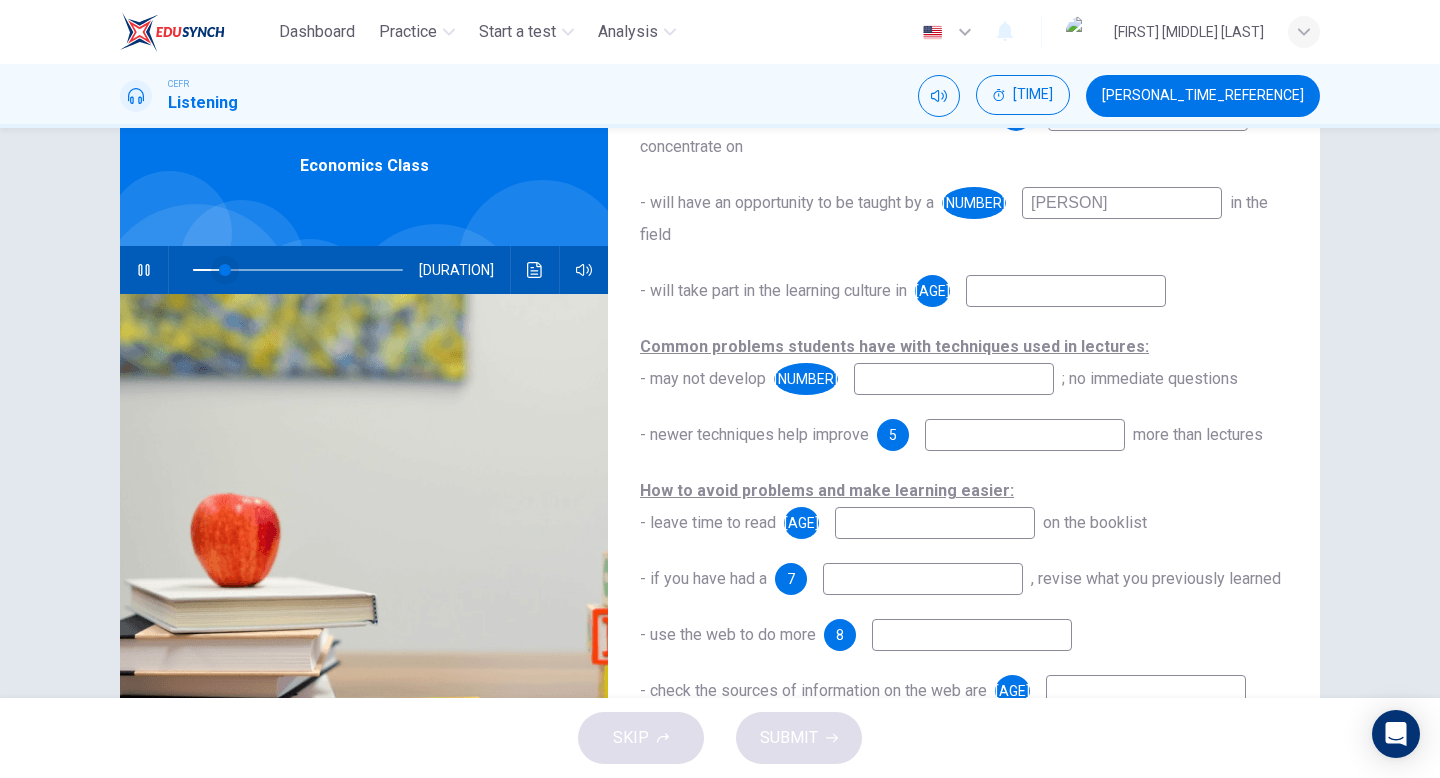 click at bounding box center [225, 270] 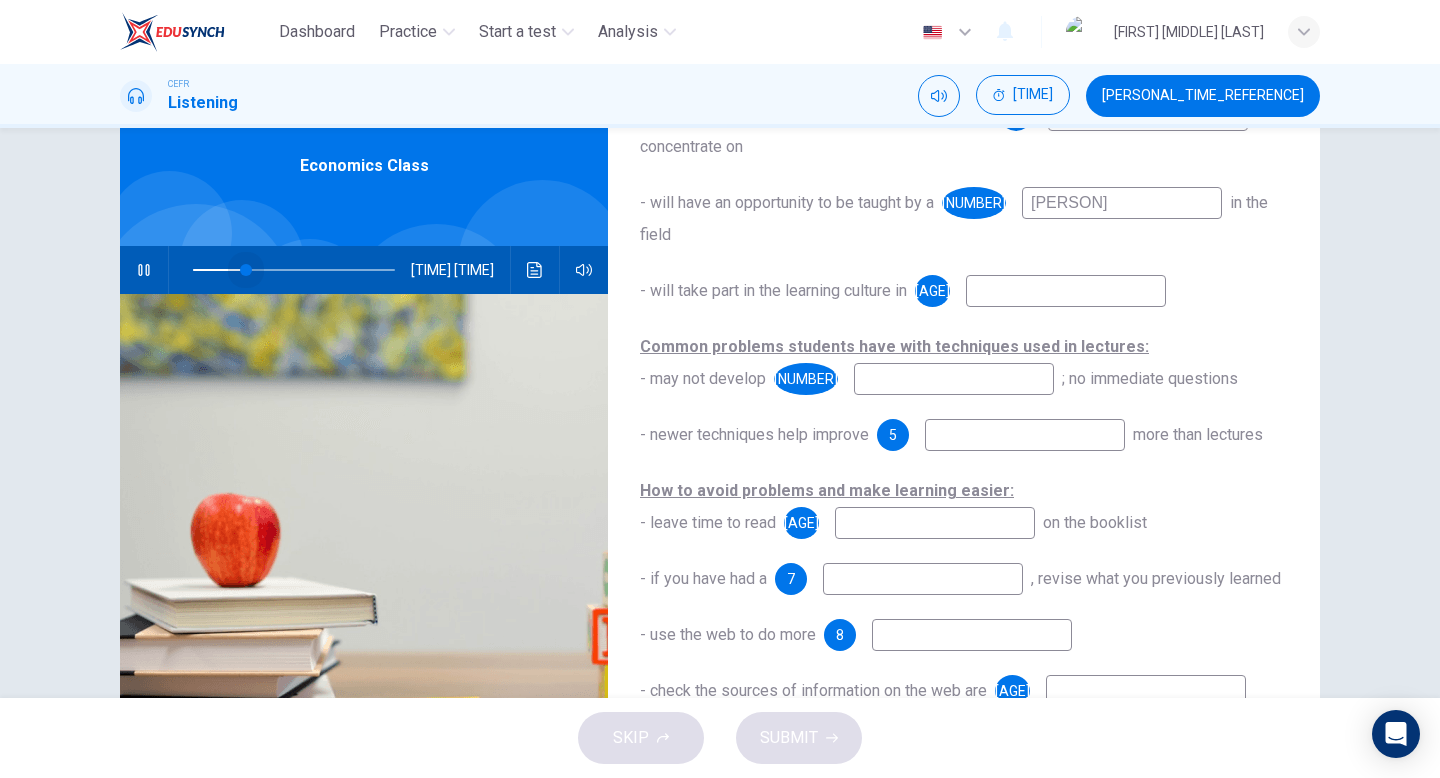 click at bounding box center [246, 270] 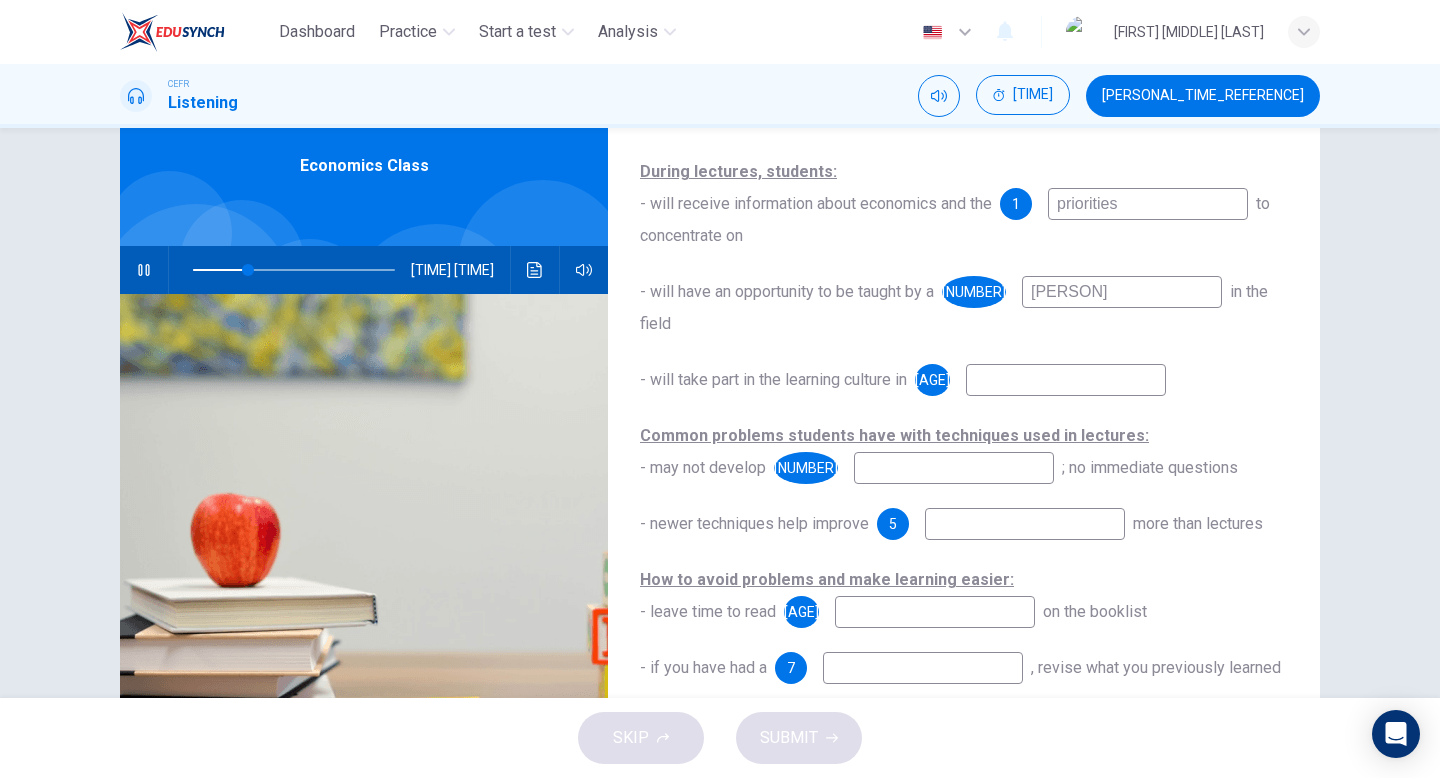 scroll, scrollTop: 134, scrollLeft: 0, axis: vertical 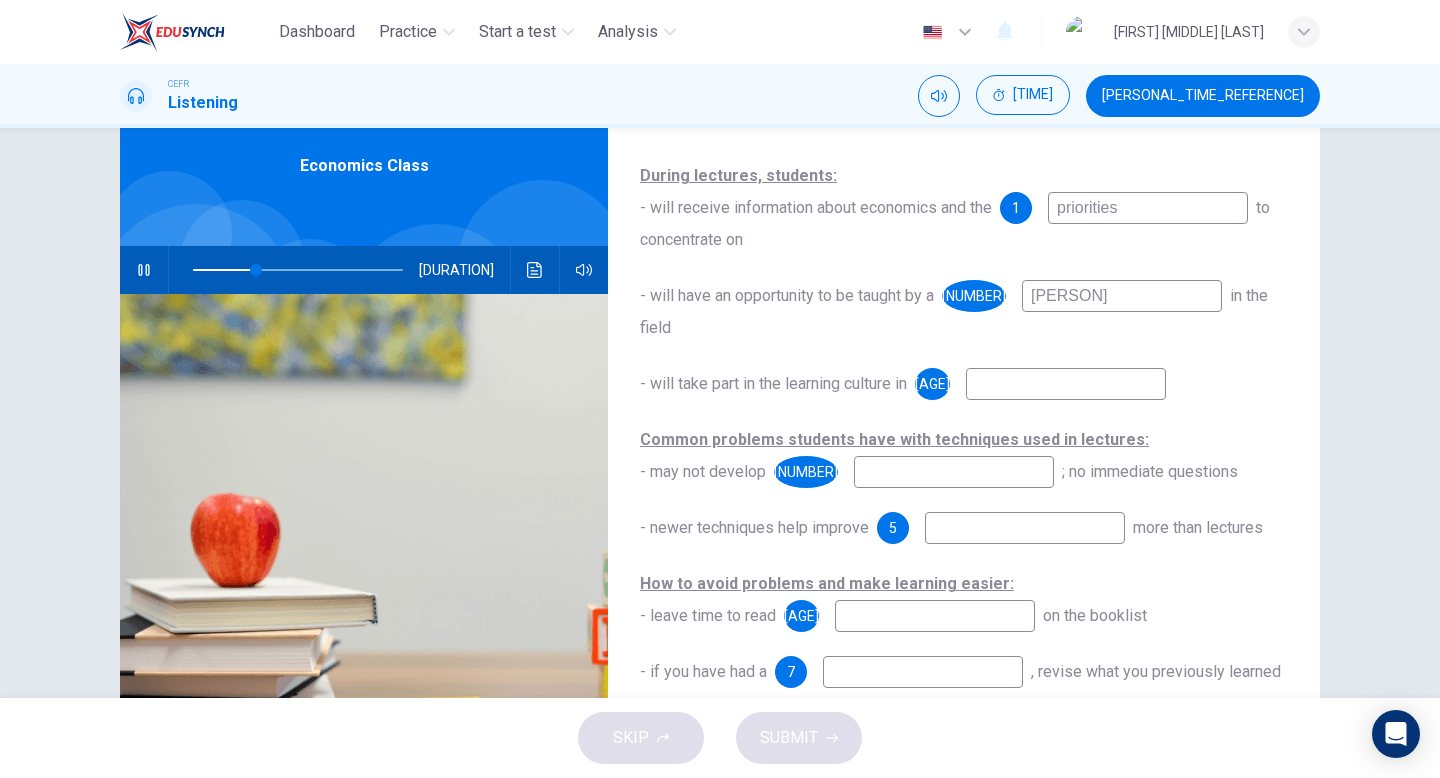 click at bounding box center [1148, 208] 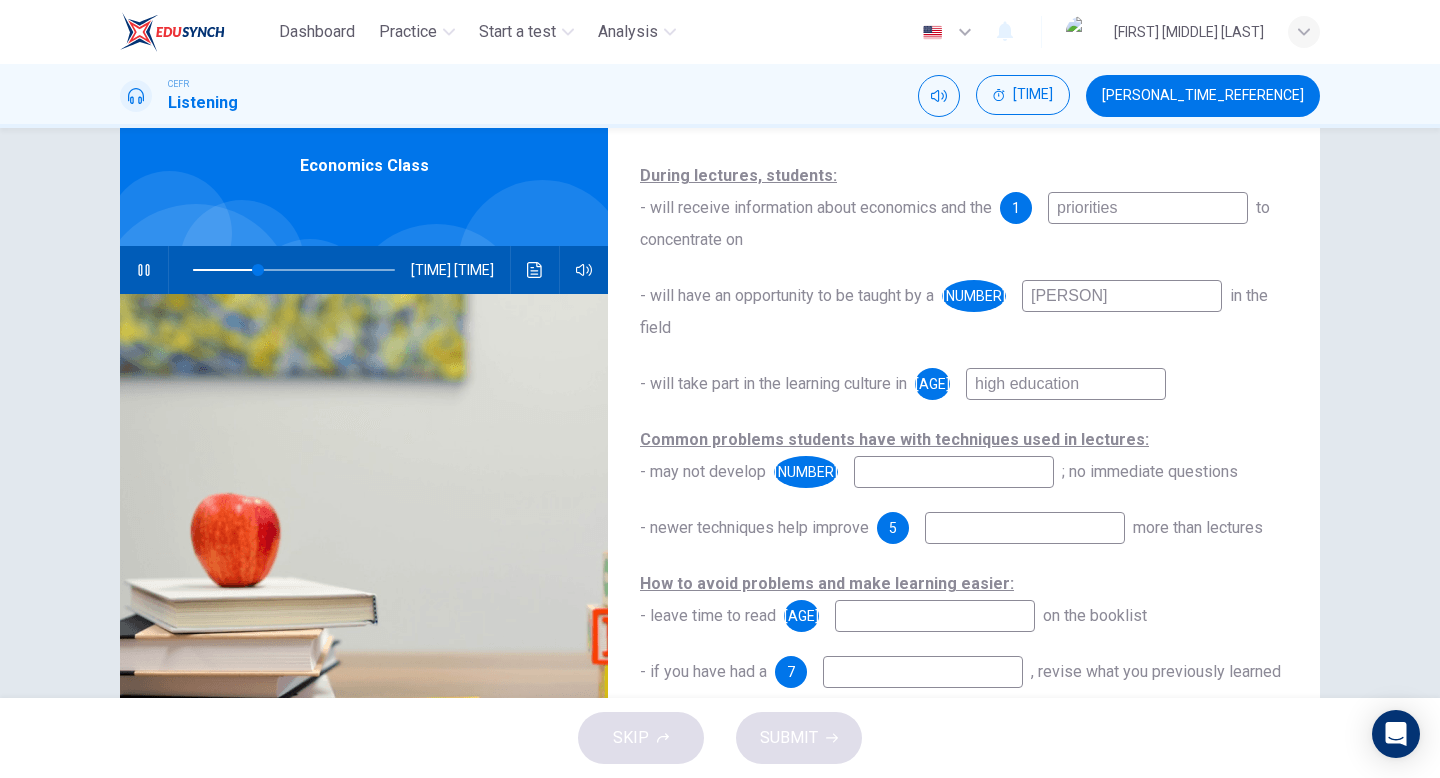 type on "high education" 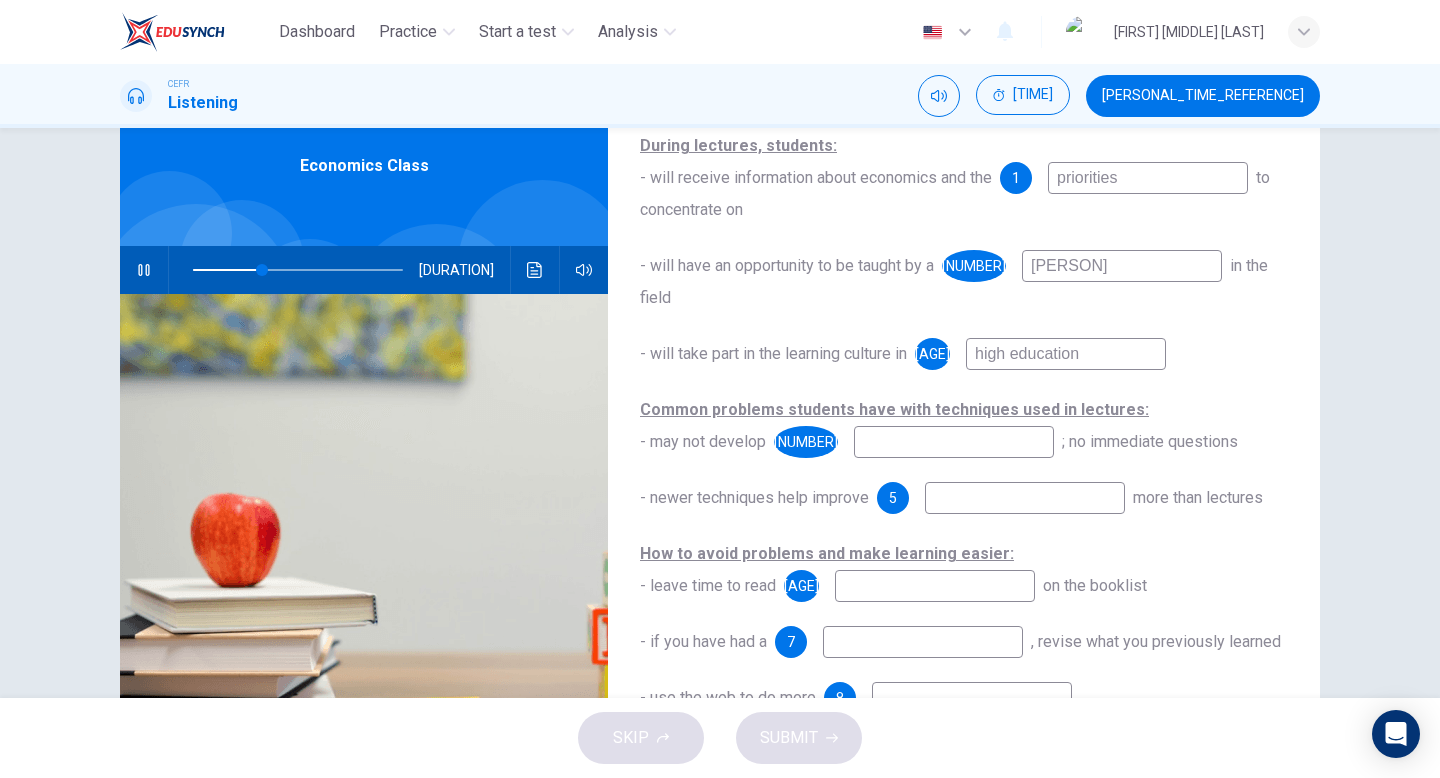 scroll, scrollTop: 227, scrollLeft: 0, axis: vertical 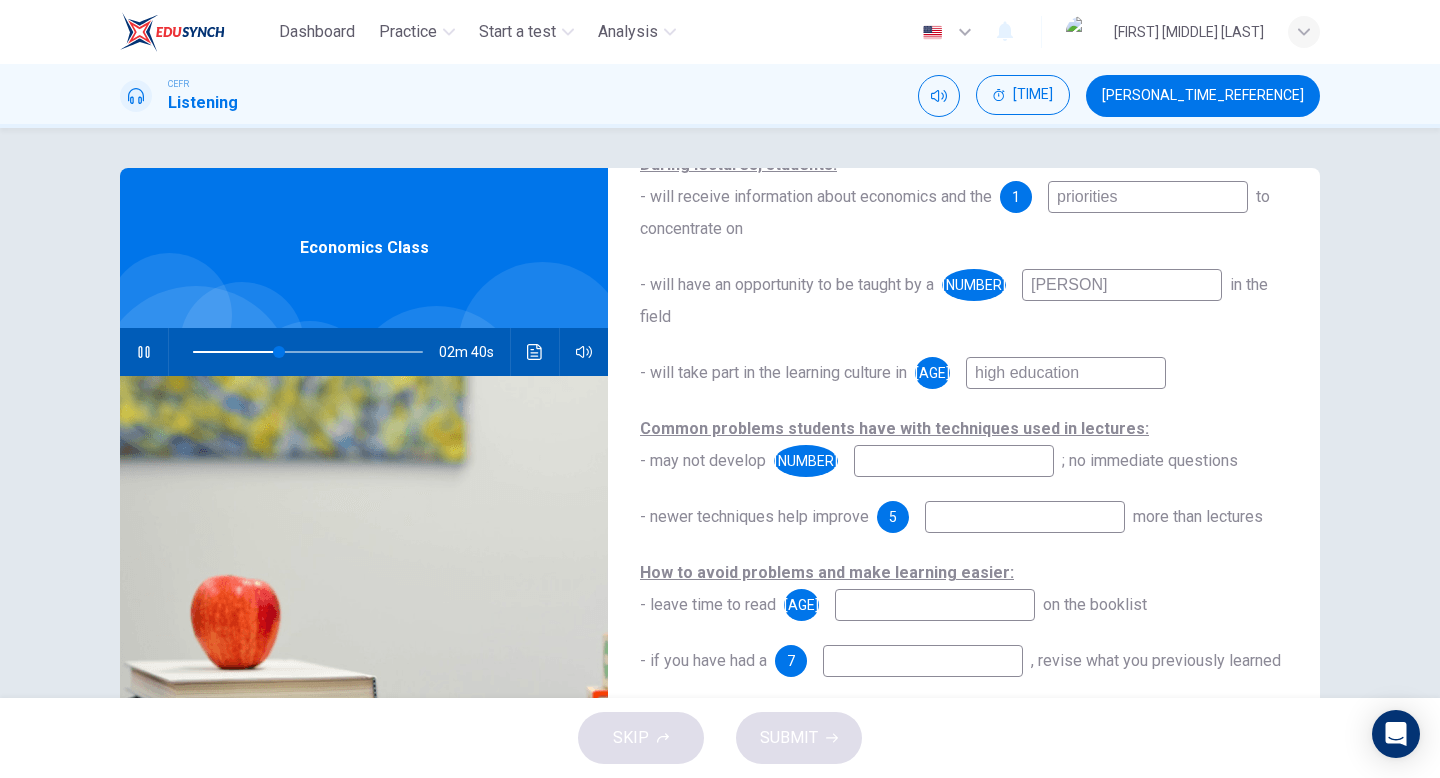 click at bounding box center [1148, 197] 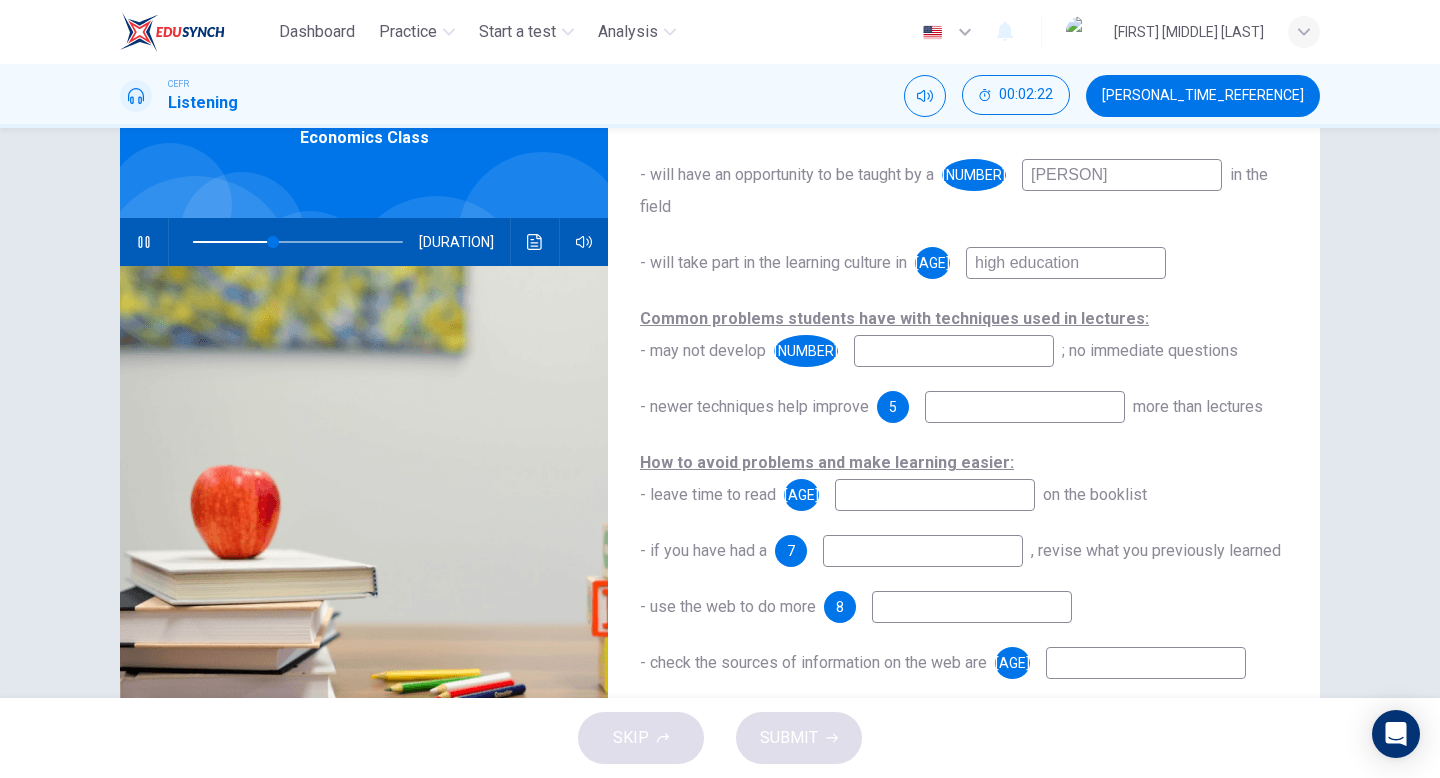 scroll, scrollTop: 115, scrollLeft: 0, axis: vertical 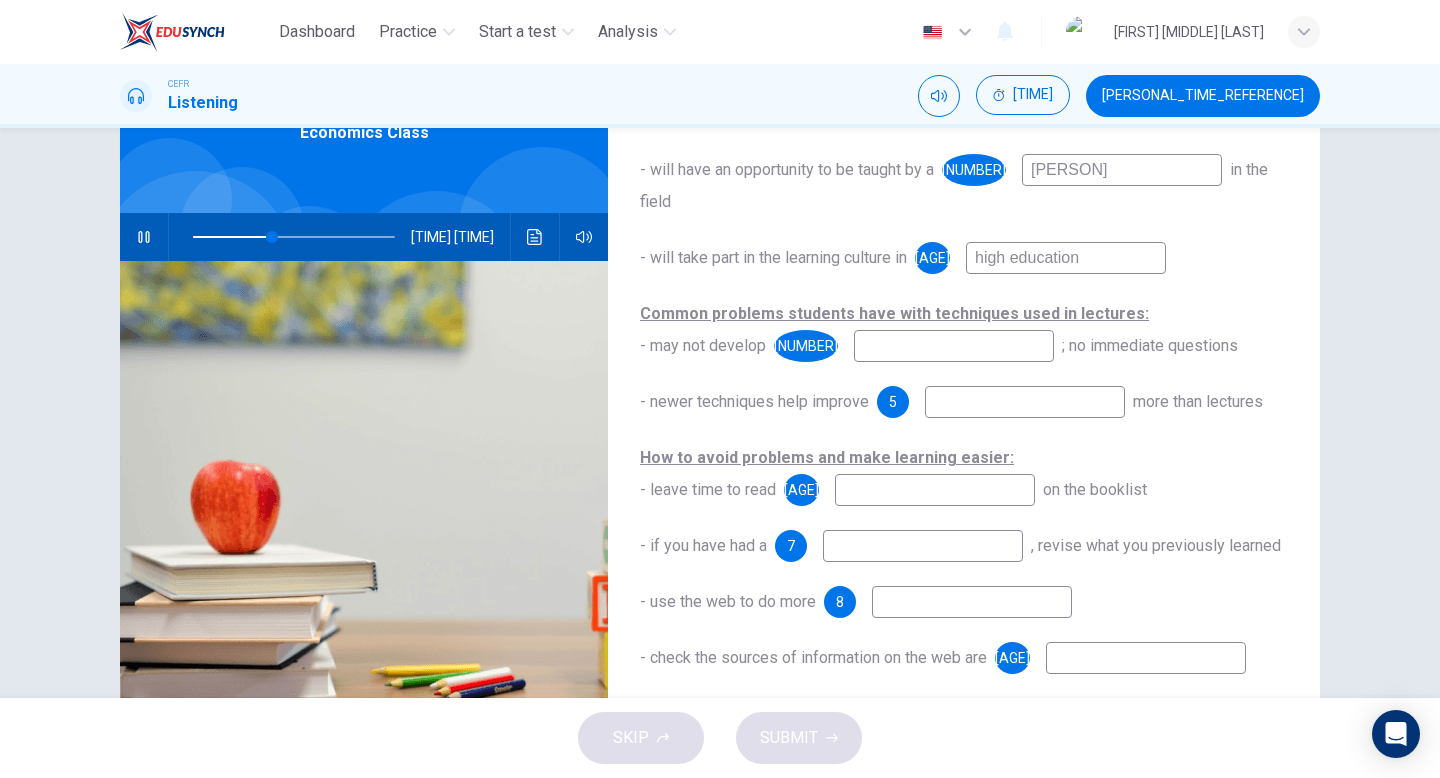 click at bounding box center (1148, 82) 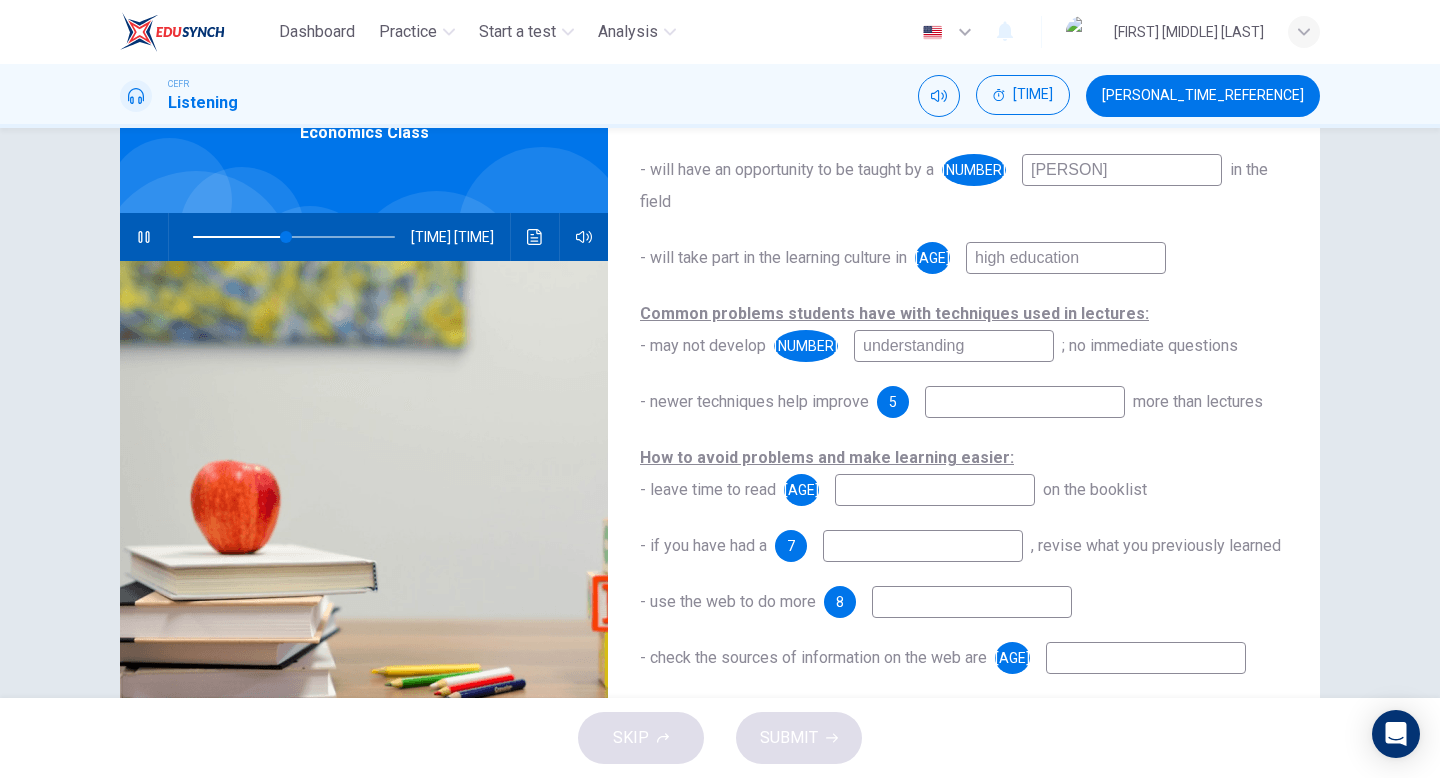 type on "understanding" 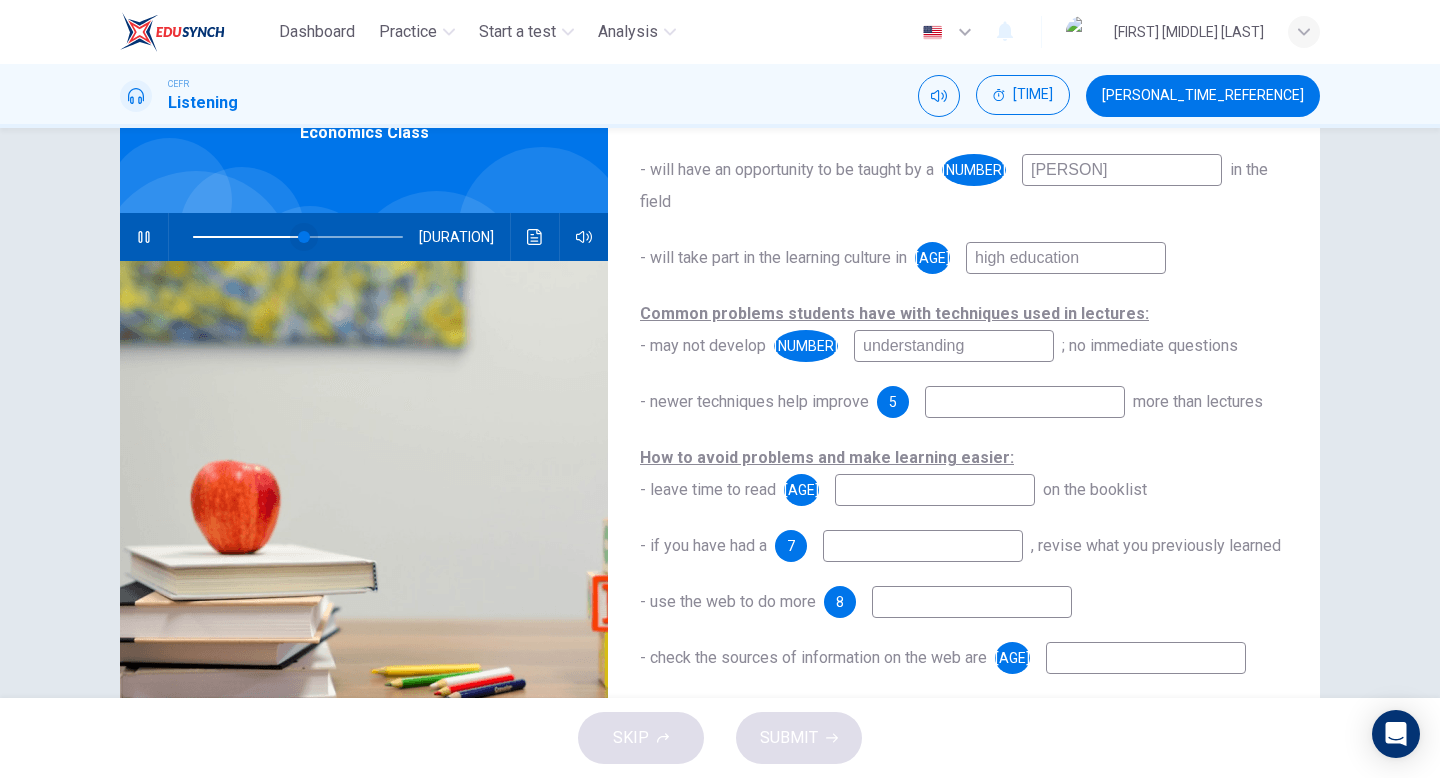 click at bounding box center (304, 237) 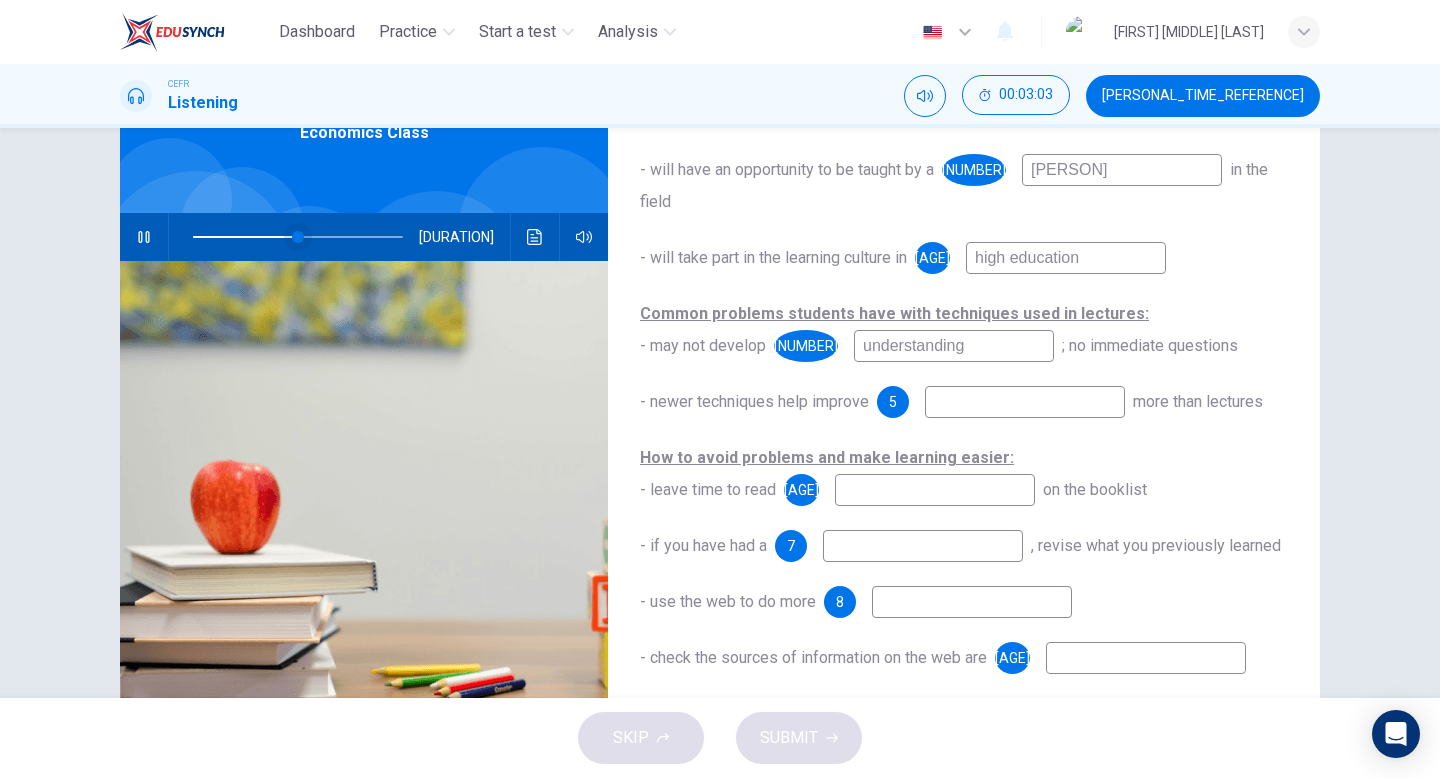 click at bounding box center (298, 237) 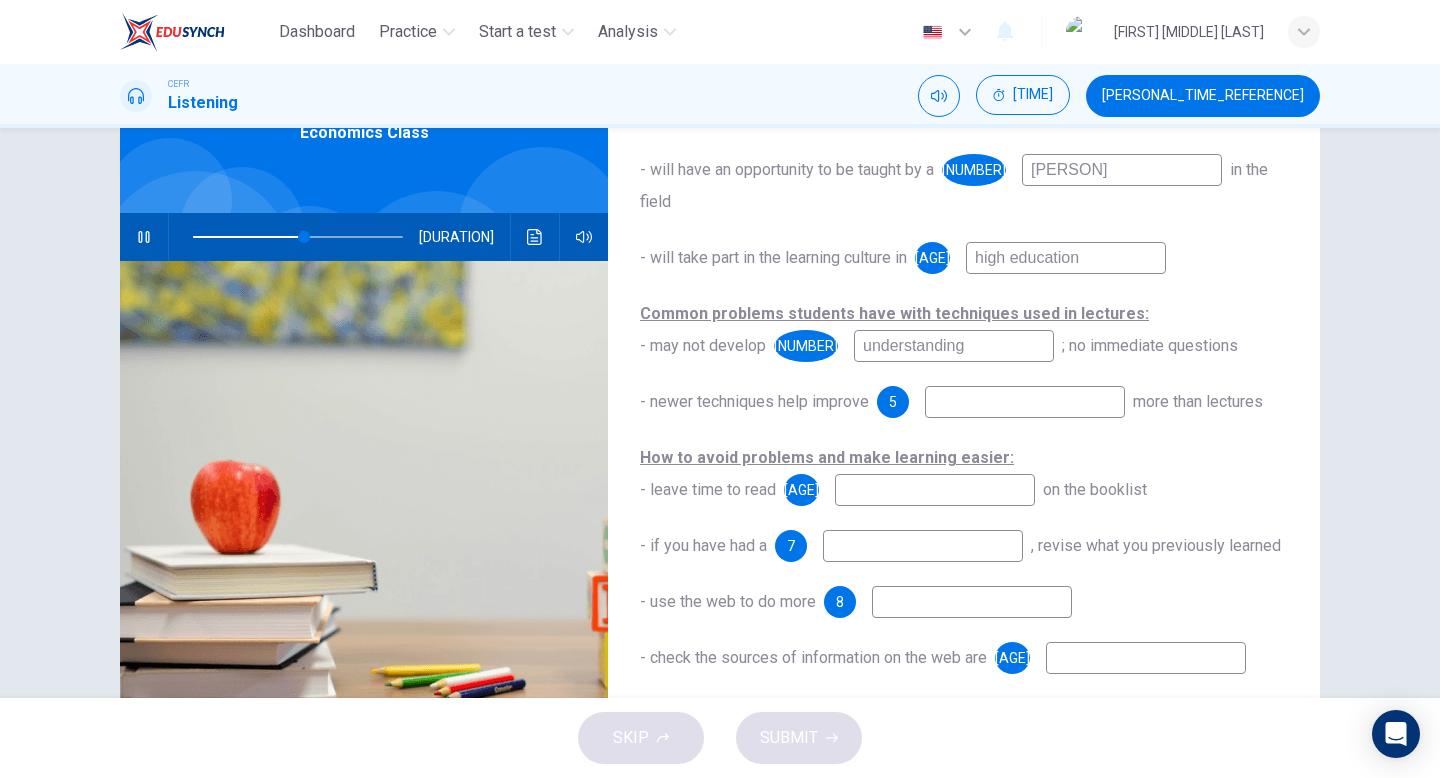 click at bounding box center (1148, 82) 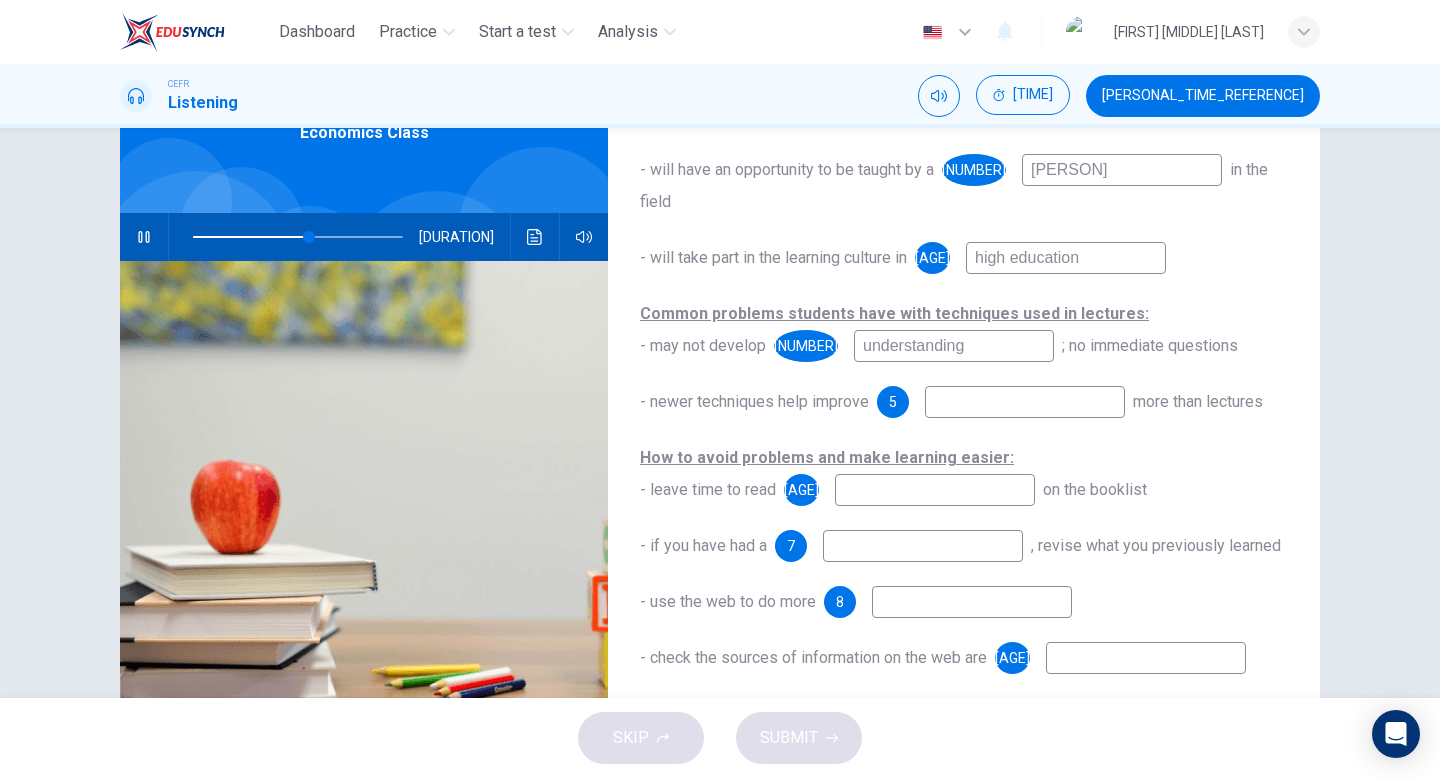 click at bounding box center (1148, 82) 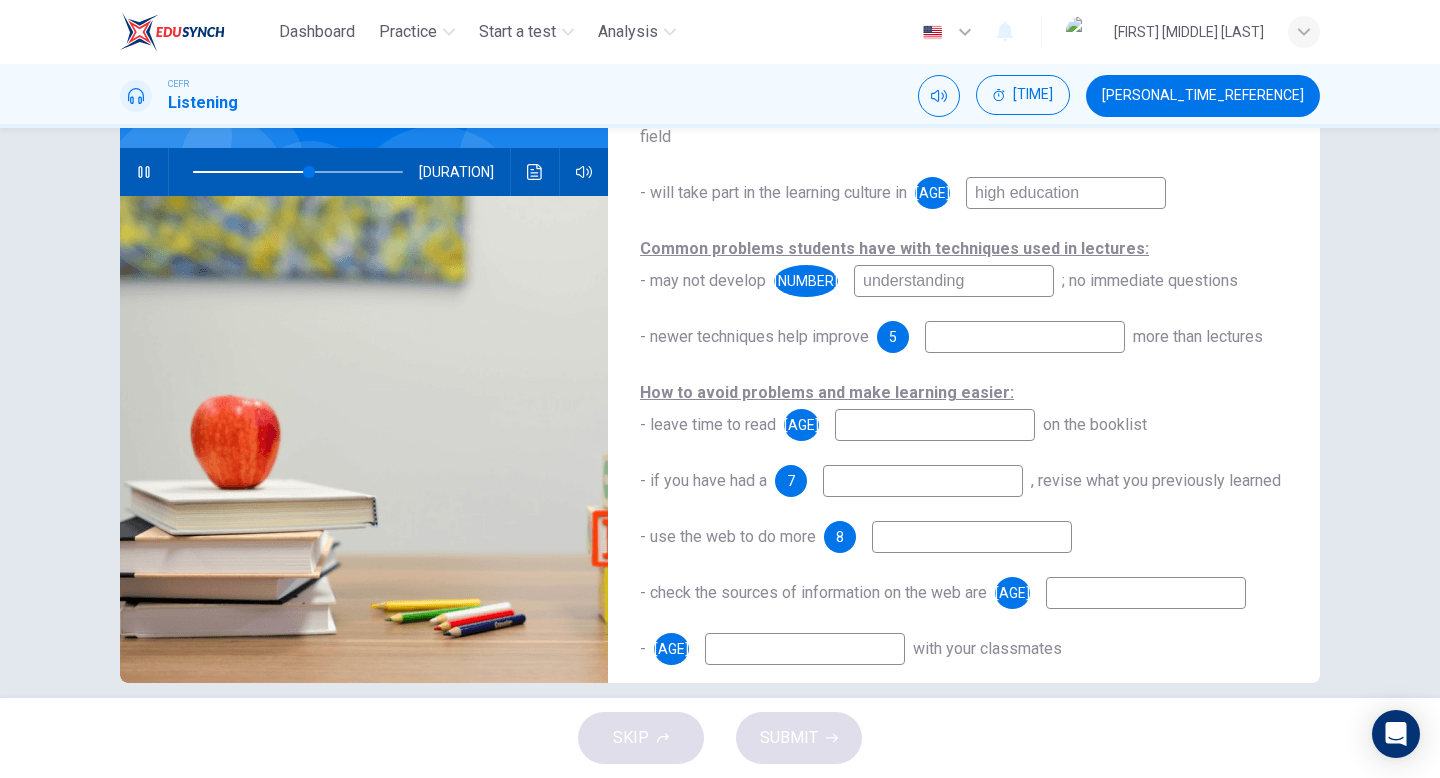 scroll, scrollTop: 191, scrollLeft: 0, axis: vertical 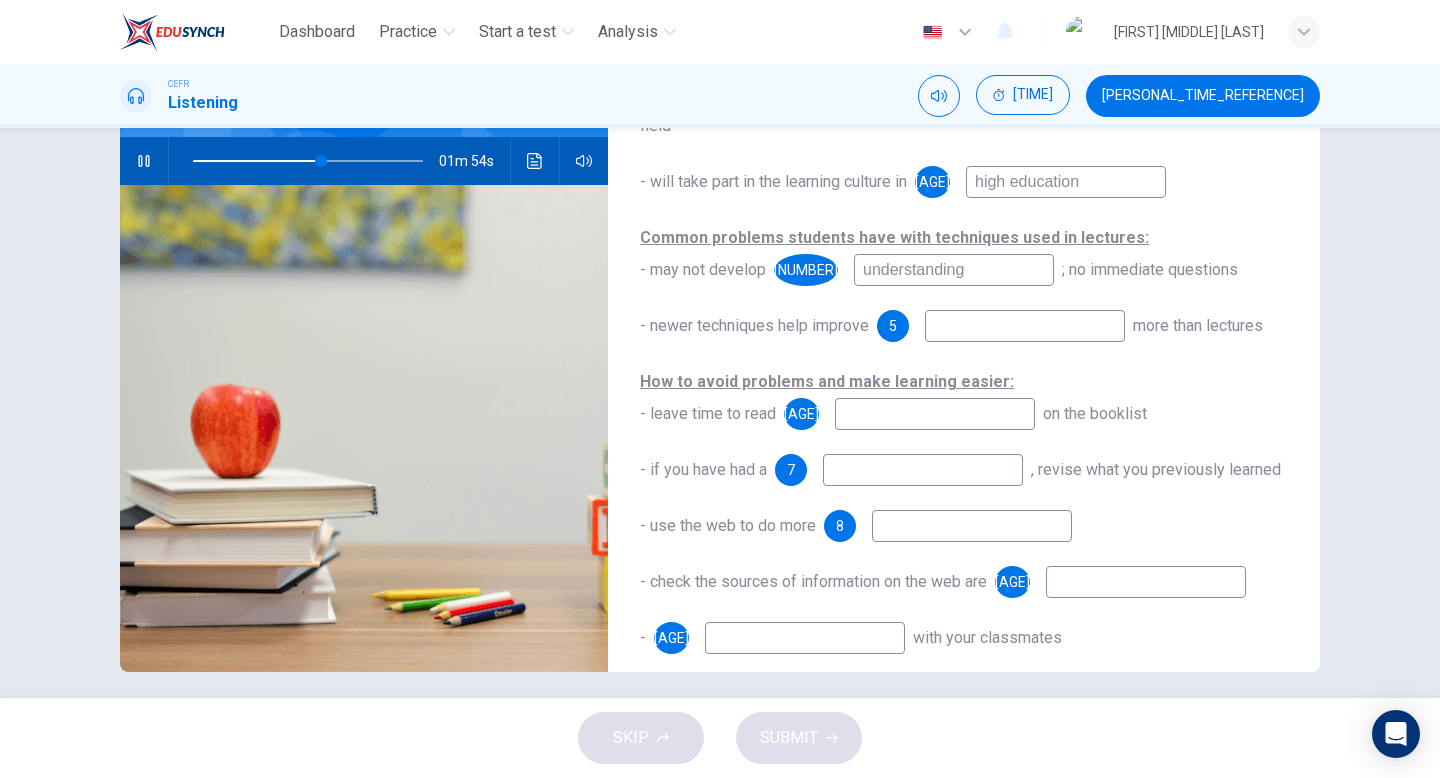 click at bounding box center (1148, 6) 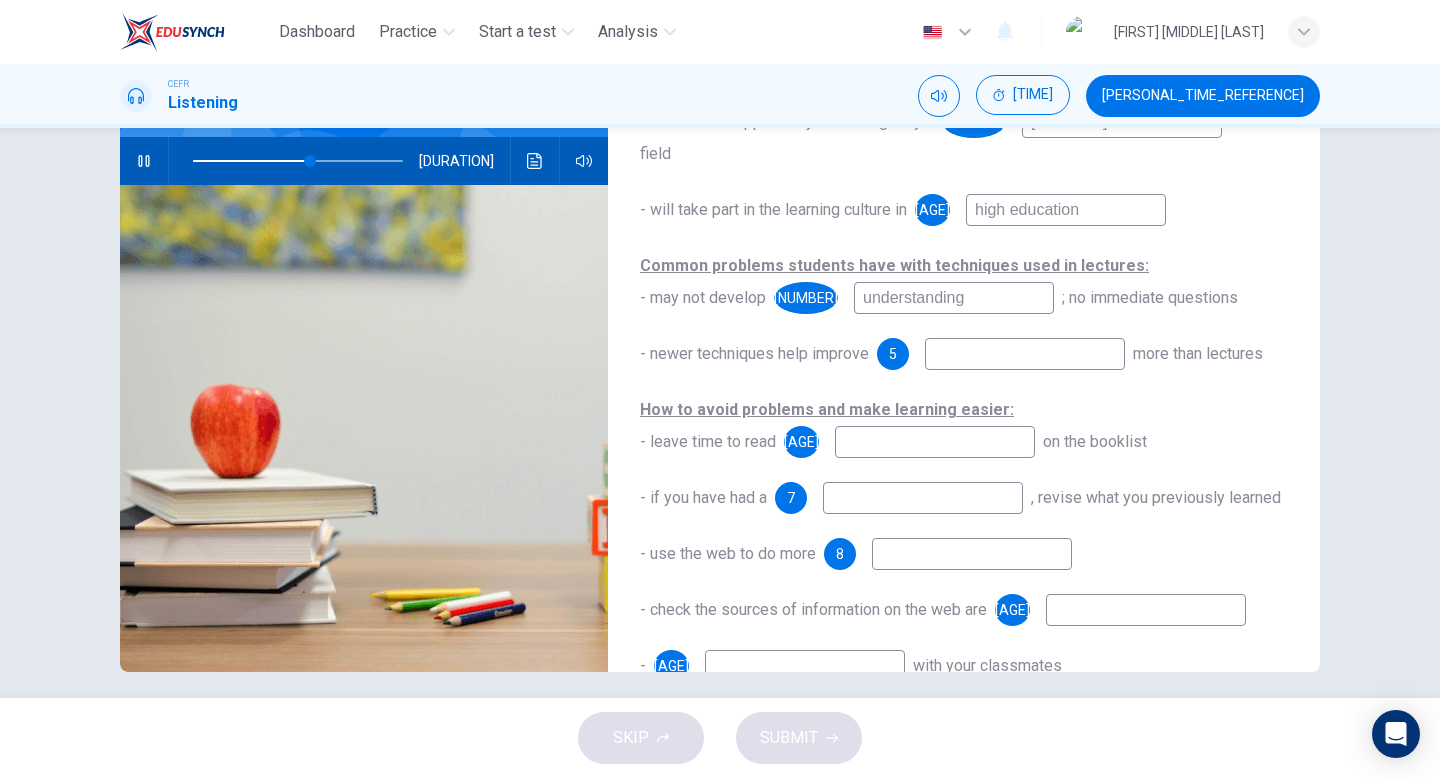 scroll, scrollTop: 195, scrollLeft: 0, axis: vertical 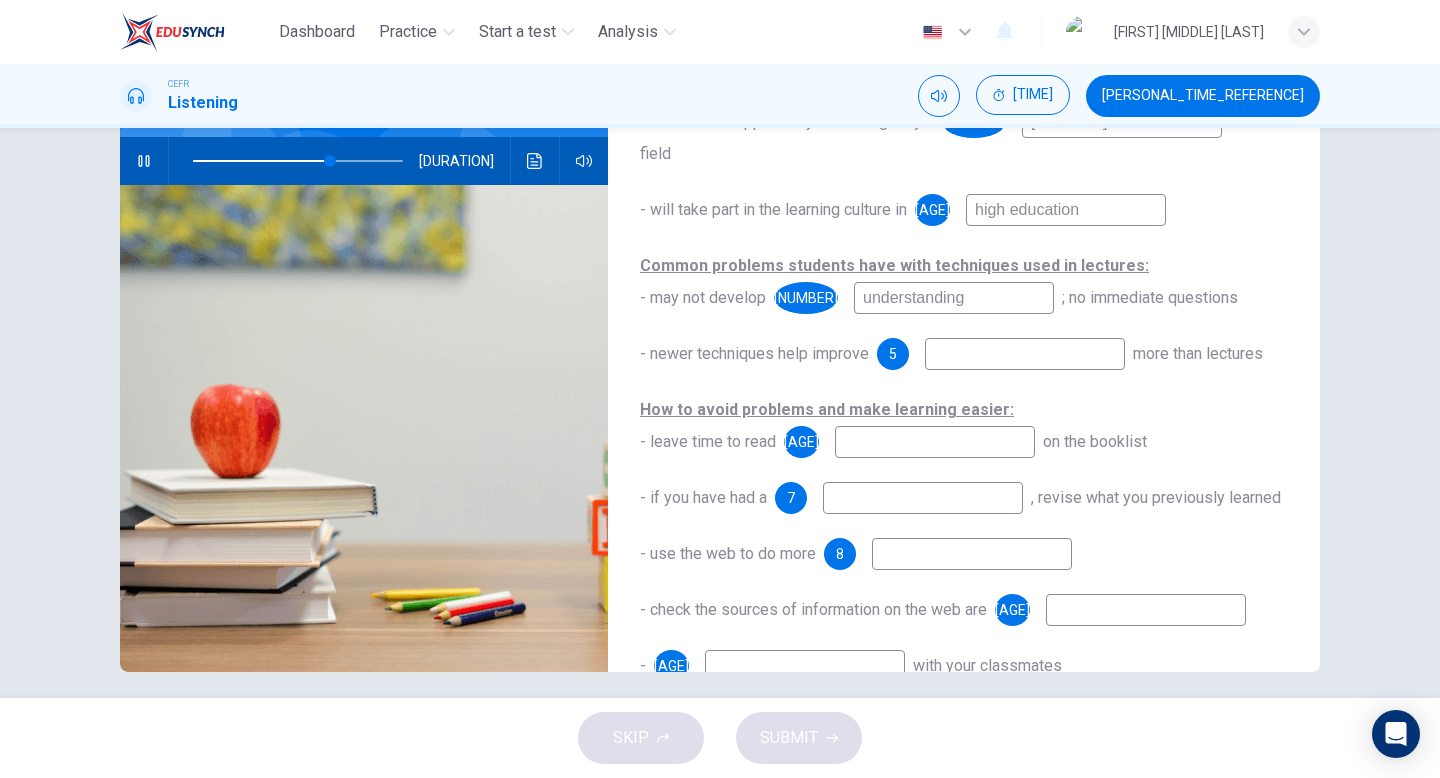 click at bounding box center (1148, 34) 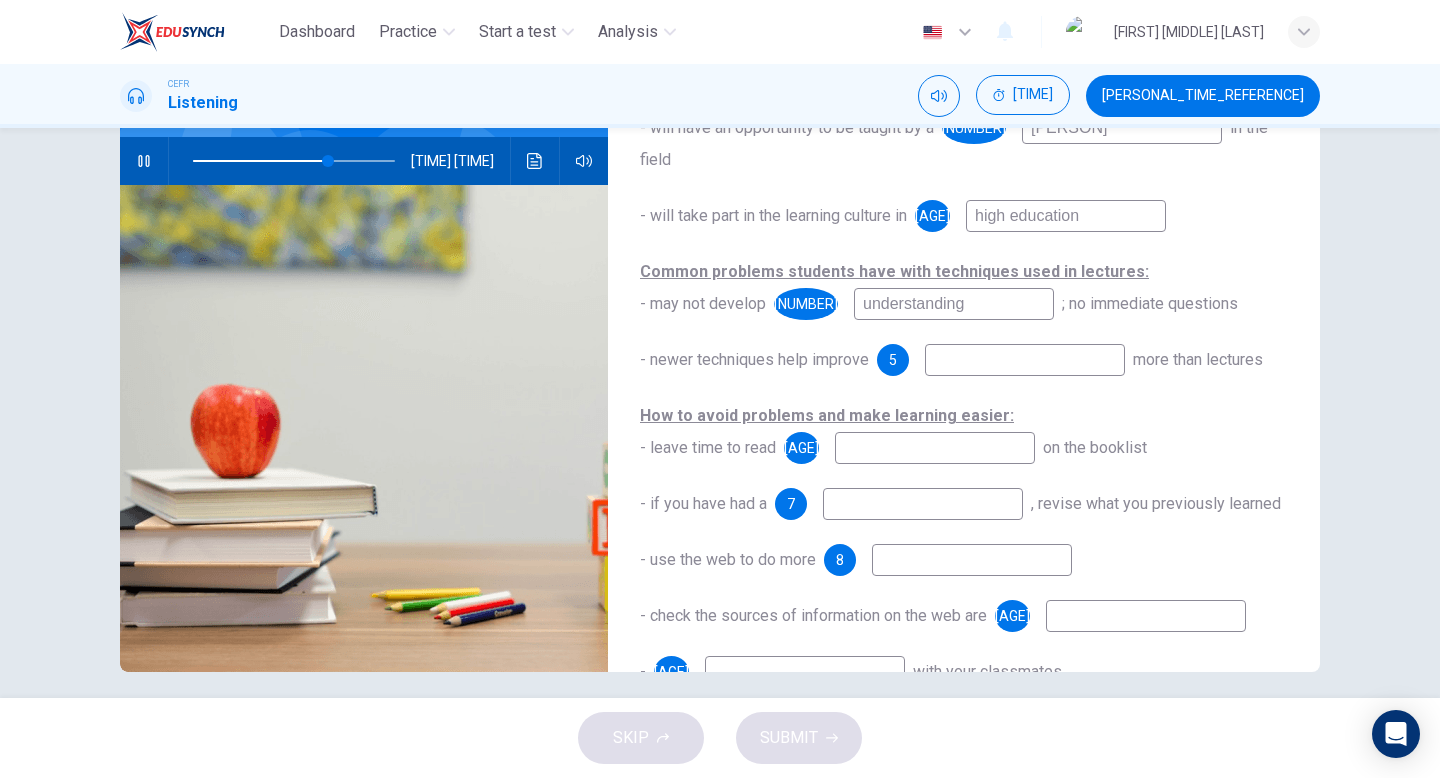 scroll, scrollTop: 186, scrollLeft: 0, axis: vertical 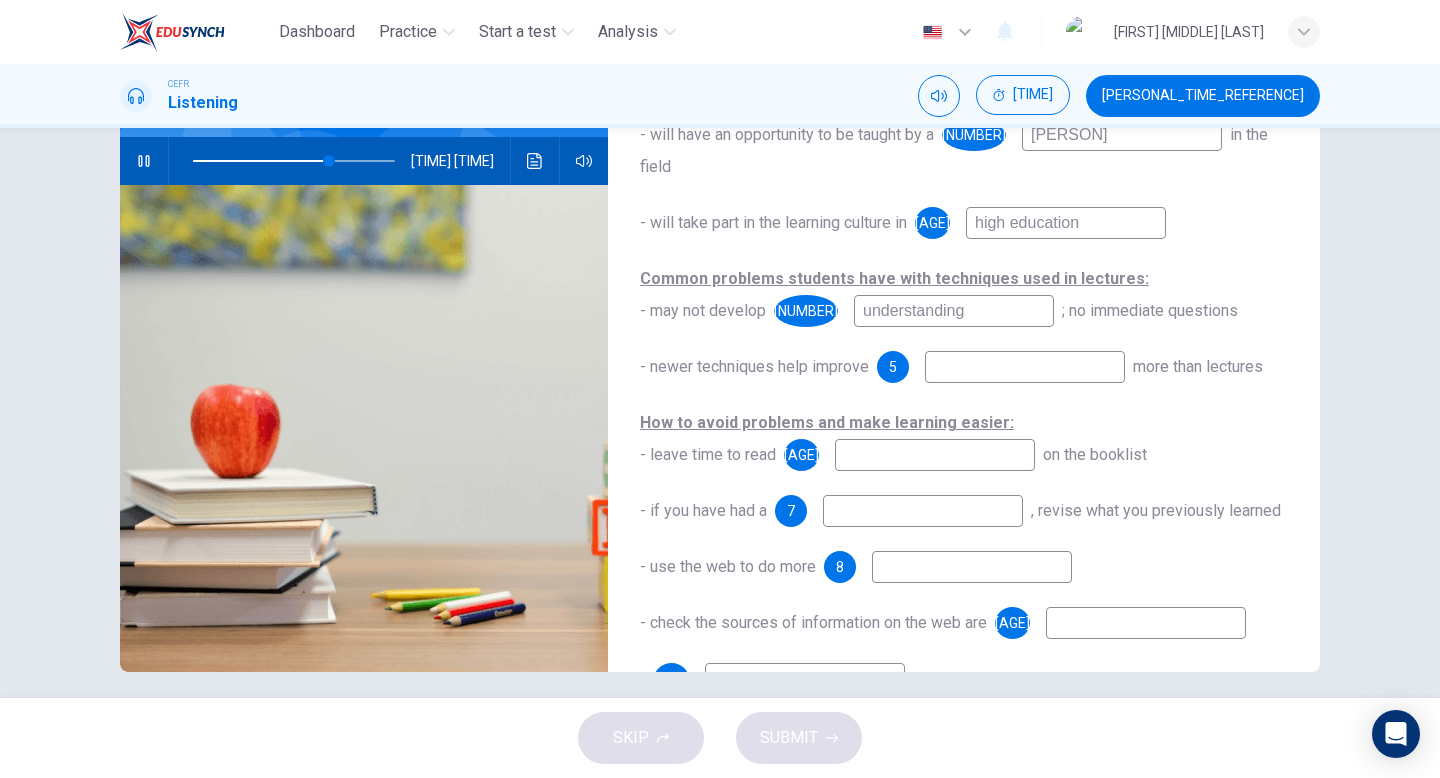 click at bounding box center (1148, 47) 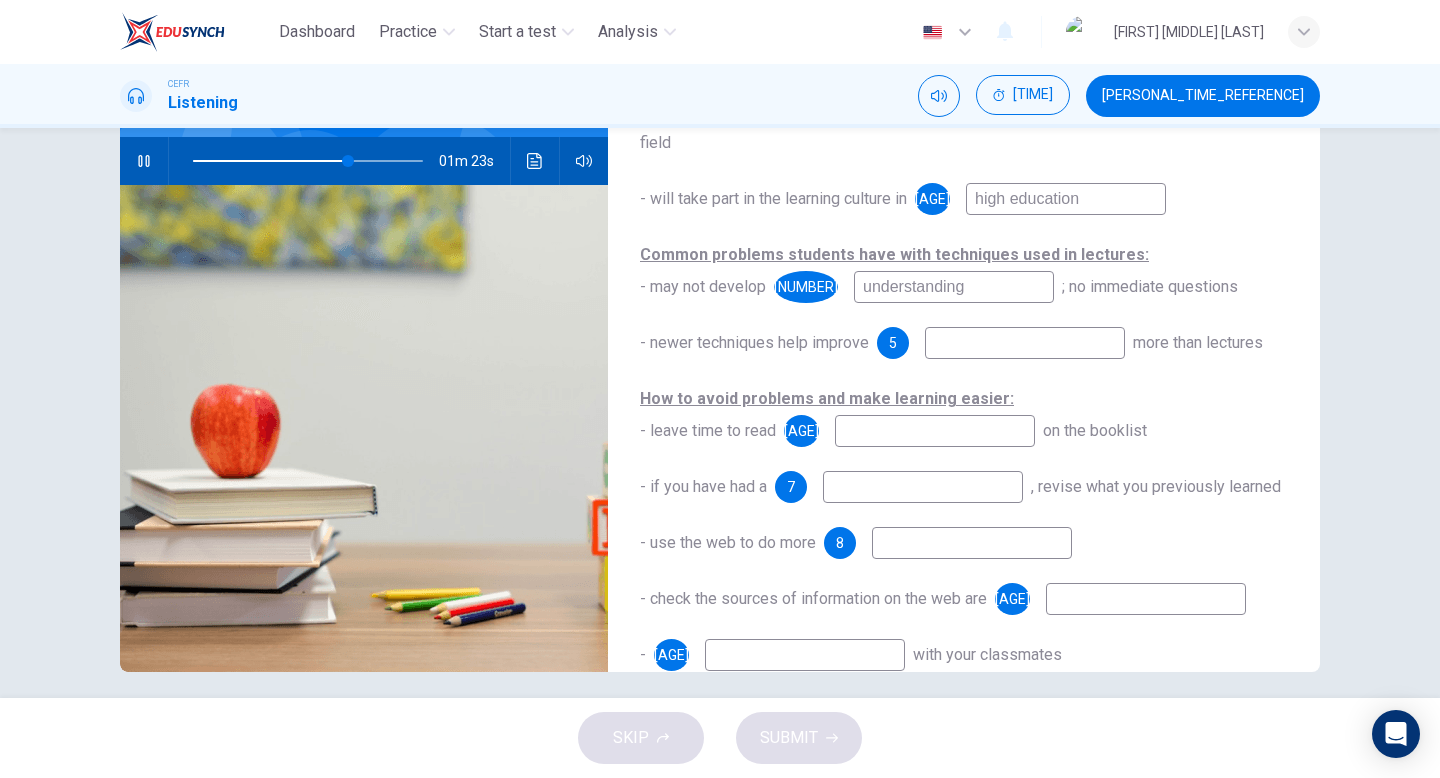 scroll, scrollTop: 227, scrollLeft: 0, axis: vertical 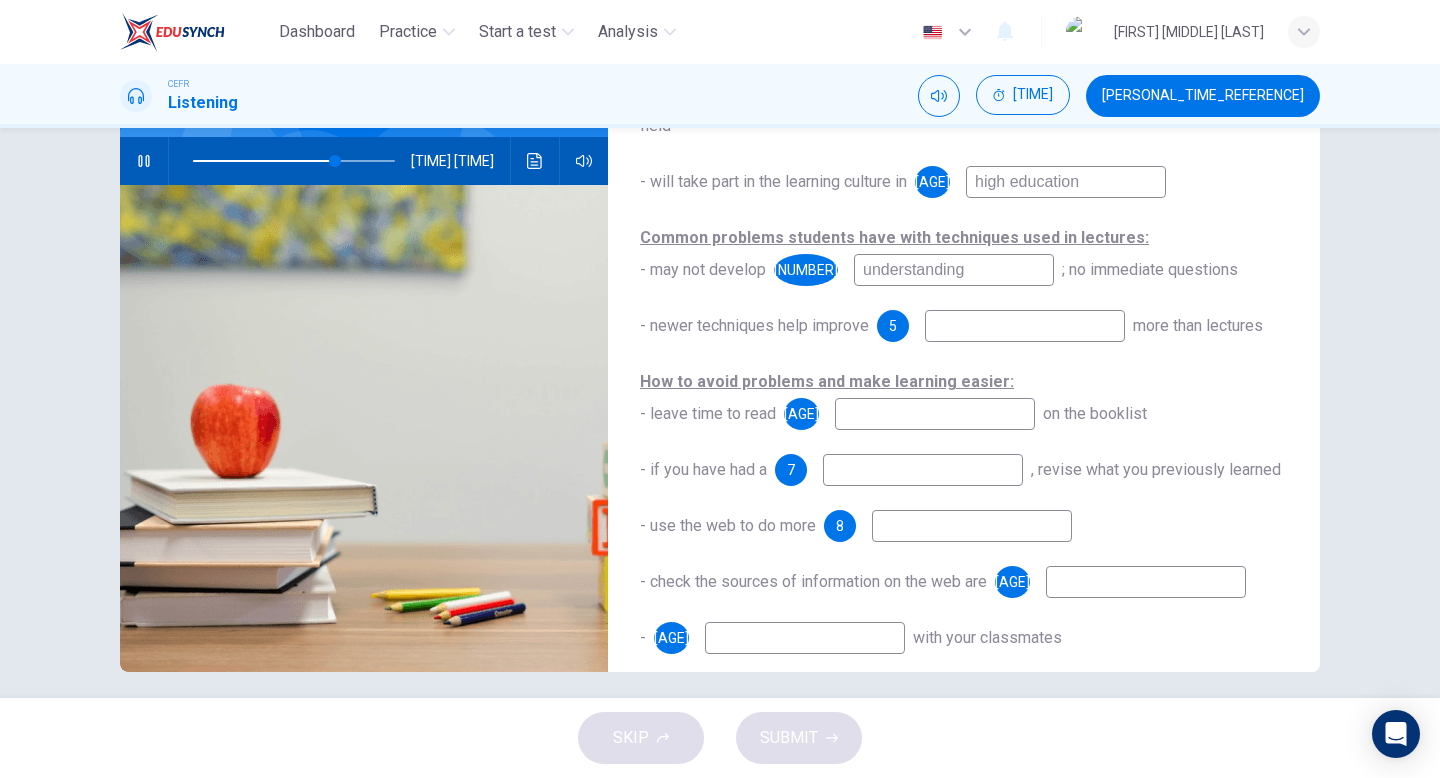 click at bounding box center [1148, 6] 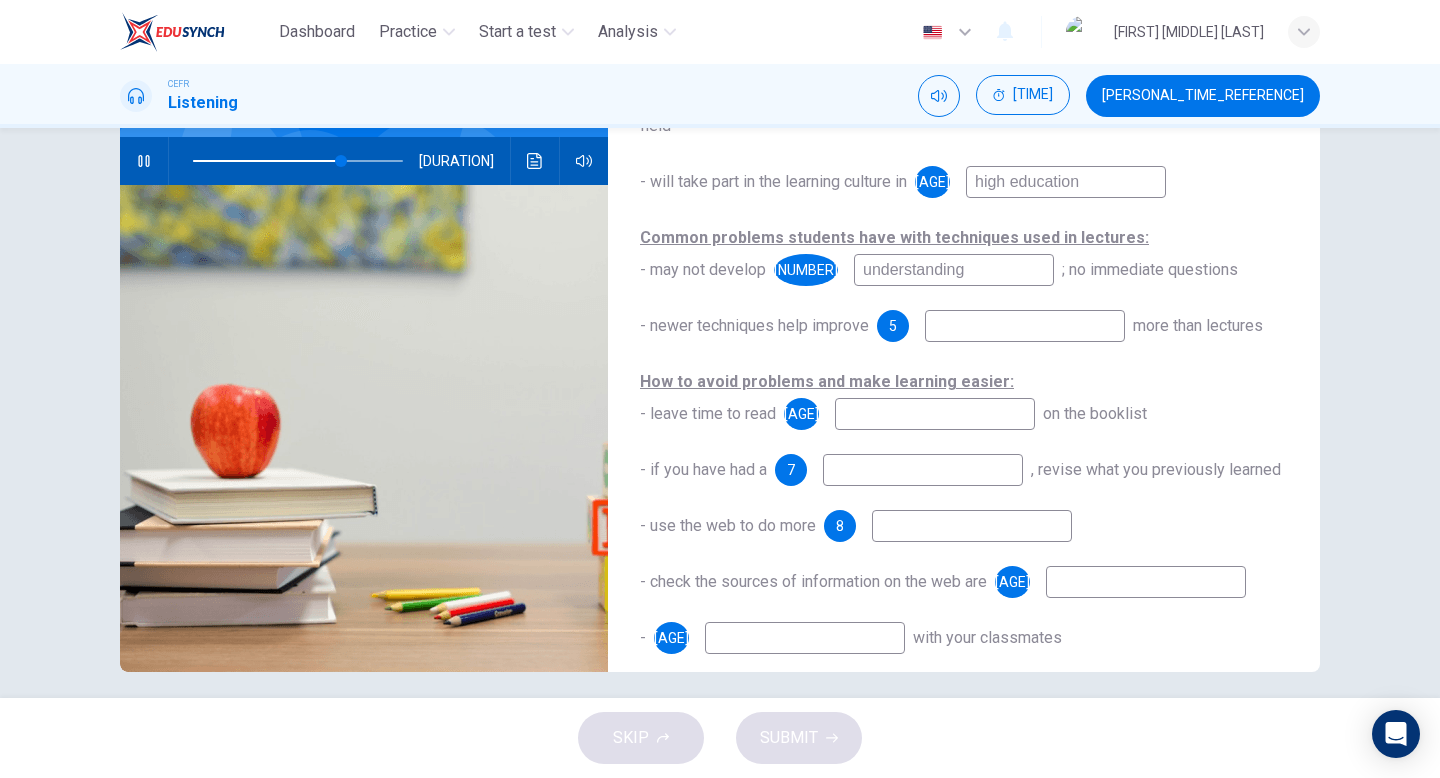 click at bounding box center (1148, 6) 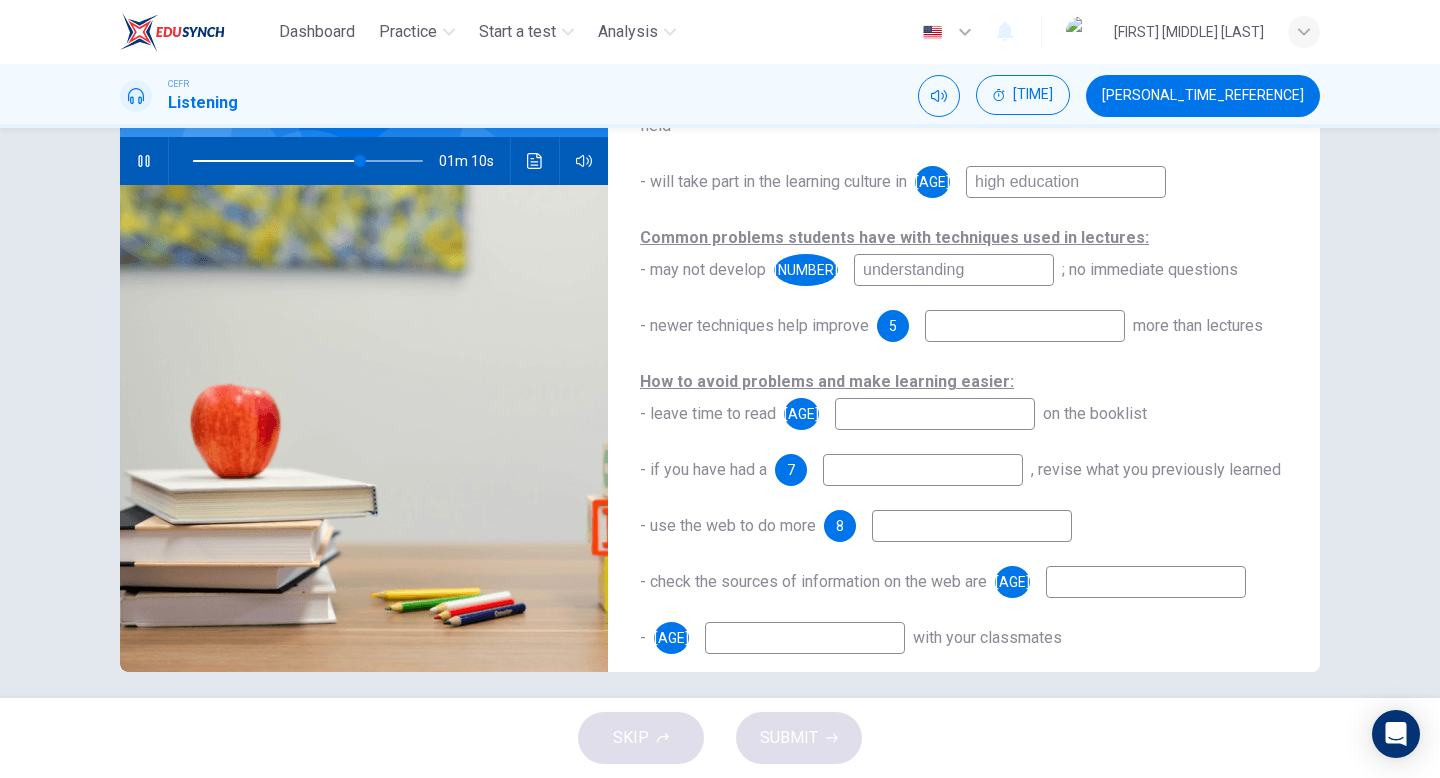 click at bounding box center (1148, 6) 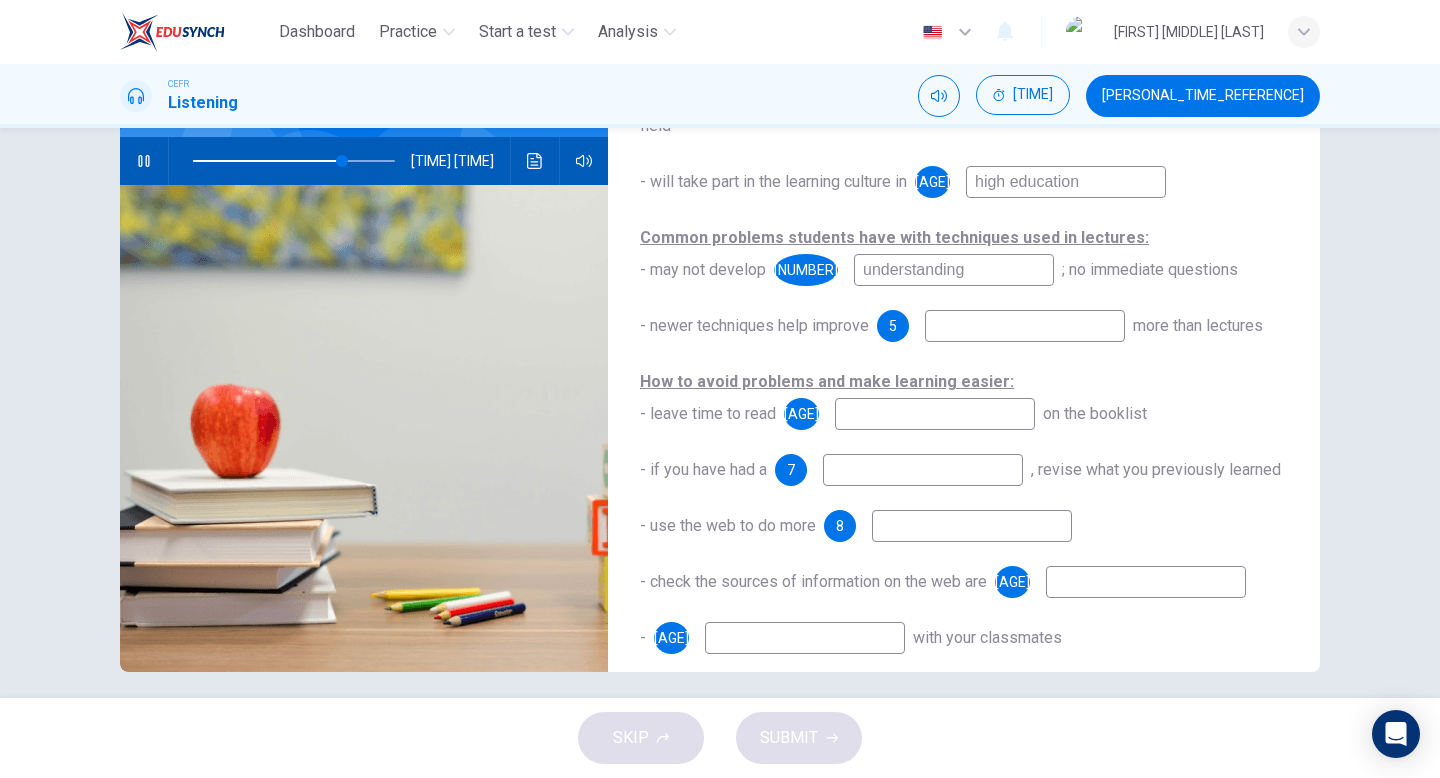 click at bounding box center (1148, 6) 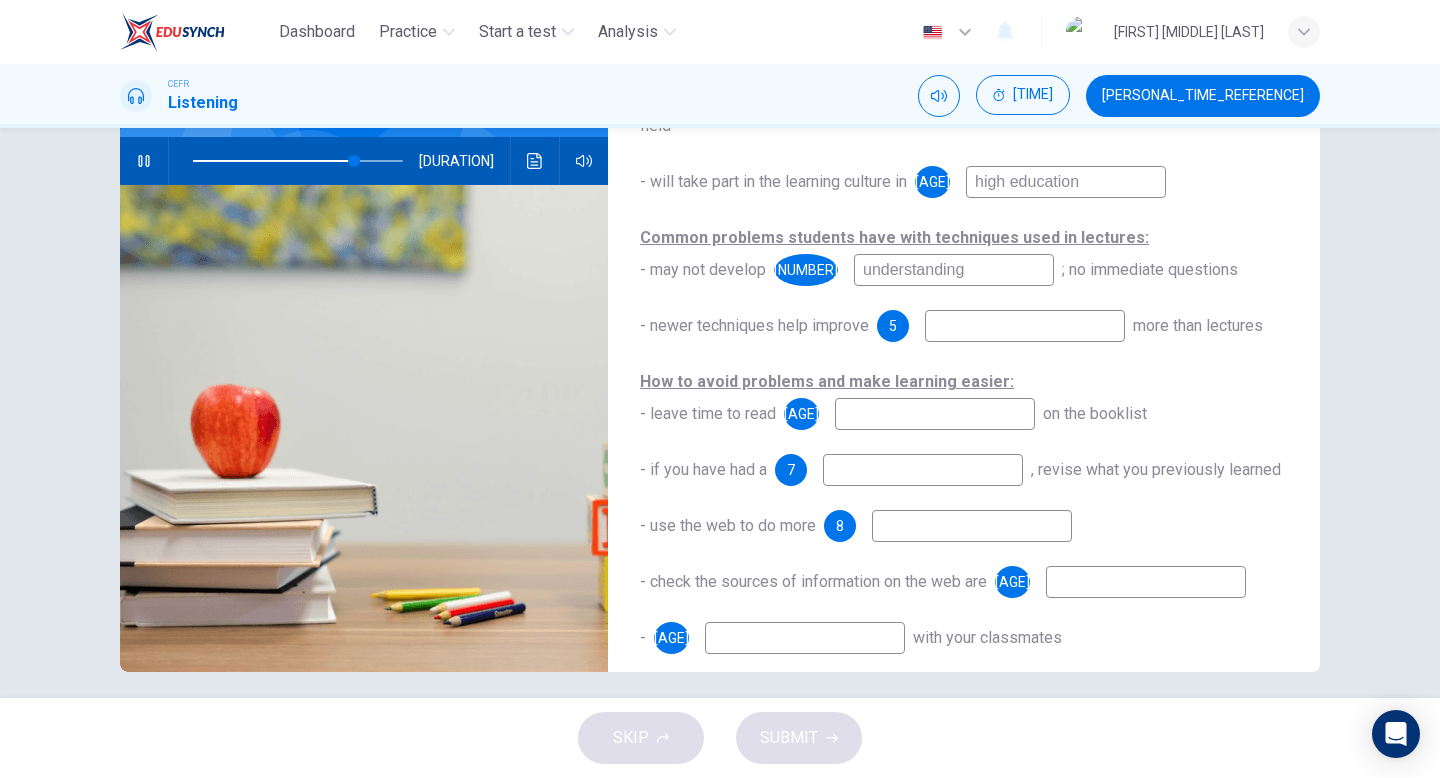 scroll, scrollTop: 205, scrollLeft: 0, axis: vertical 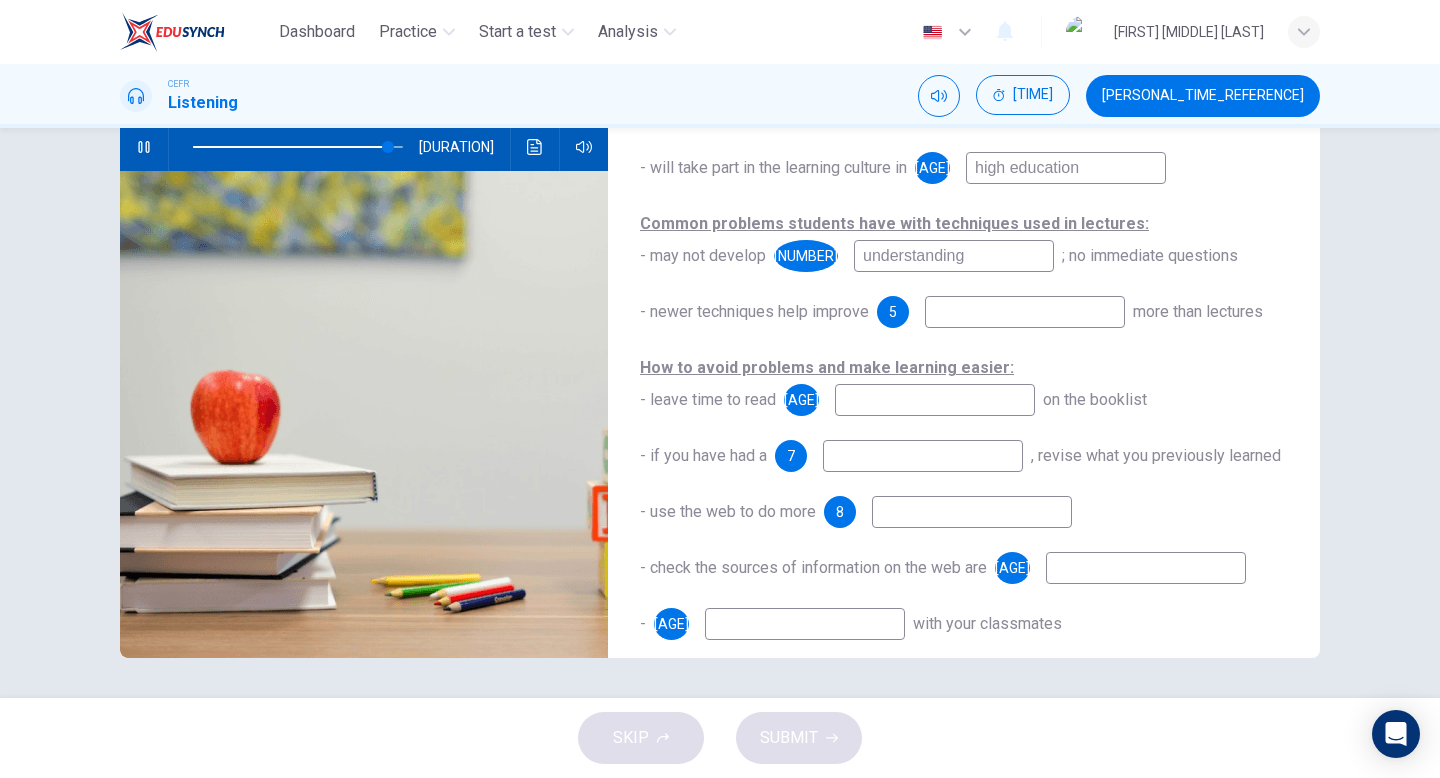 click at bounding box center [1148, -8] 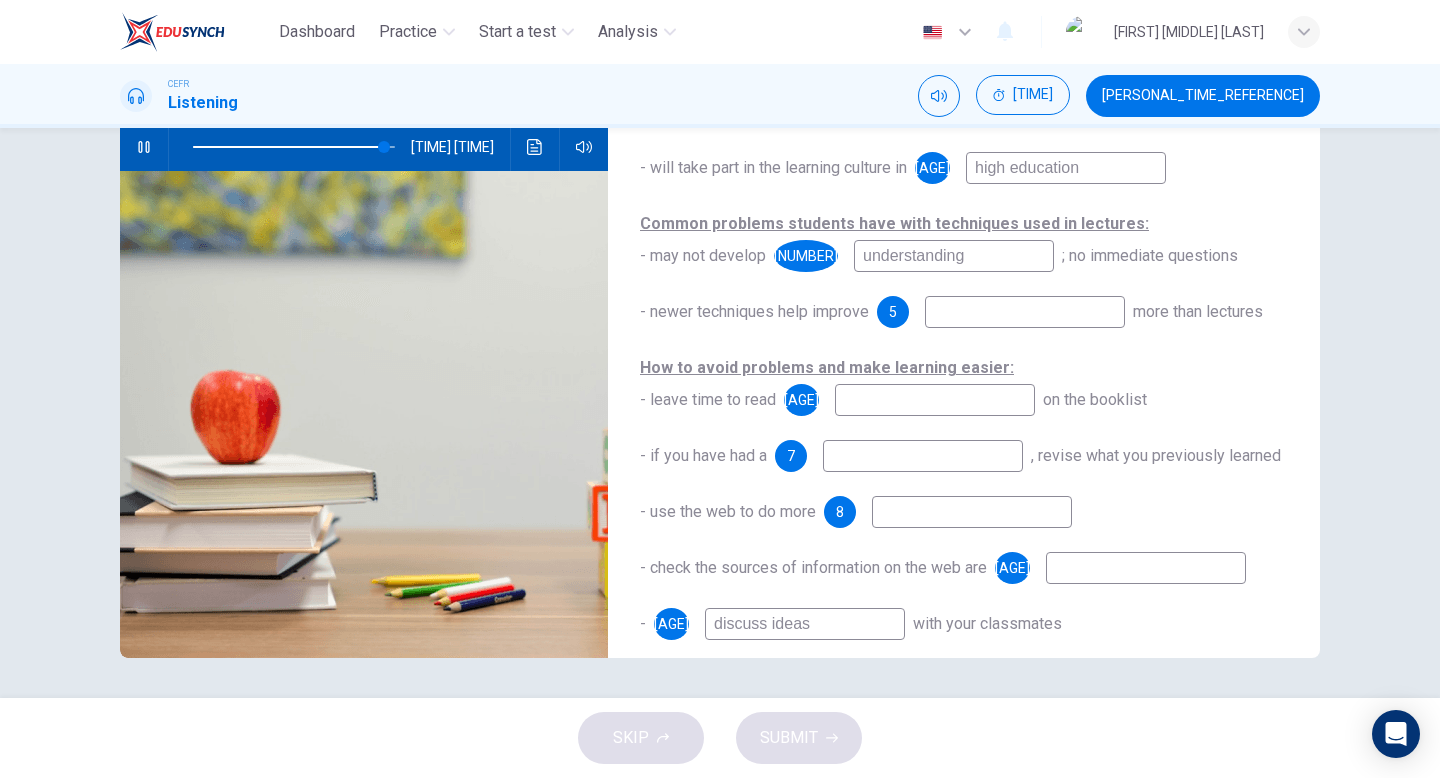 type on "discuss ideas" 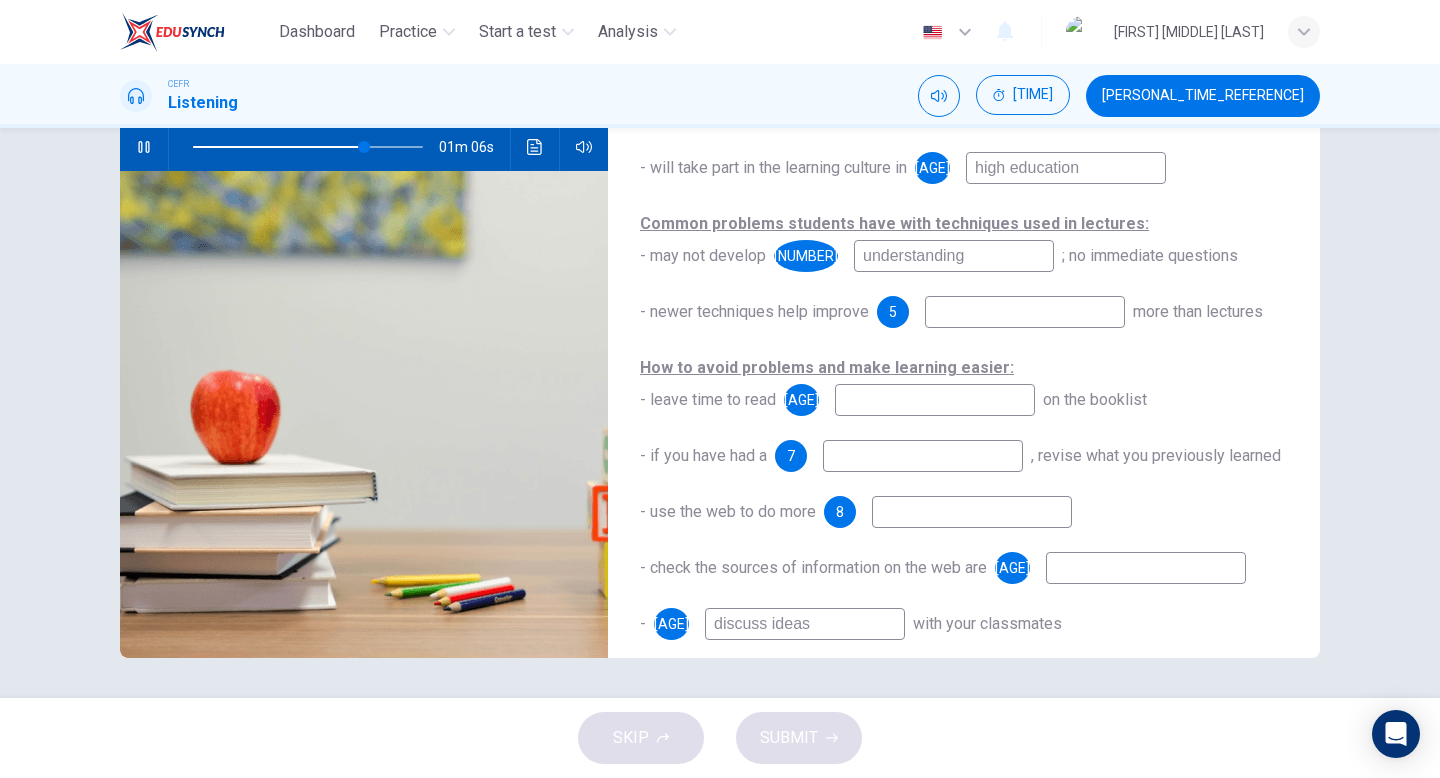 click at bounding box center (308, 147) 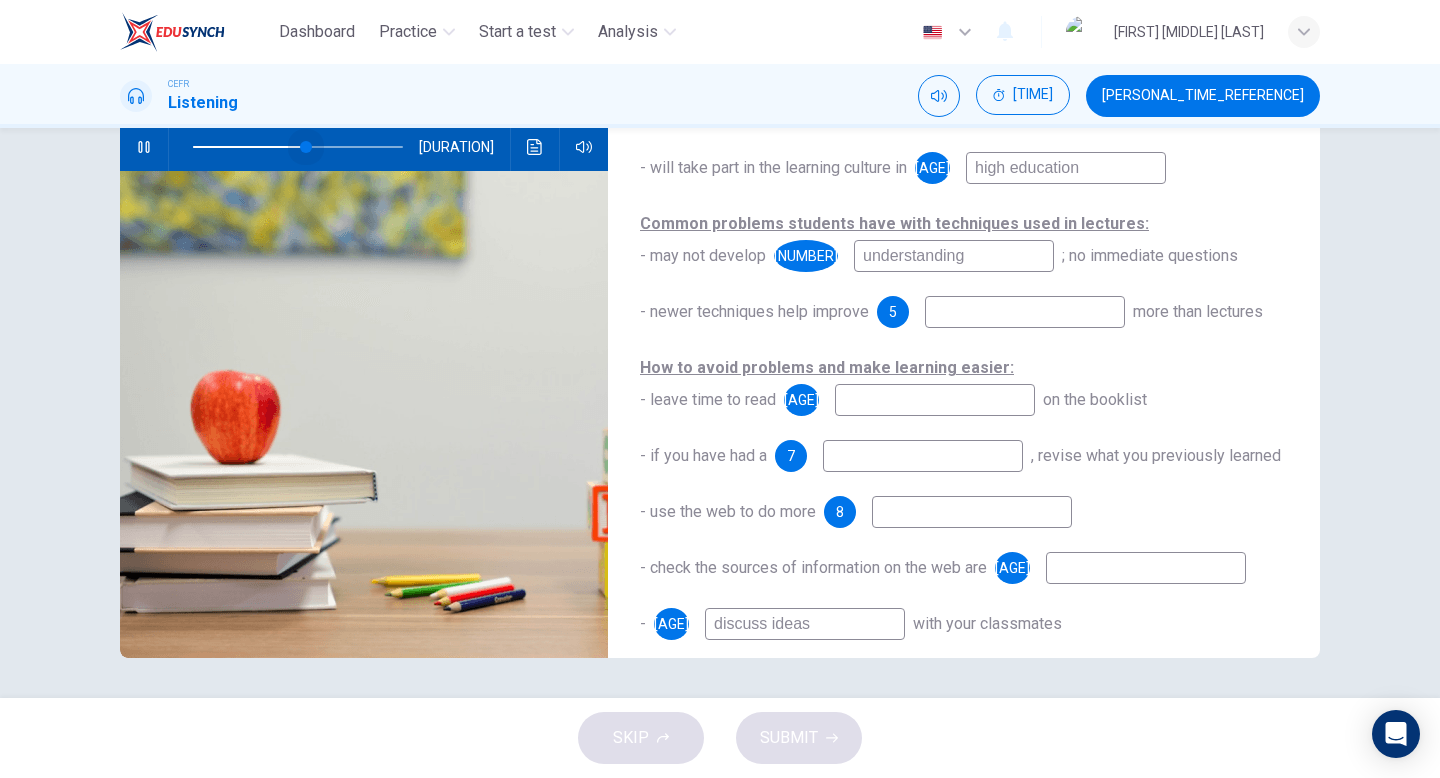click at bounding box center [298, 147] 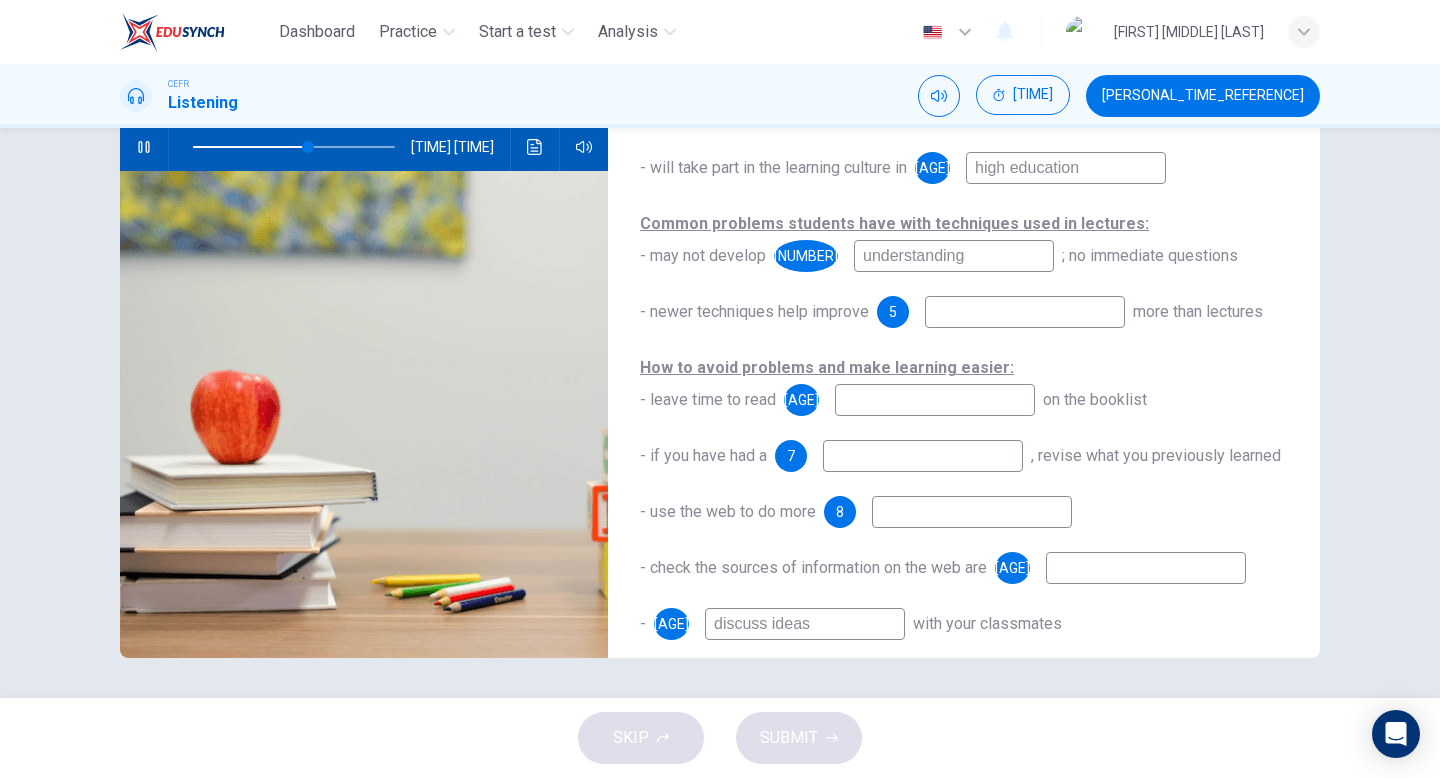click at bounding box center (1148, -8) 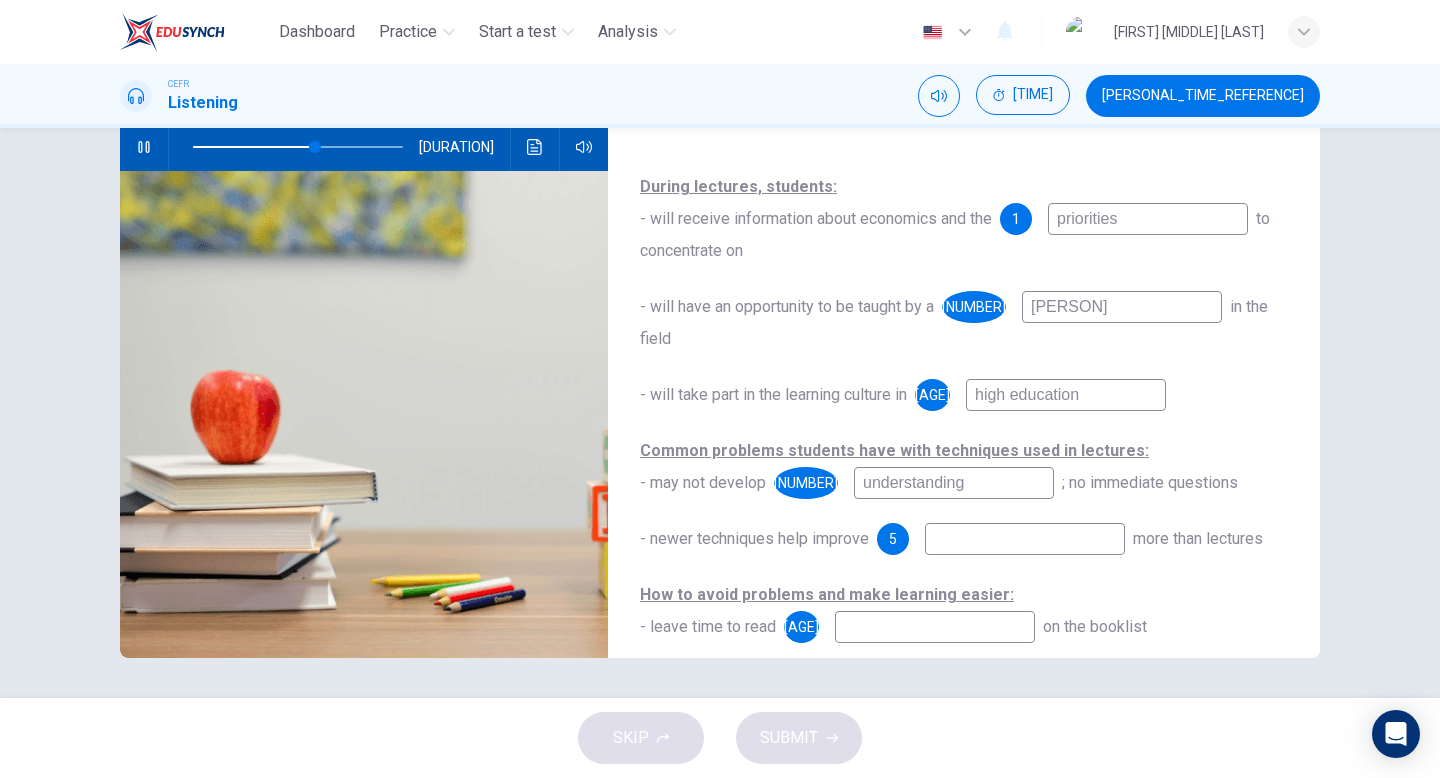 scroll, scrollTop: 227, scrollLeft: 0, axis: vertical 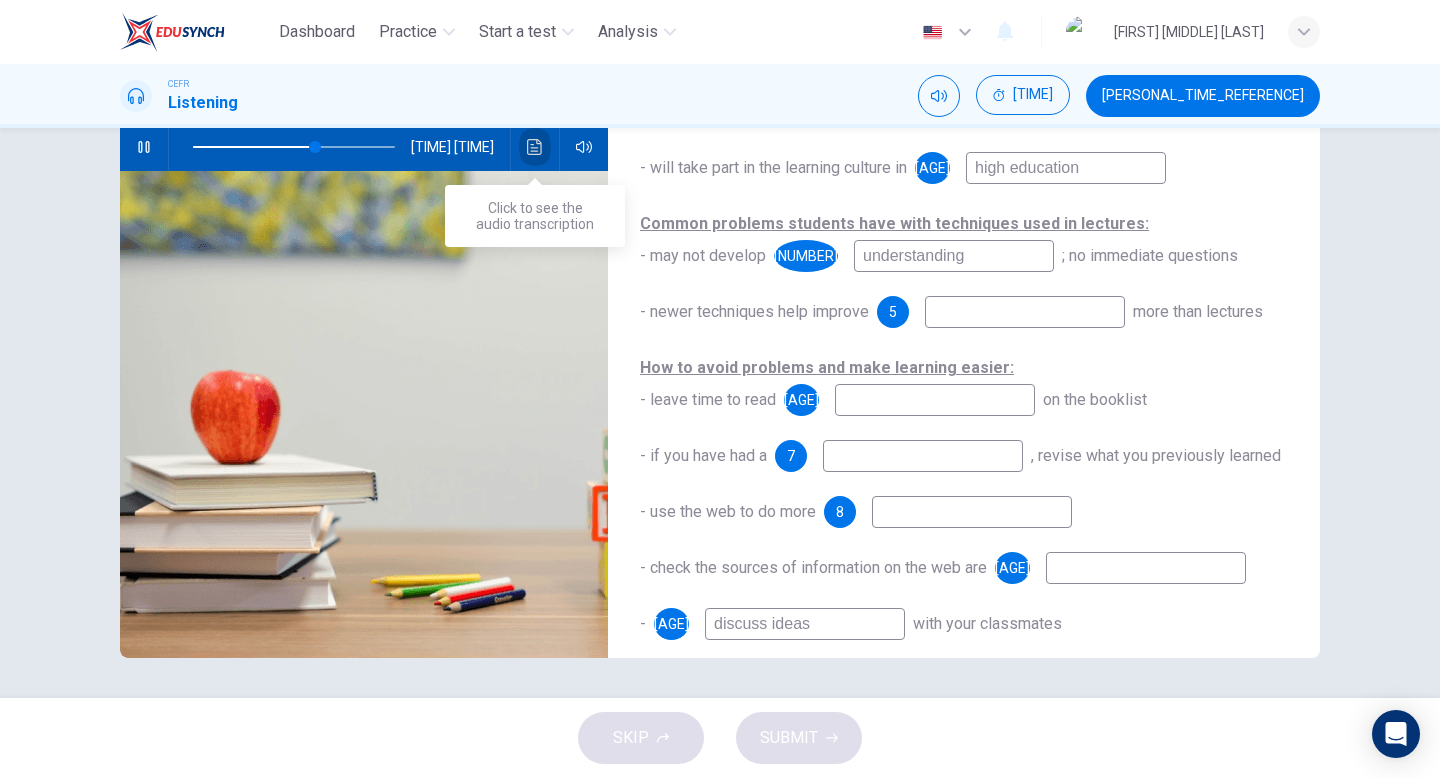 click at bounding box center [534, 147] 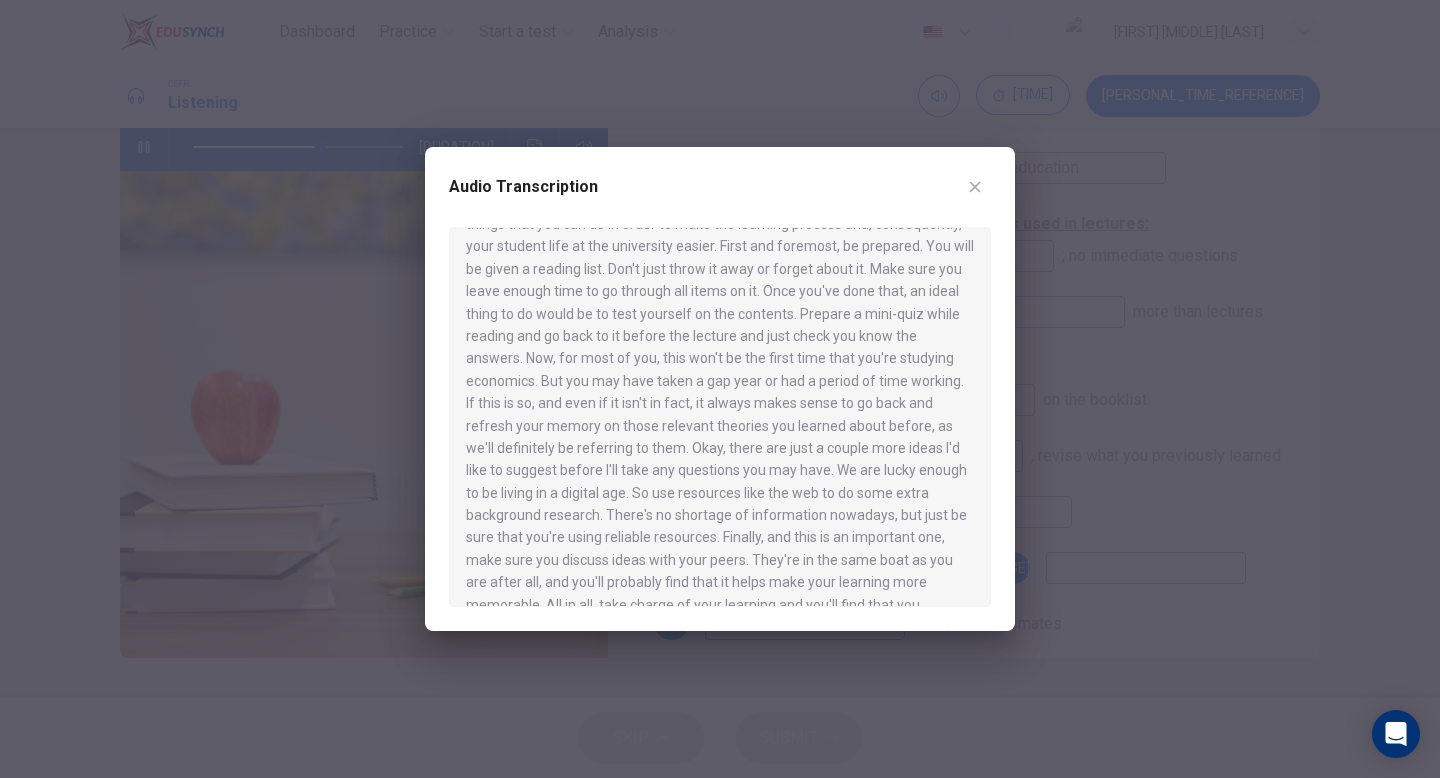 scroll, scrollTop: 572, scrollLeft: 0, axis: vertical 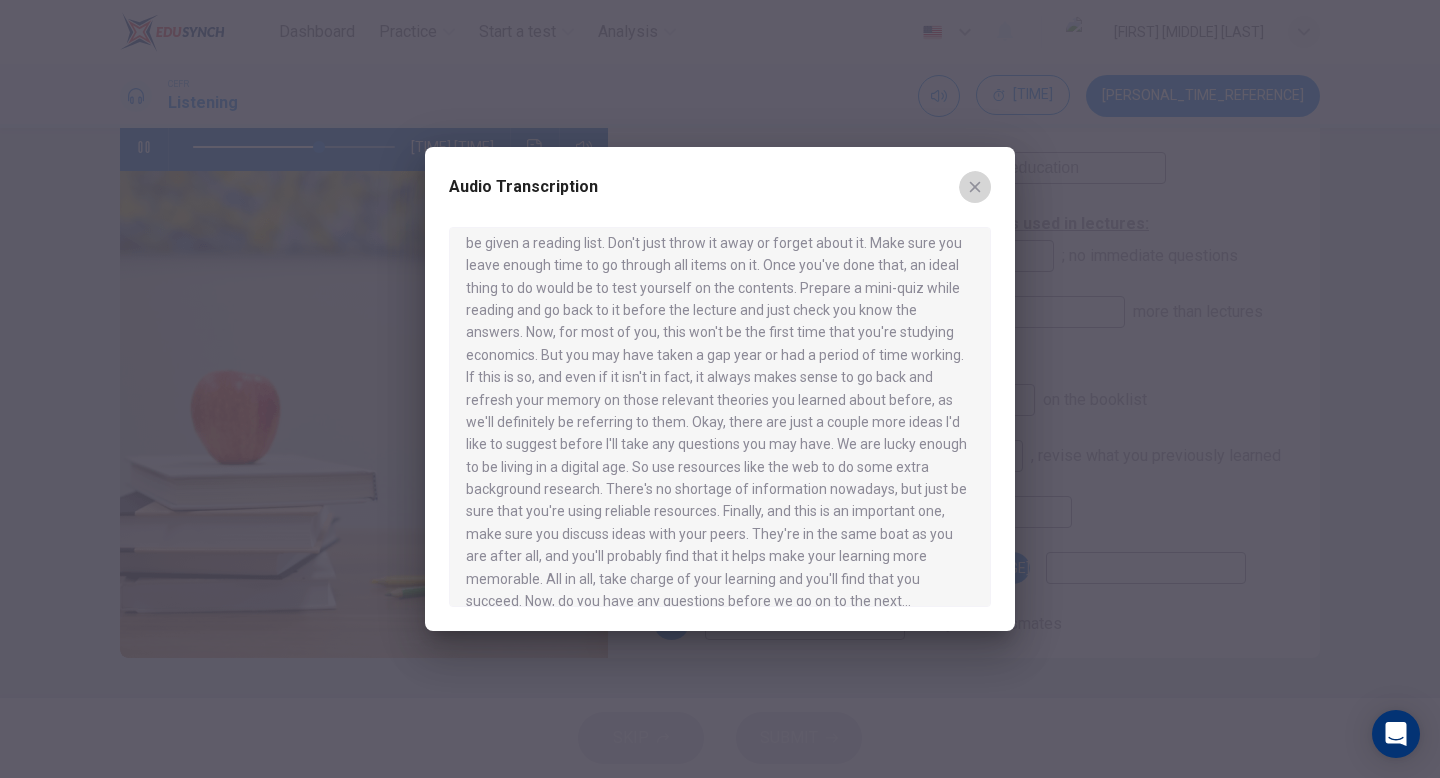 click at bounding box center (975, 187) 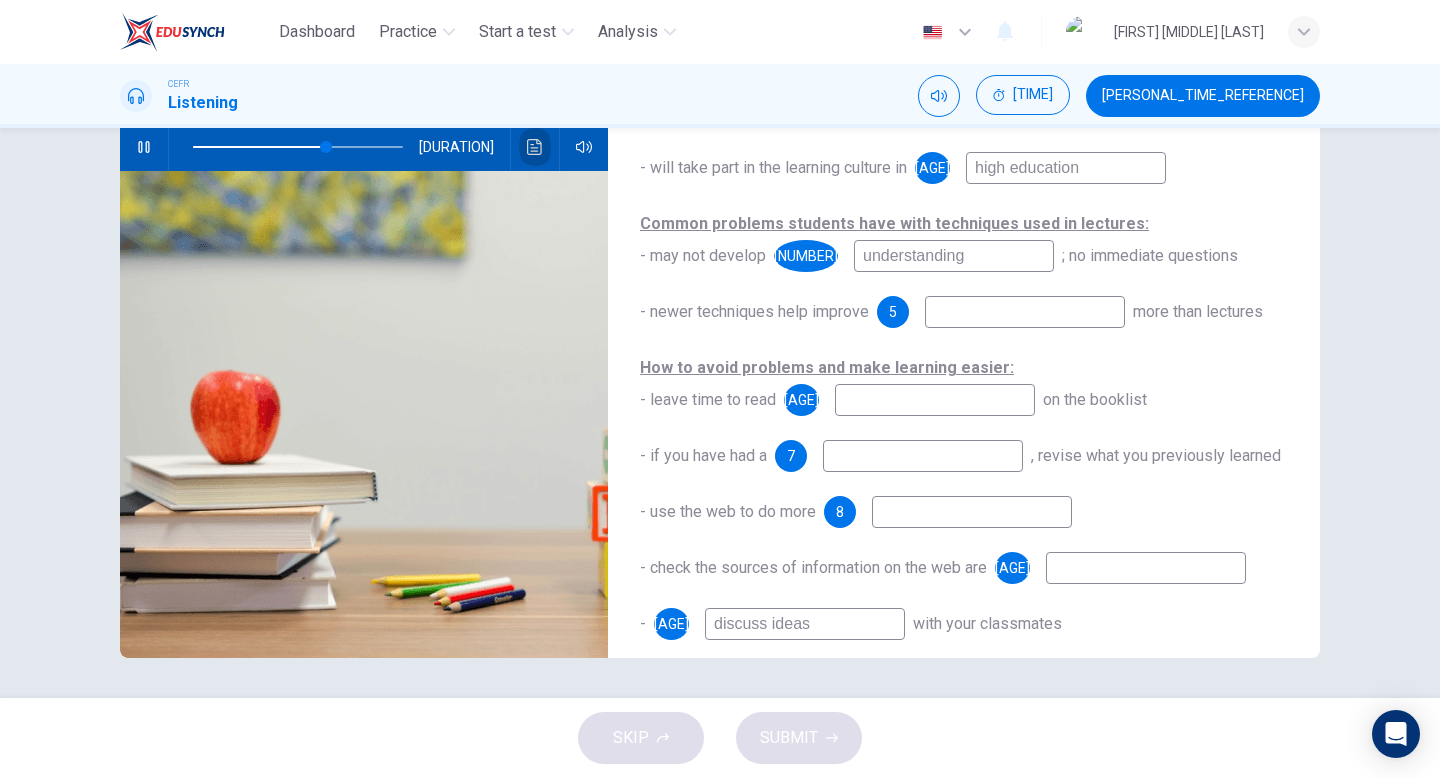 click at bounding box center (535, 147) 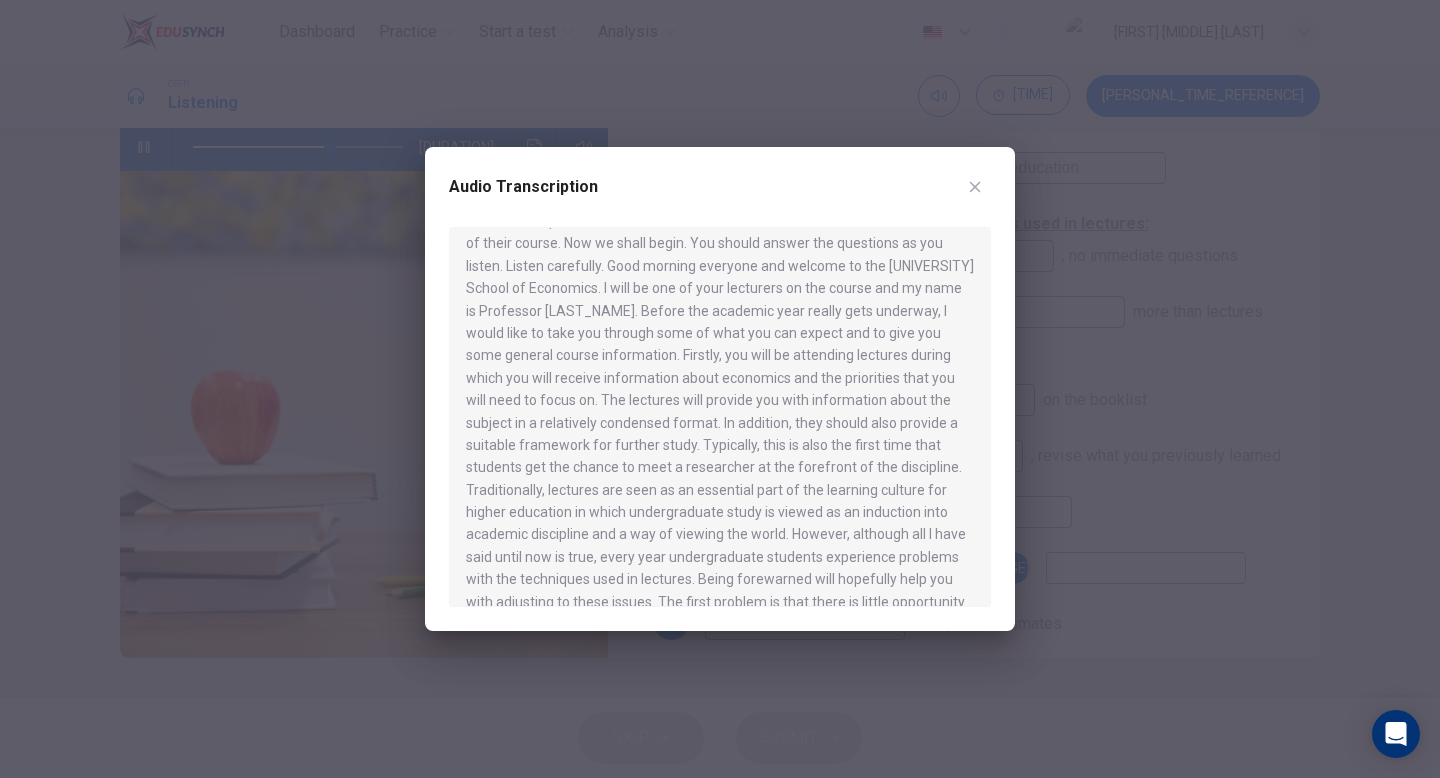 scroll, scrollTop: 35, scrollLeft: 0, axis: vertical 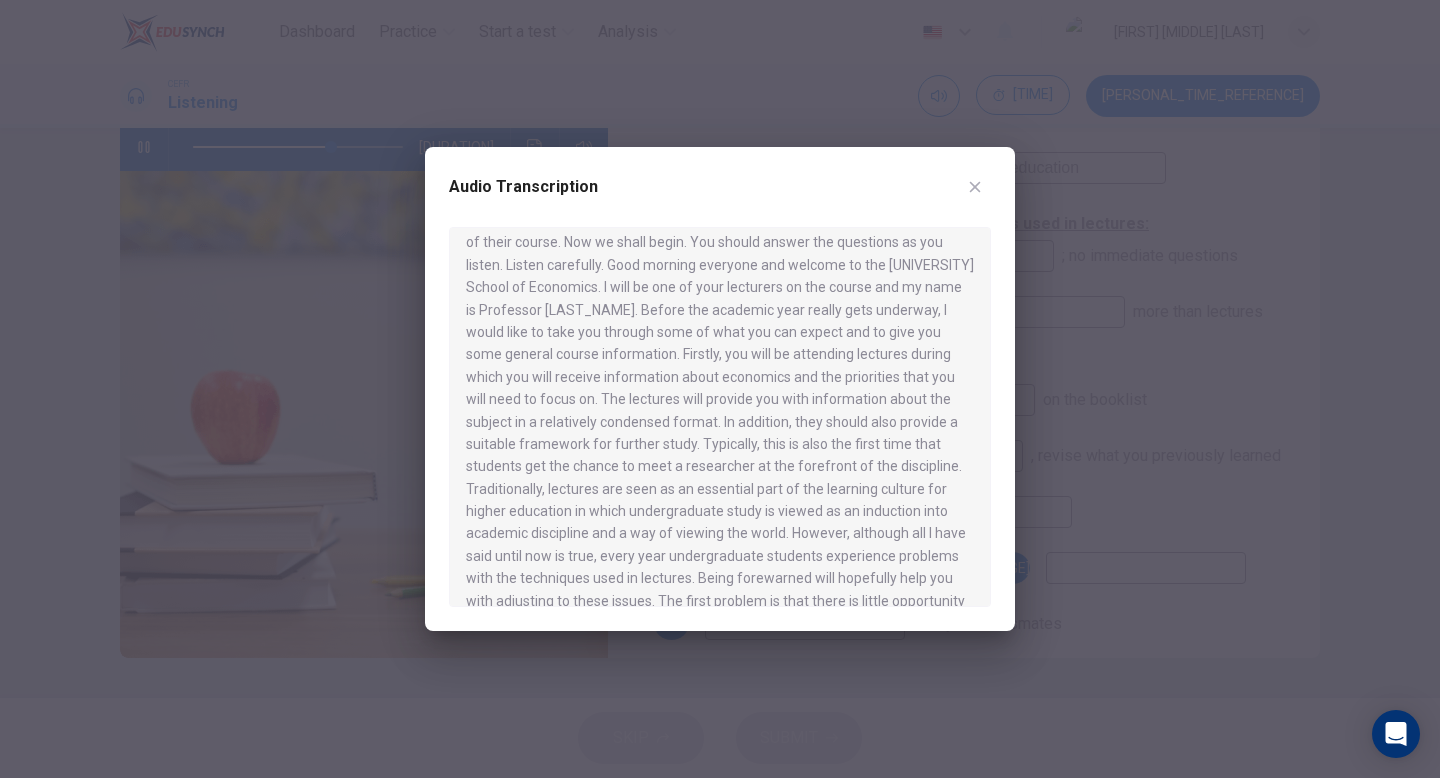 click at bounding box center [975, 187] 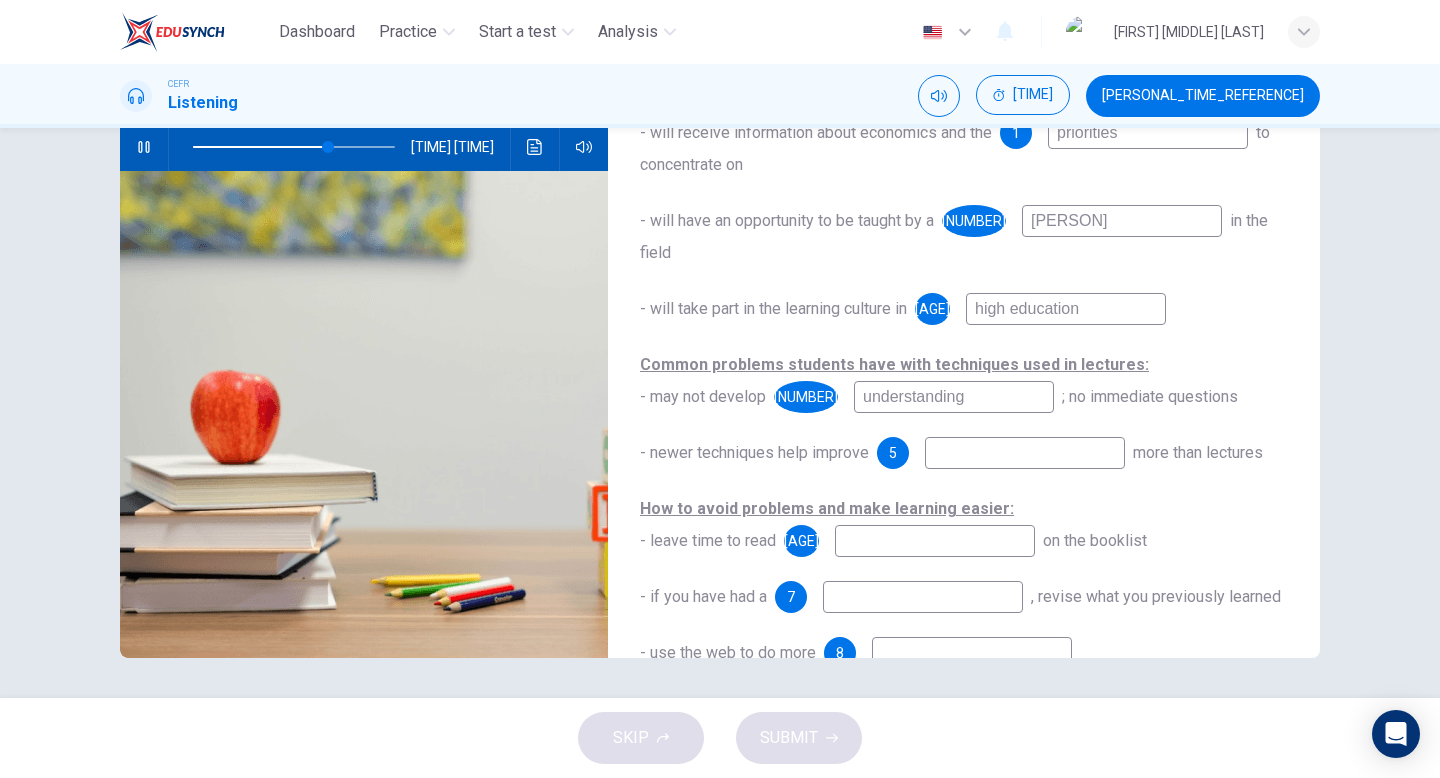 scroll, scrollTop: 150, scrollLeft: 0, axis: vertical 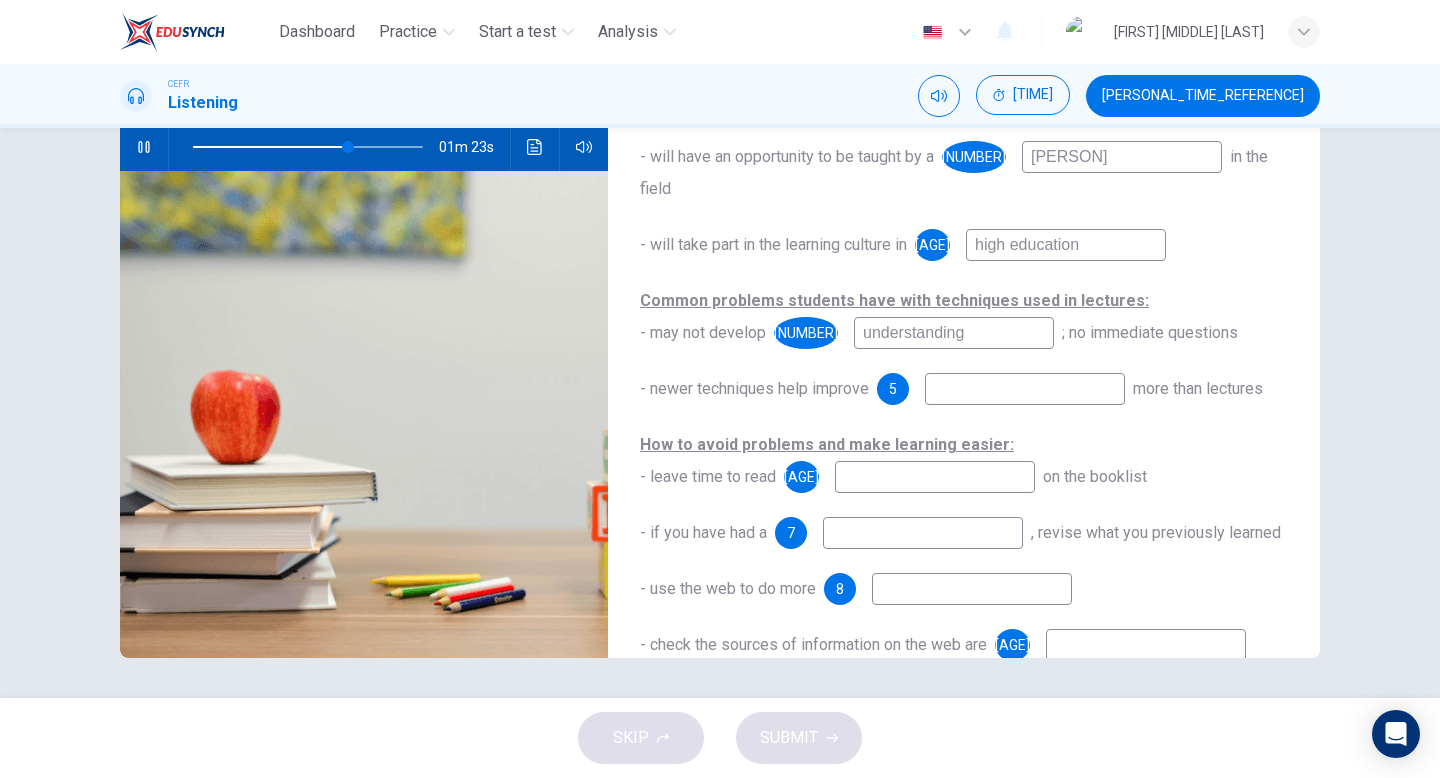 click at bounding box center (1148, 69) 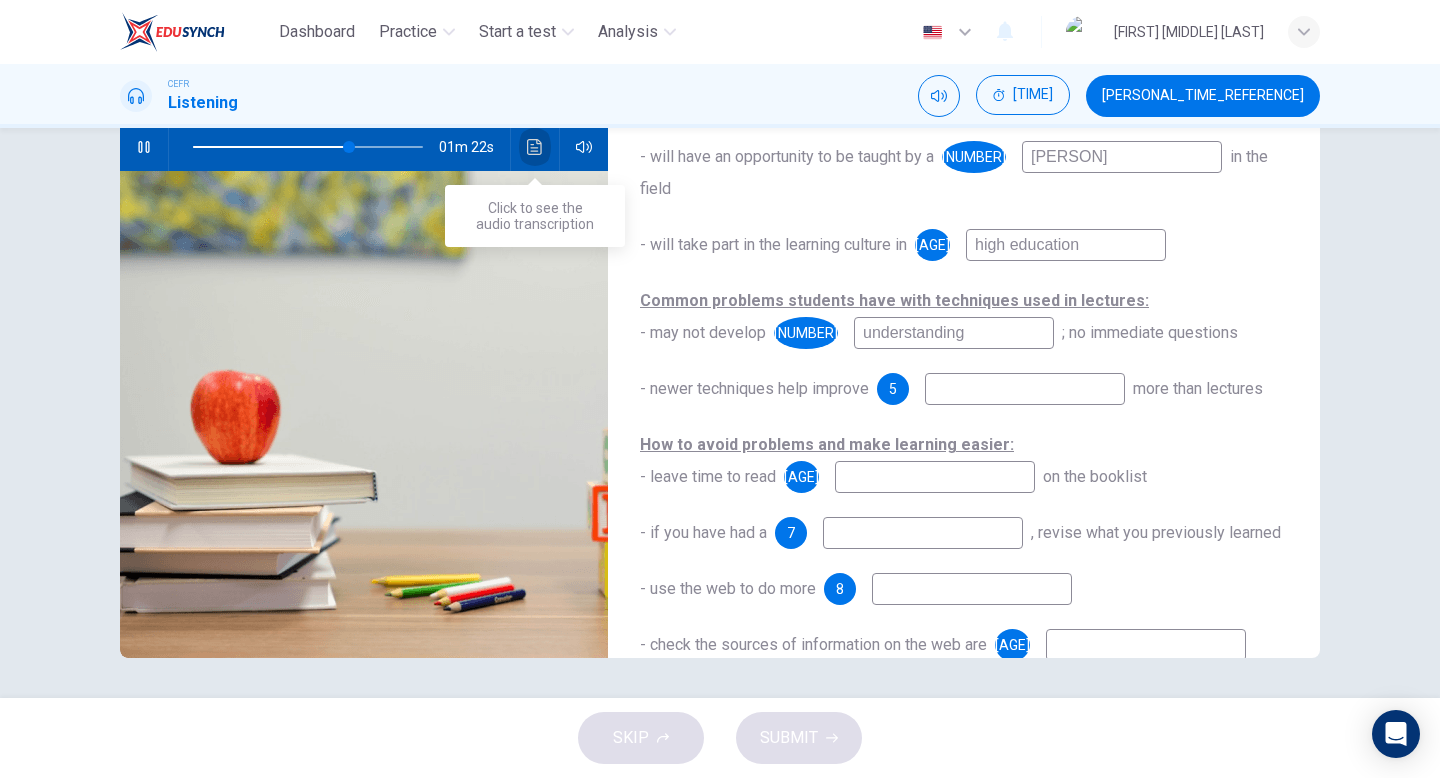 click at bounding box center (535, 147) 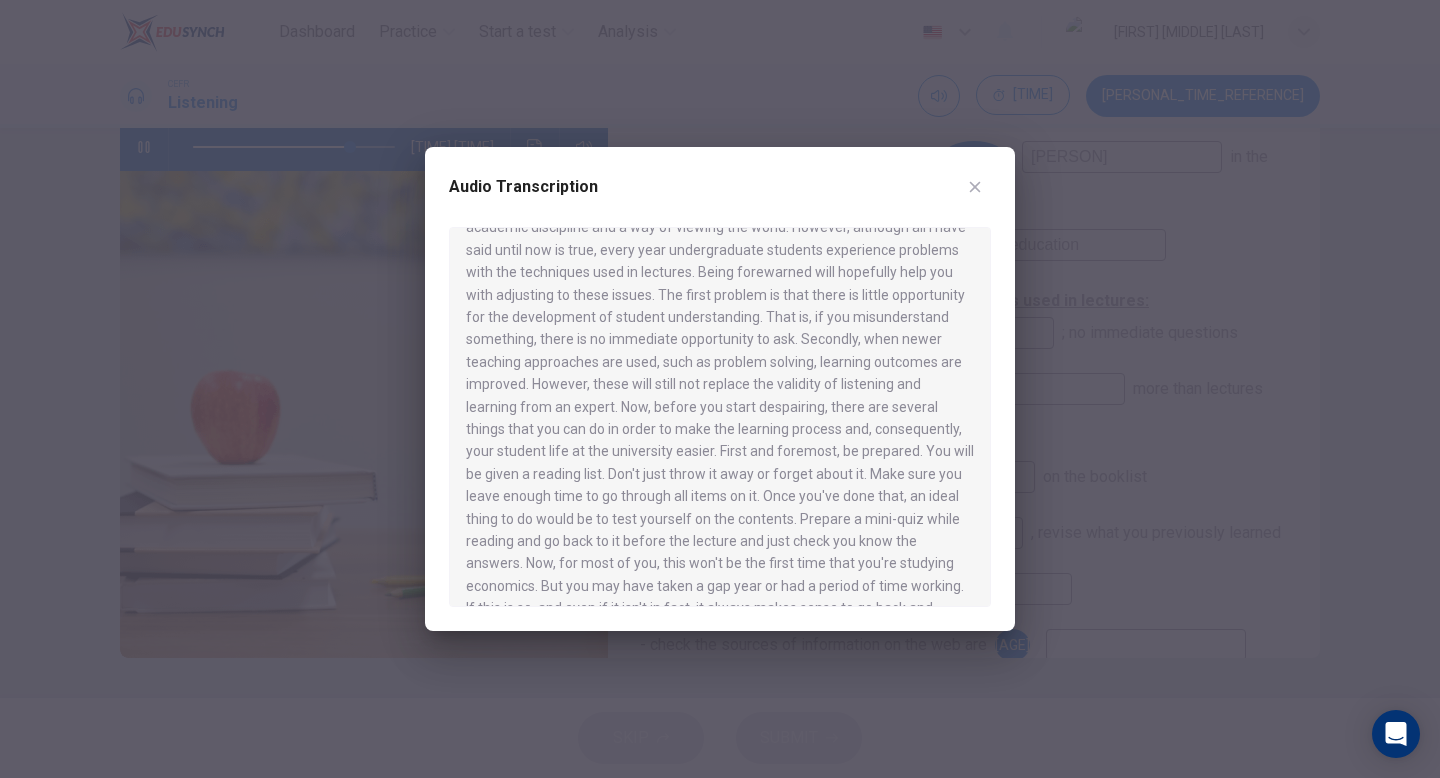 scroll, scrollTop: 345, scrollLeft: 0, axis: vertical 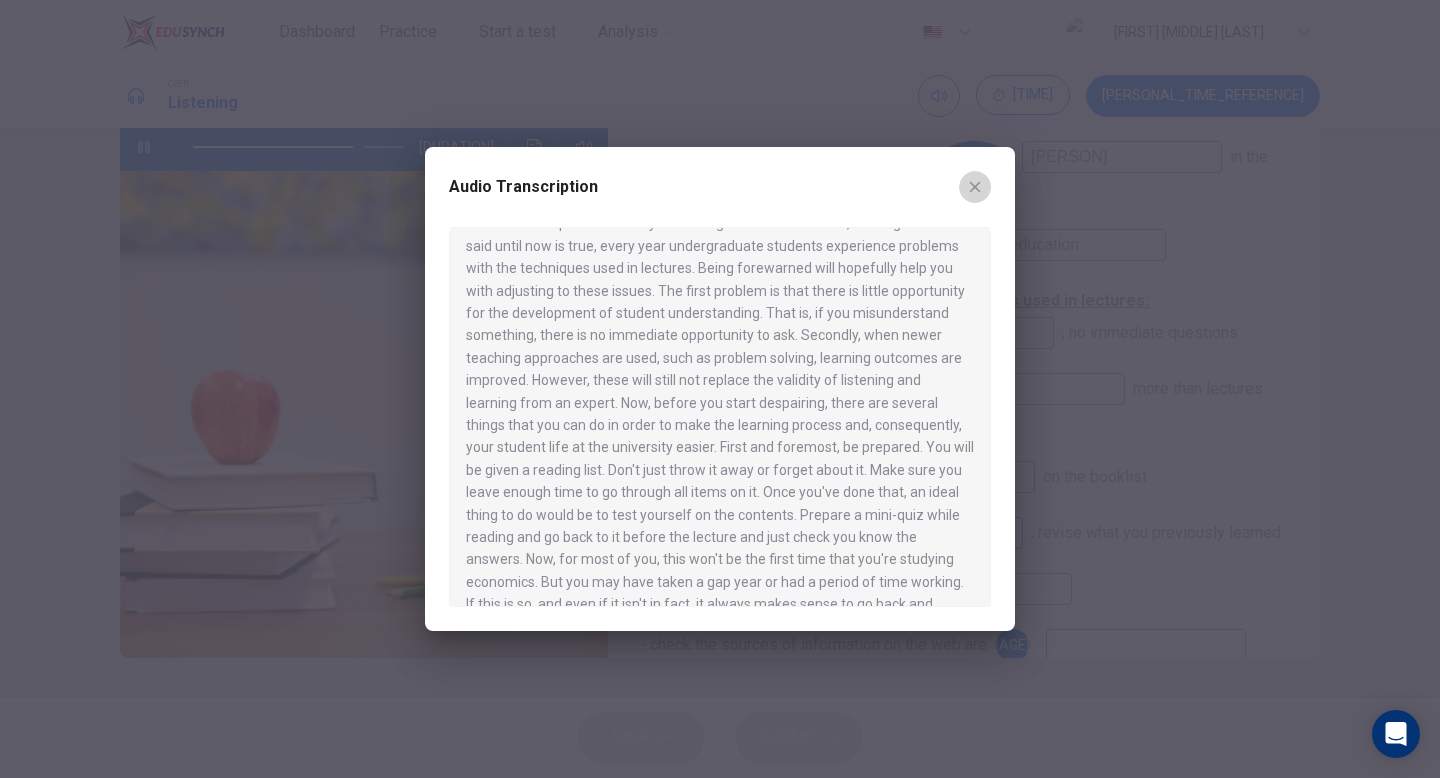 click at bounding box center [975, 187] 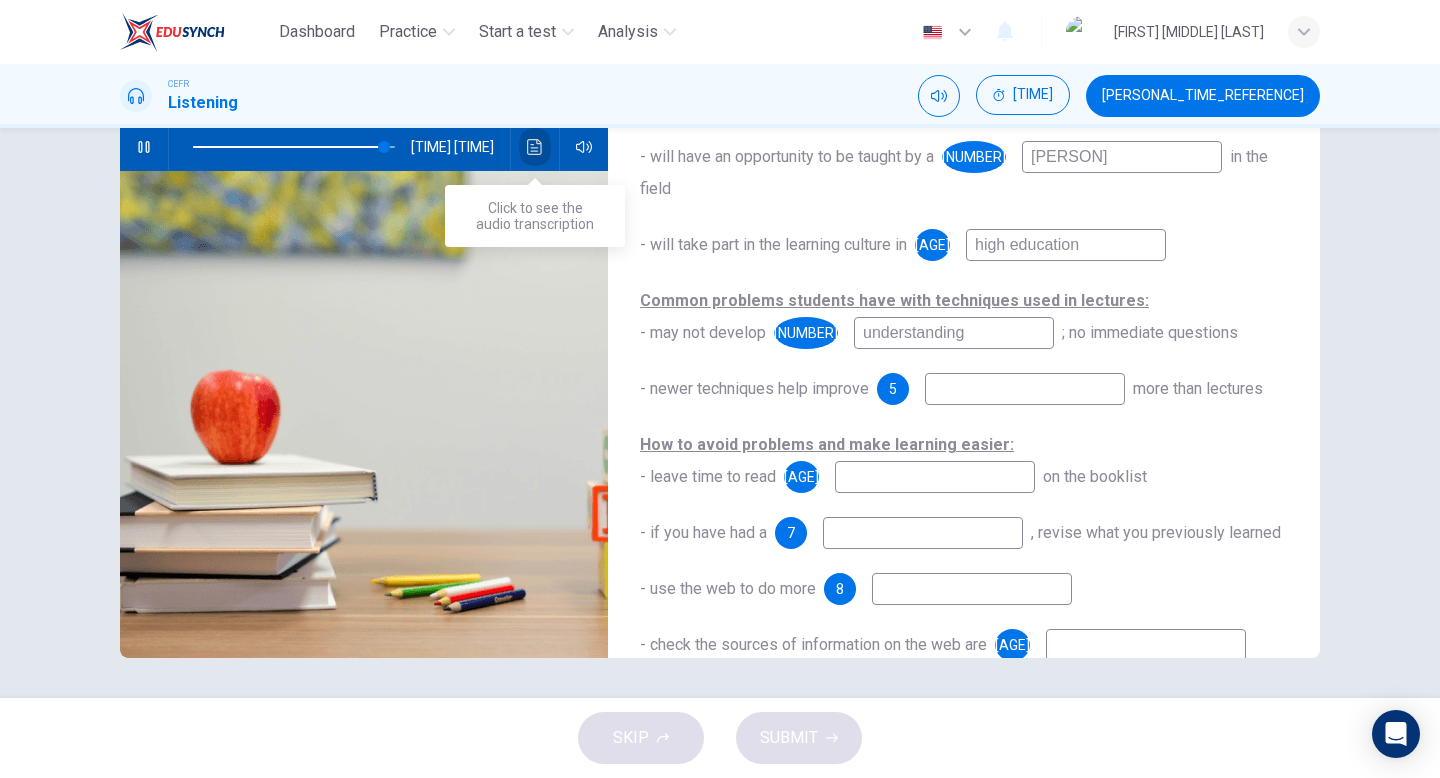 click at bounding box center (535, 147) 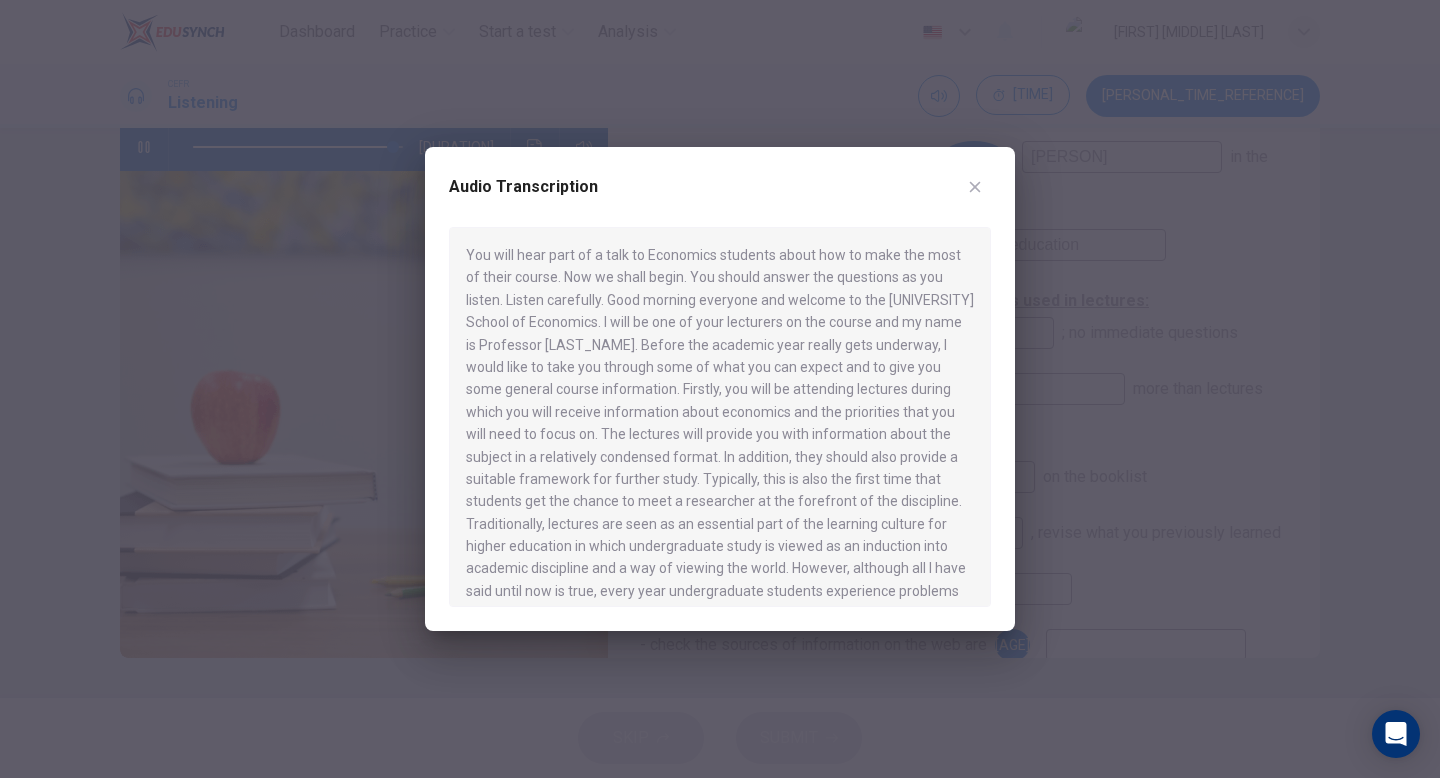 scroll, scrollTop: 572, scrollLeft: 0, axis: vertical 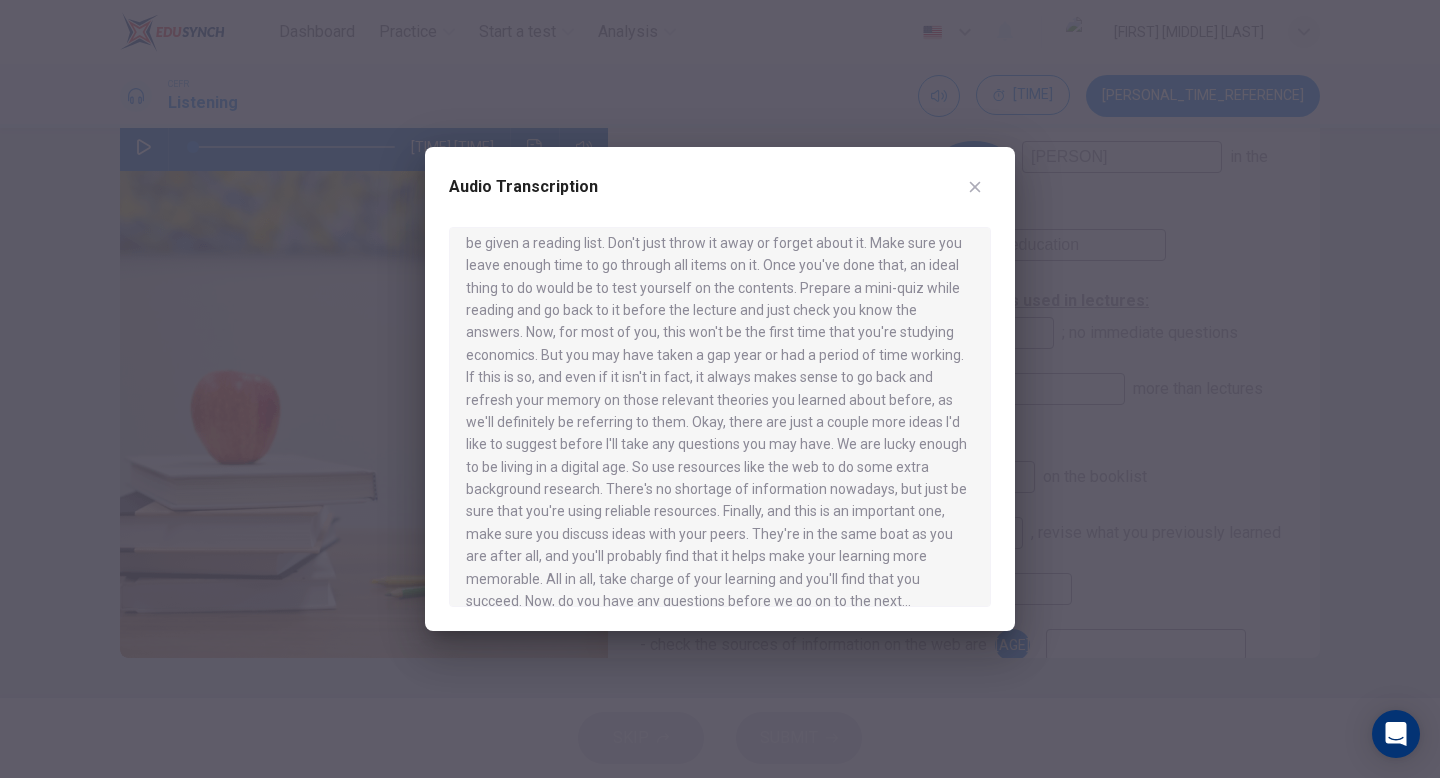 click at bounding box center (720, 389) 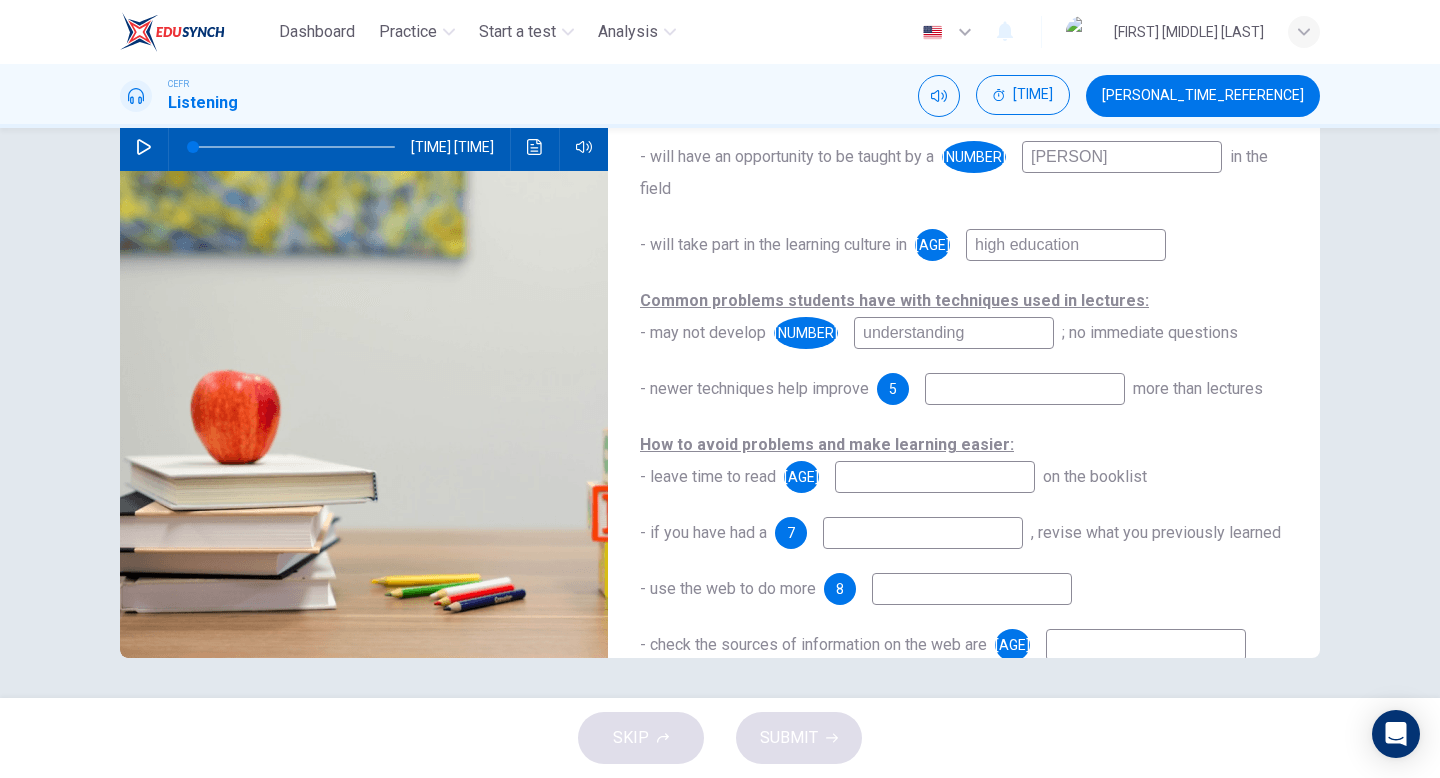 scroll, scrollTop: 227, scrollLeft: 0, axis: vertical 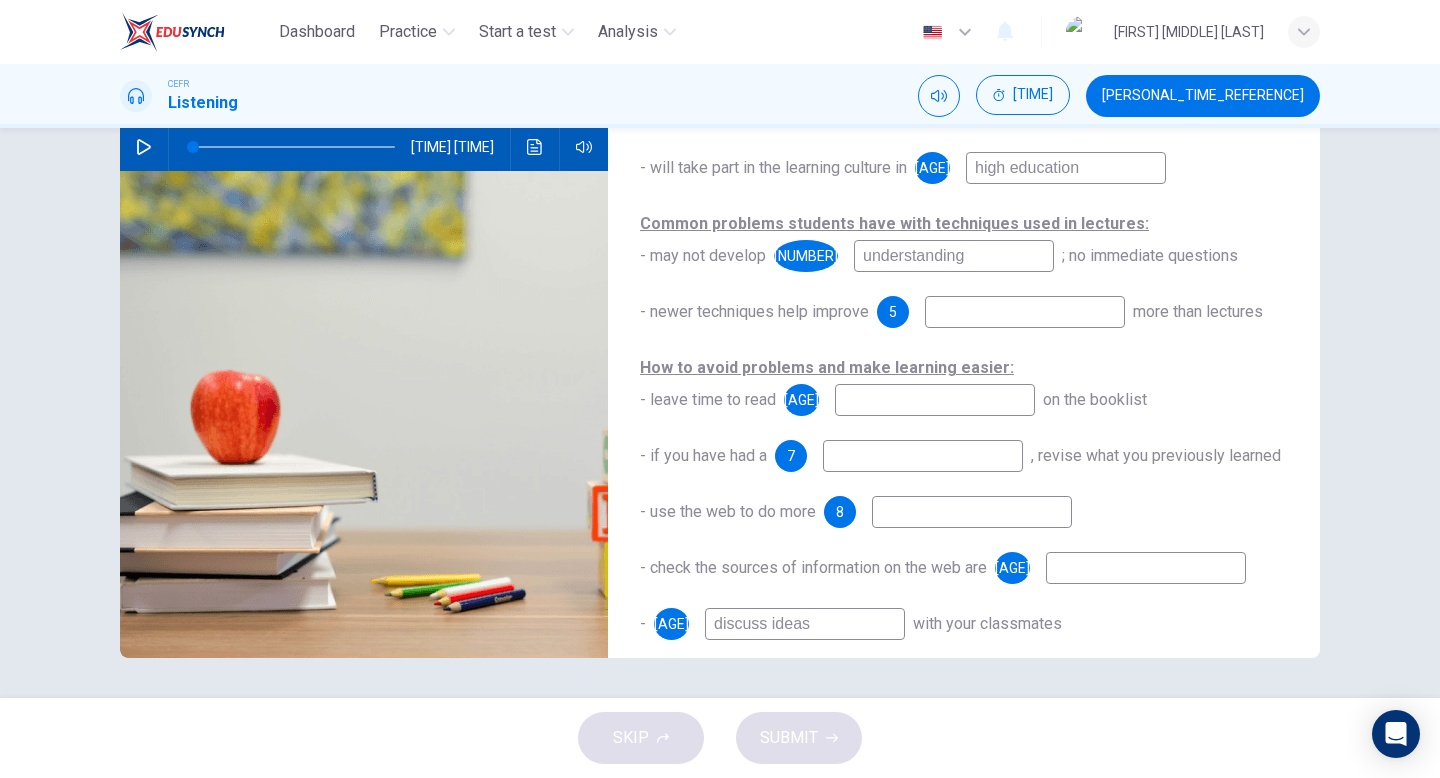 click at bounding box center [534, 147] 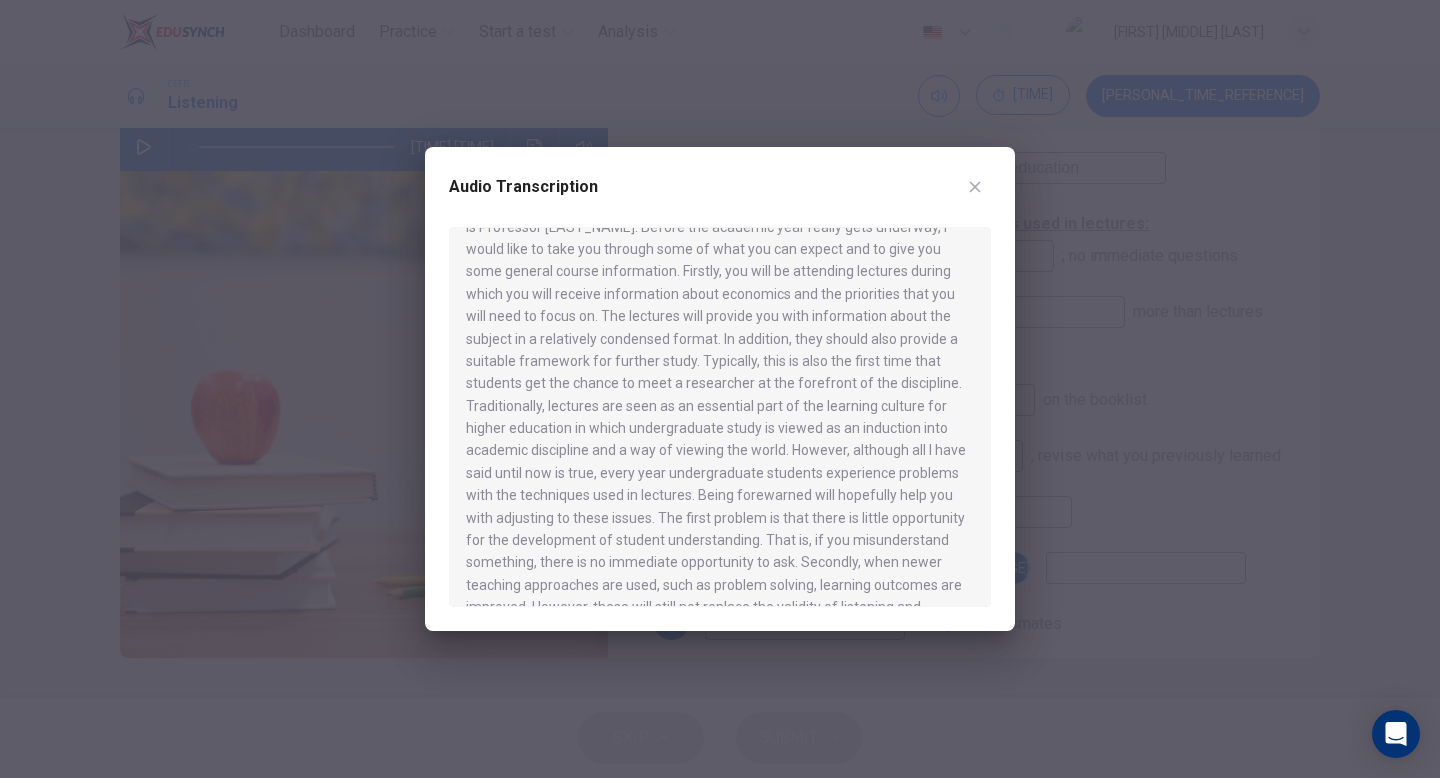 scroll, scrollTop: 572, scrollLeft: 0, axis: vertical 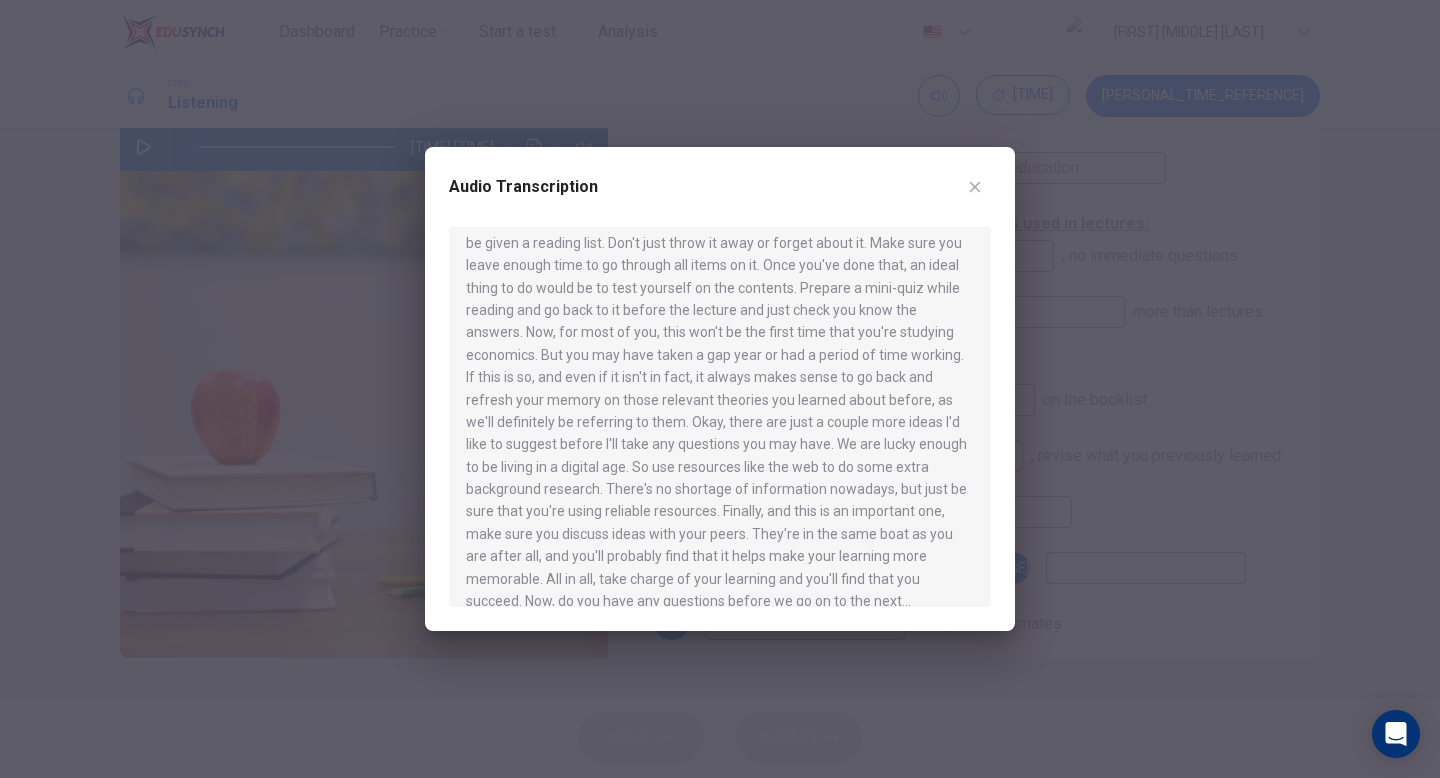 click at bounding box center (720, 389) 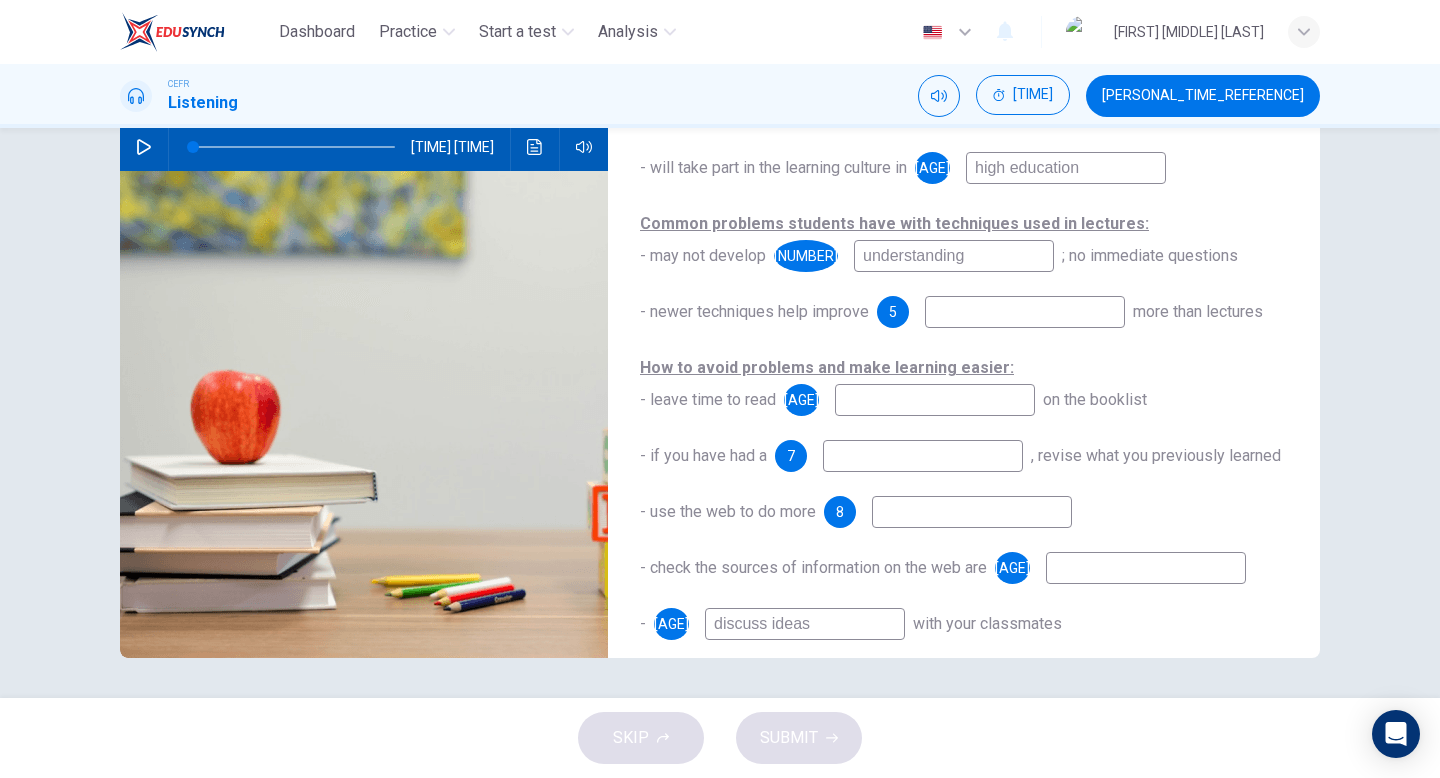 click at bounding box center (1148, -8) 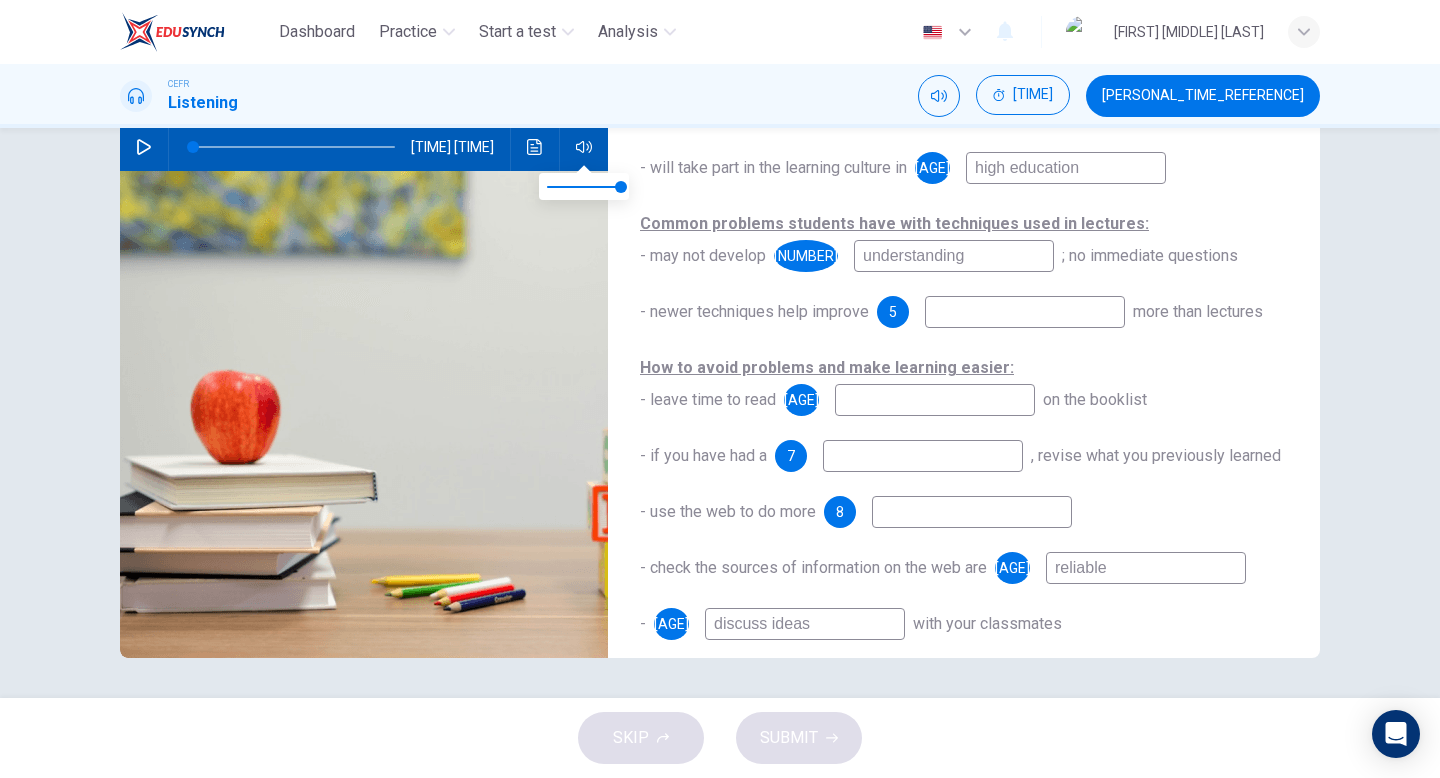 type on "reliable" 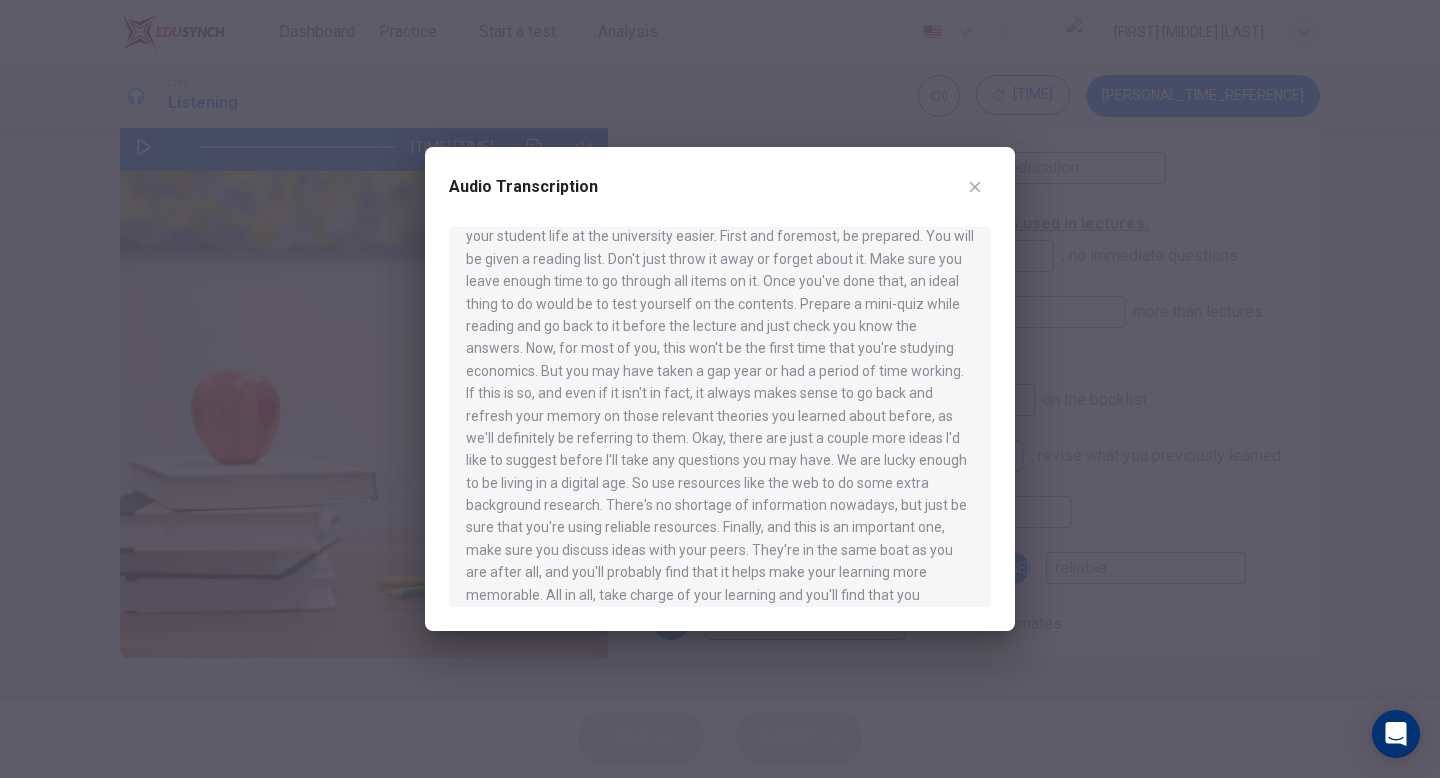 scroll, scrollTop: 572, scrollLeft: 0, axis: vertical 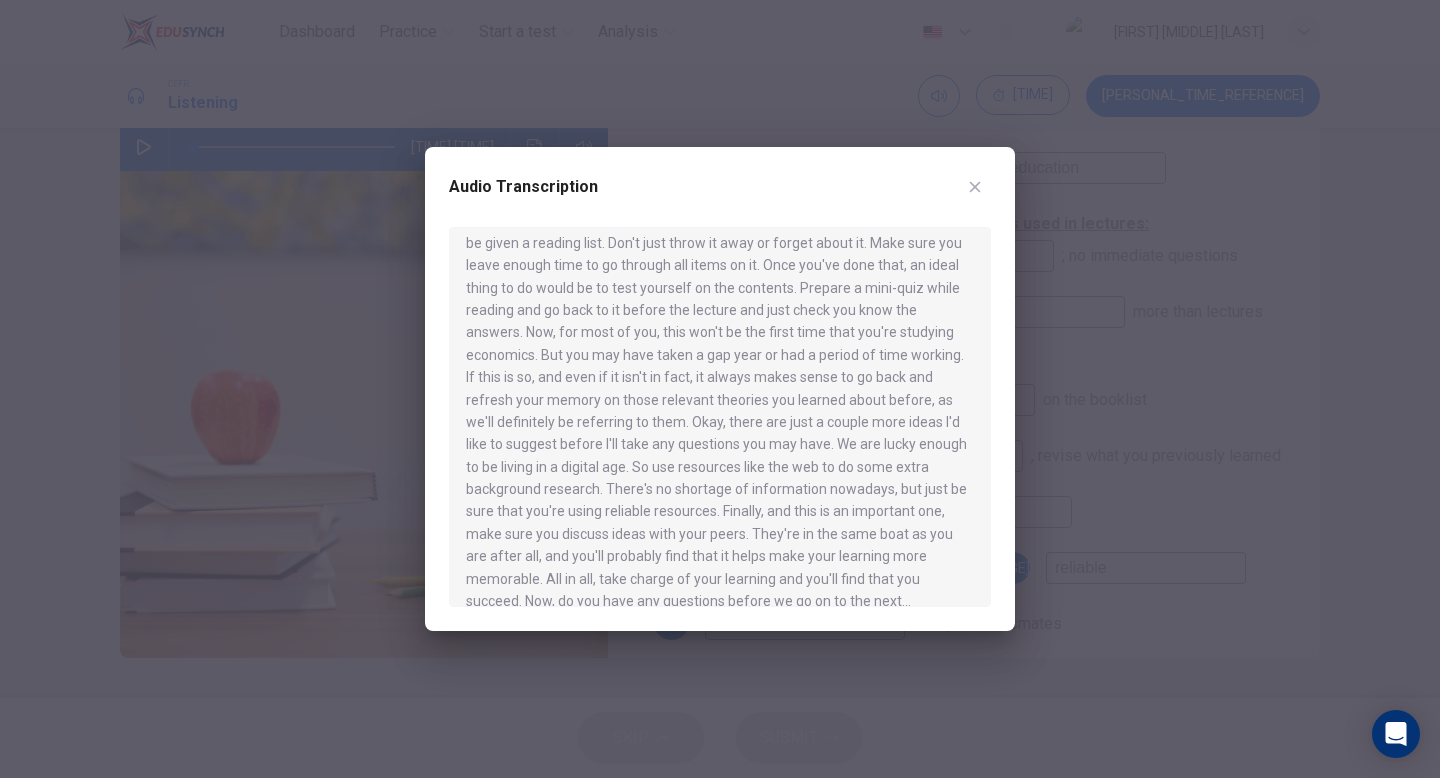 drag, startPoint x: 791, startPoint y: 403, endPoint x: 899, endPoint y: 470, distance: 127.09445 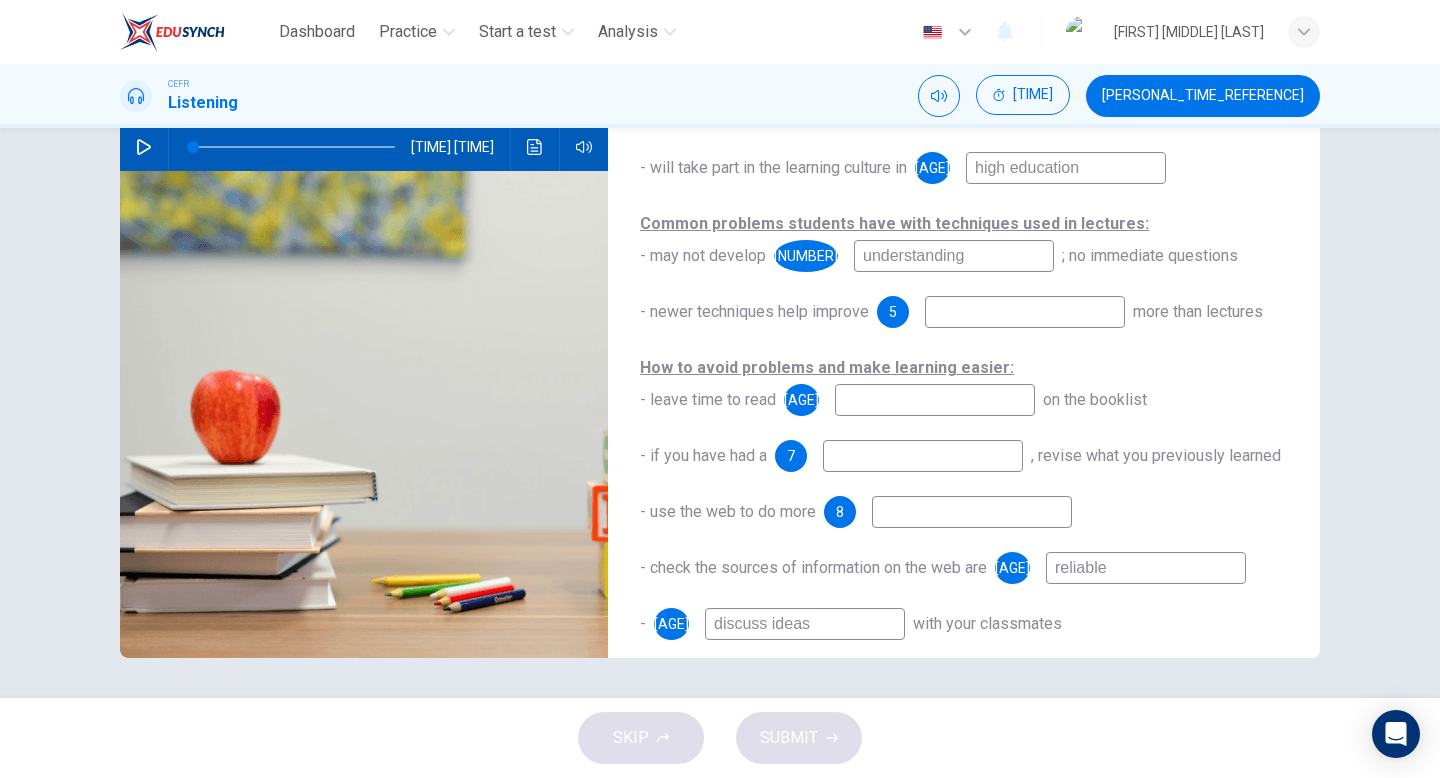 click at bounding box center [1148, -8] 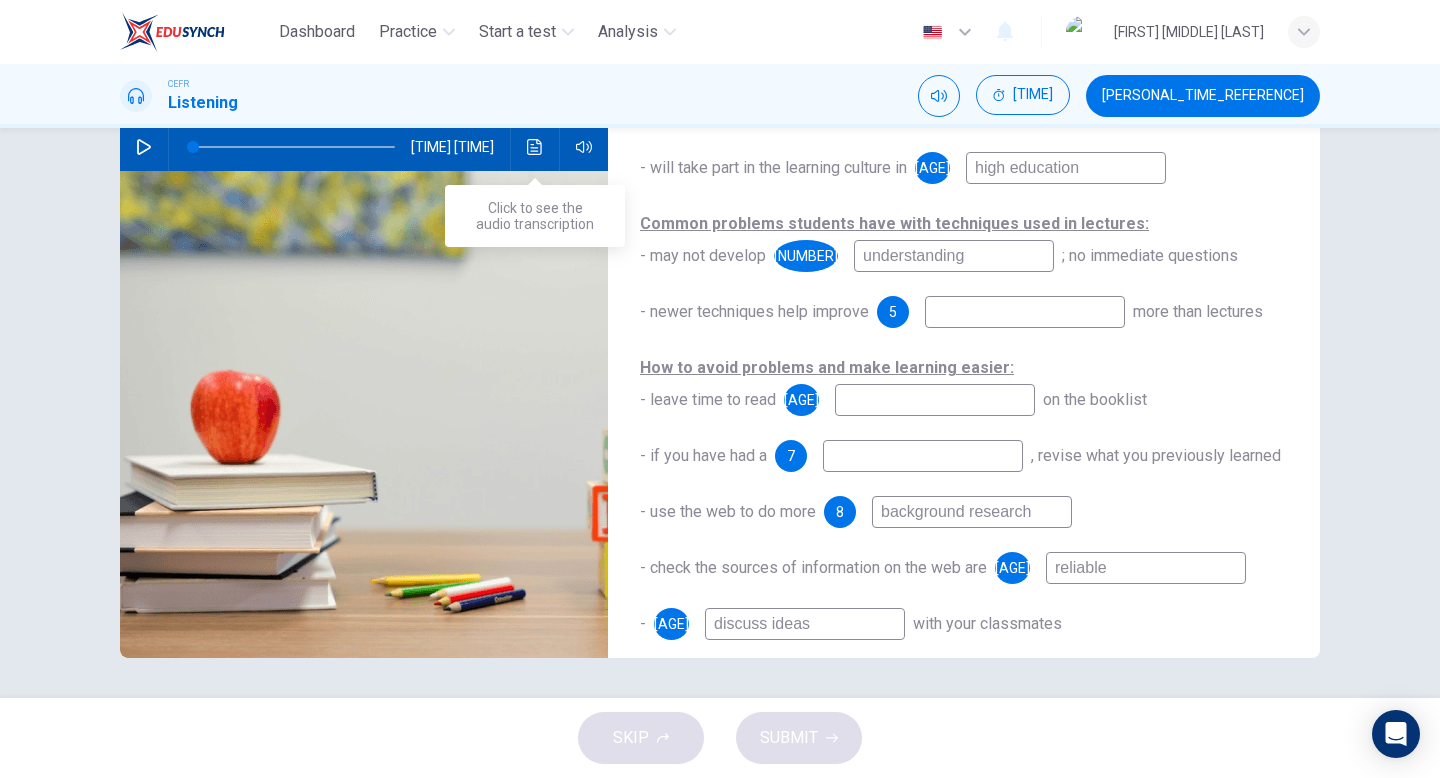 type on "background research" 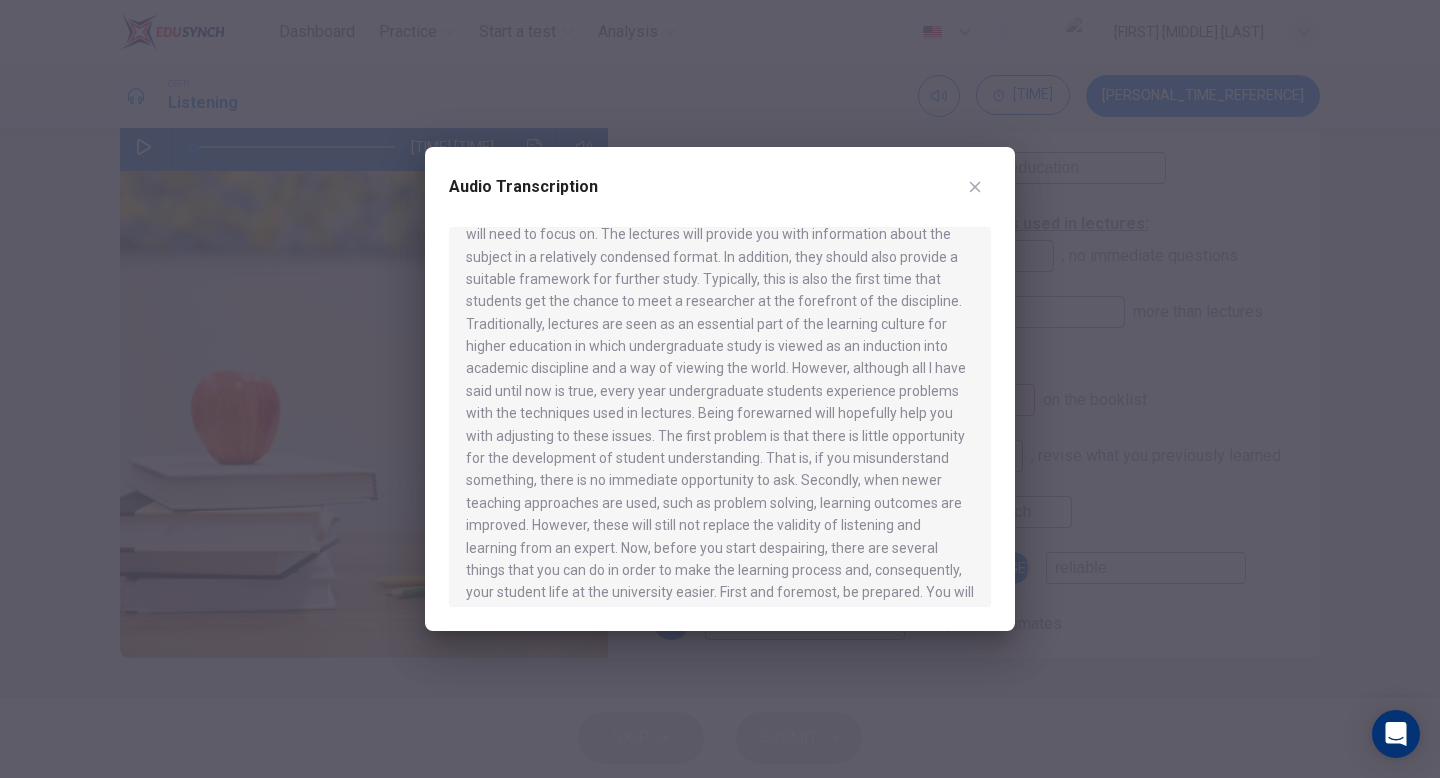 scroll, scrollTop: 572, scrollLeft: 0, axis: vertical 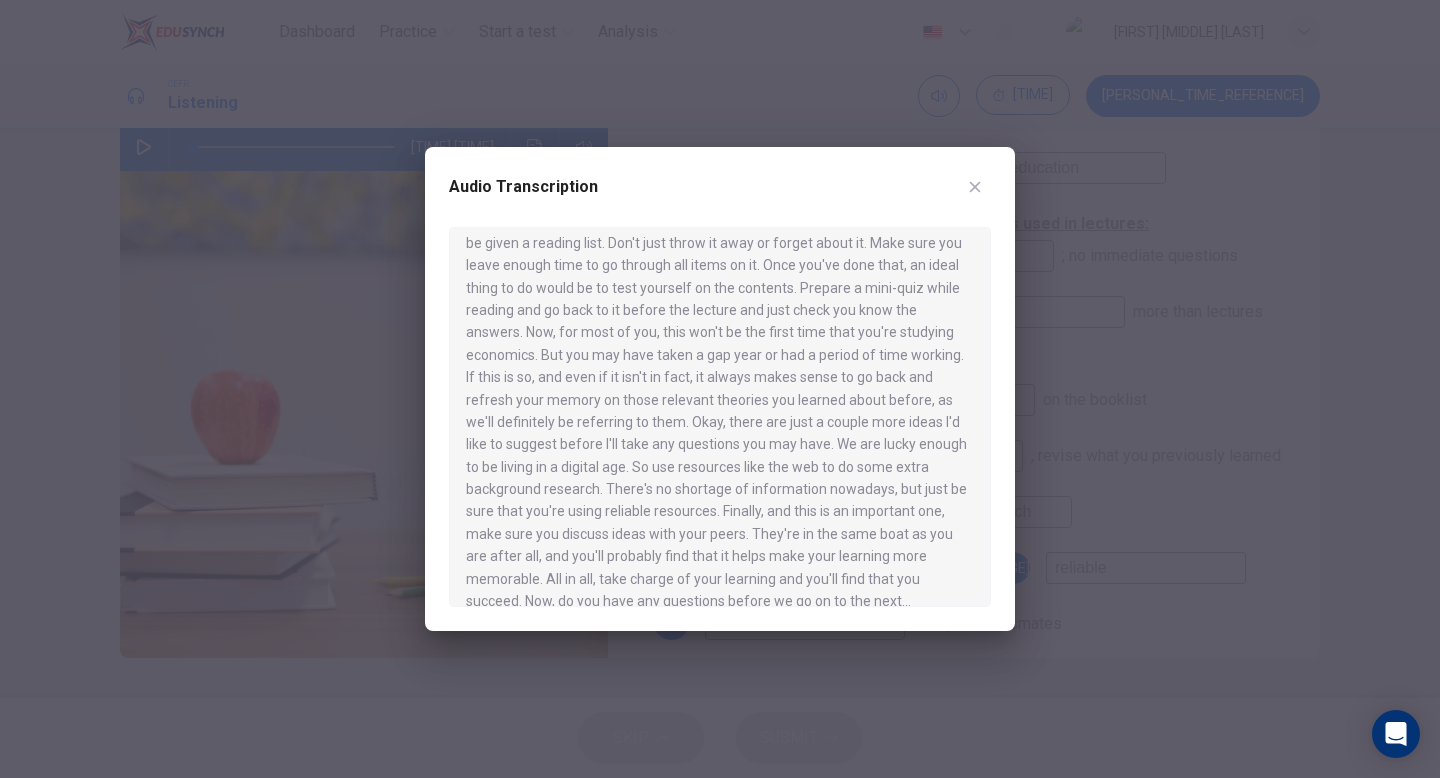 click at bounding box center (720, 389) 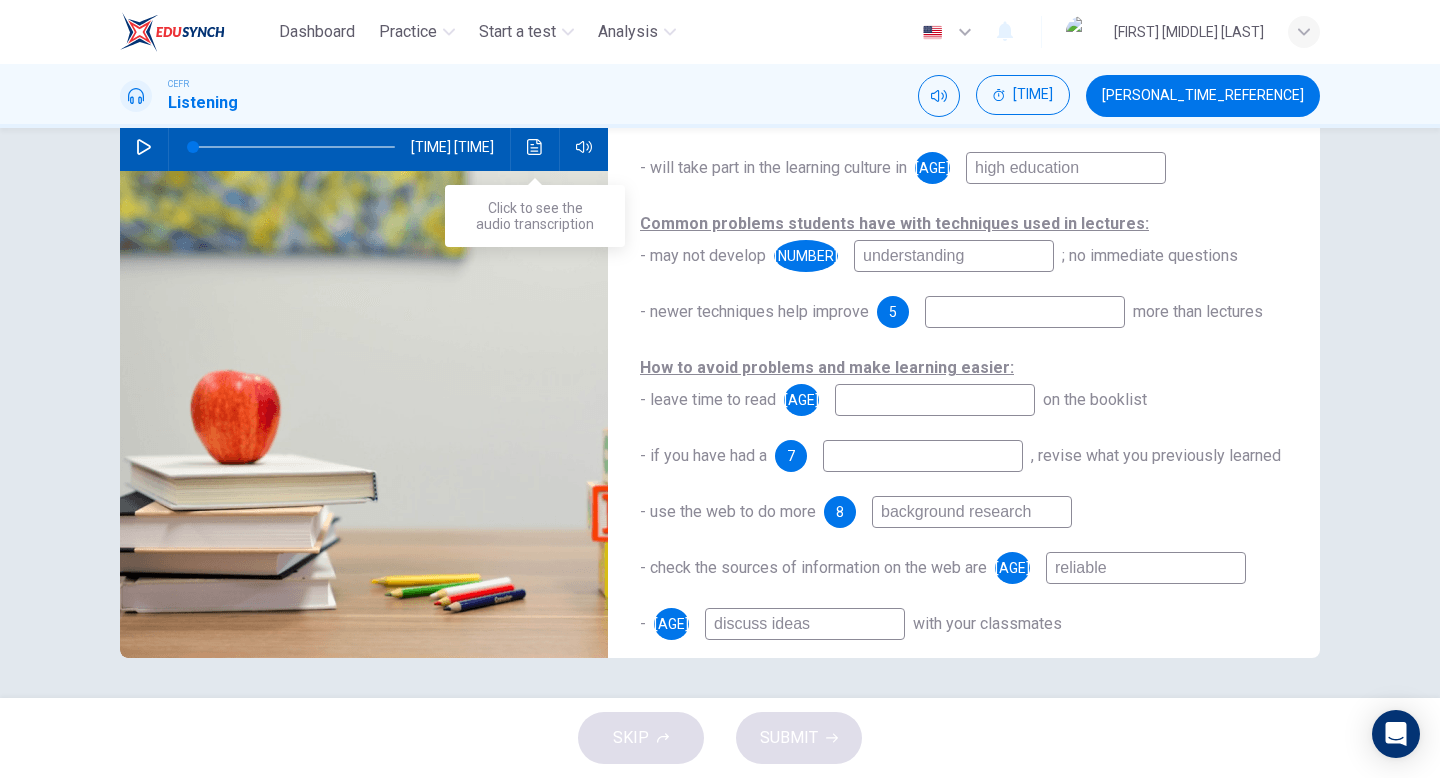 click at bounding box center (534, 147) 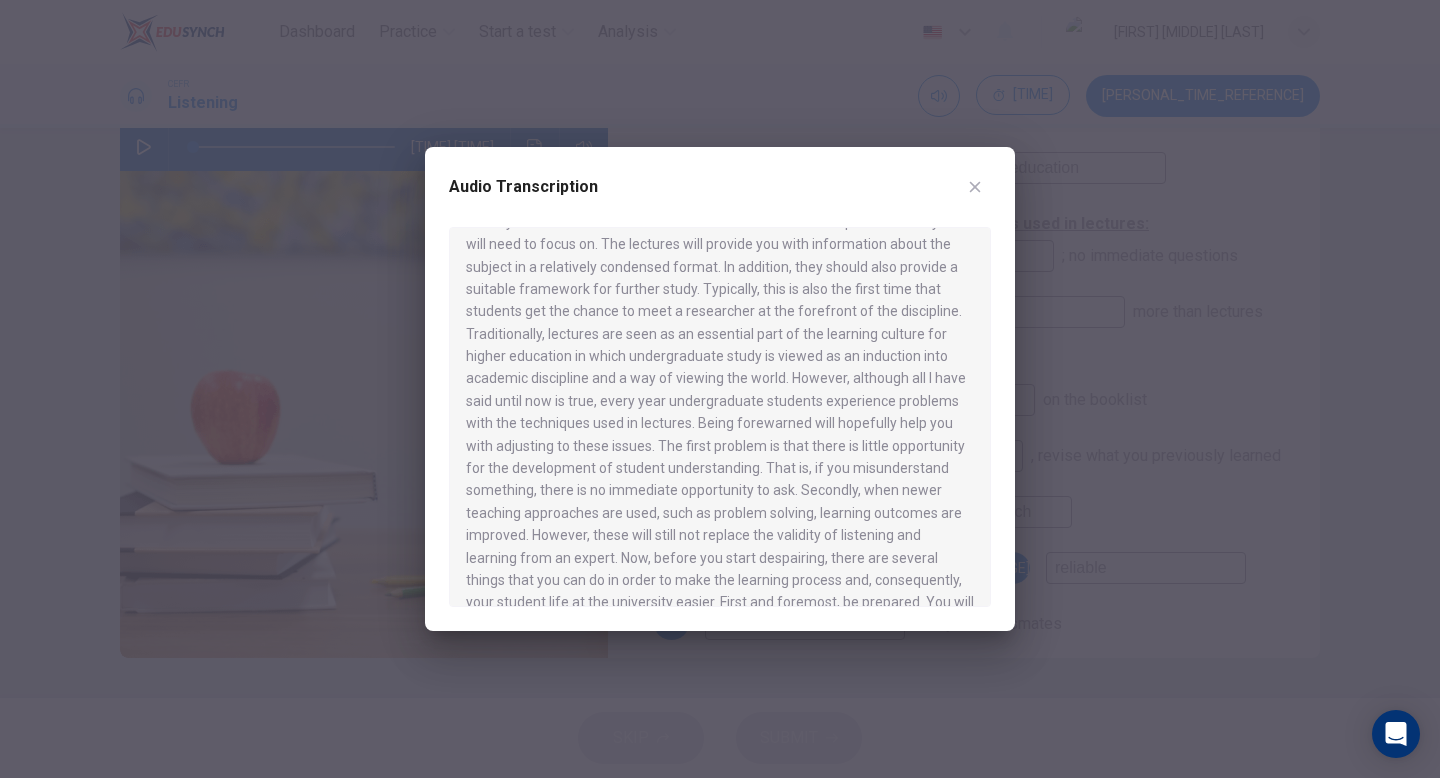 scroll, scrollTop: 572, scrollLeft: 0, axis: vertical 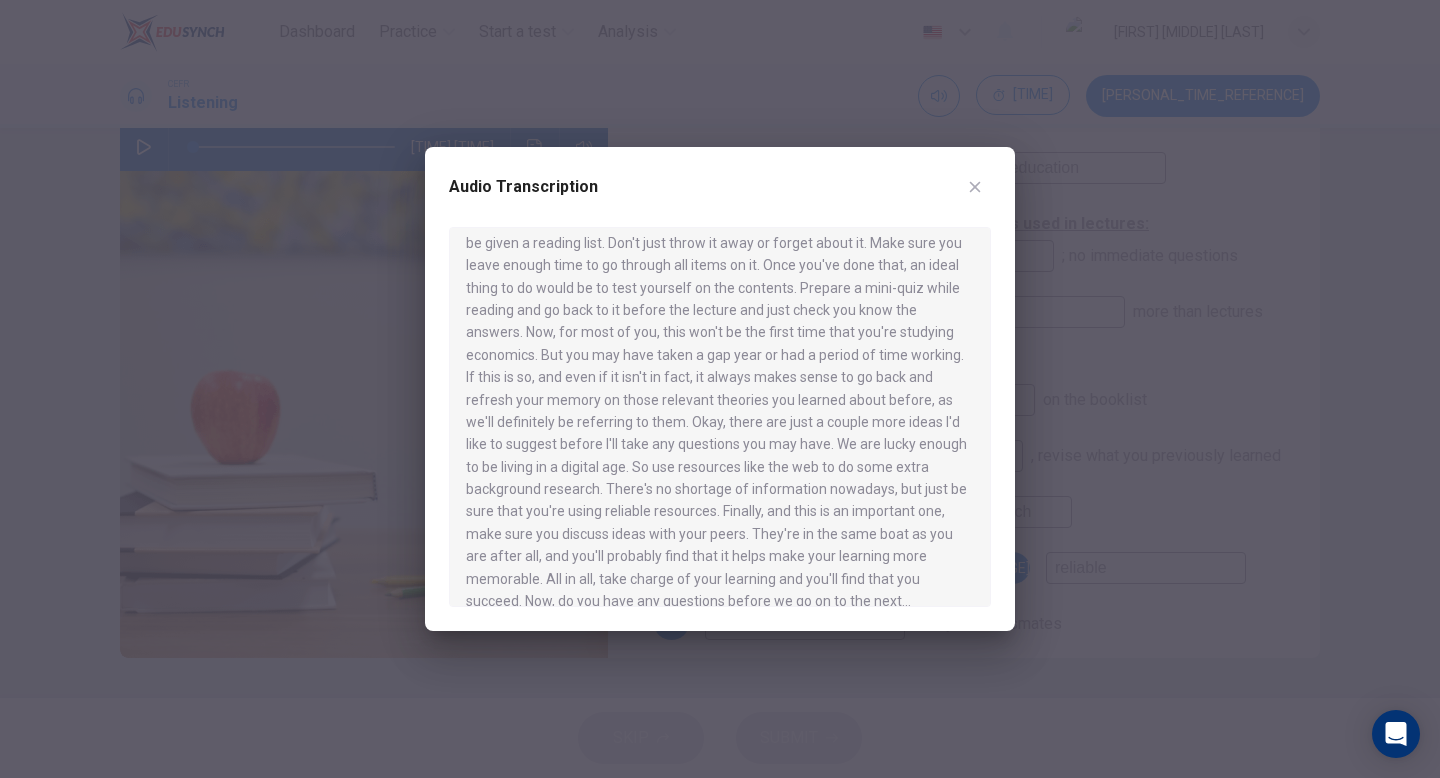 click at bounding box center (720, 389) 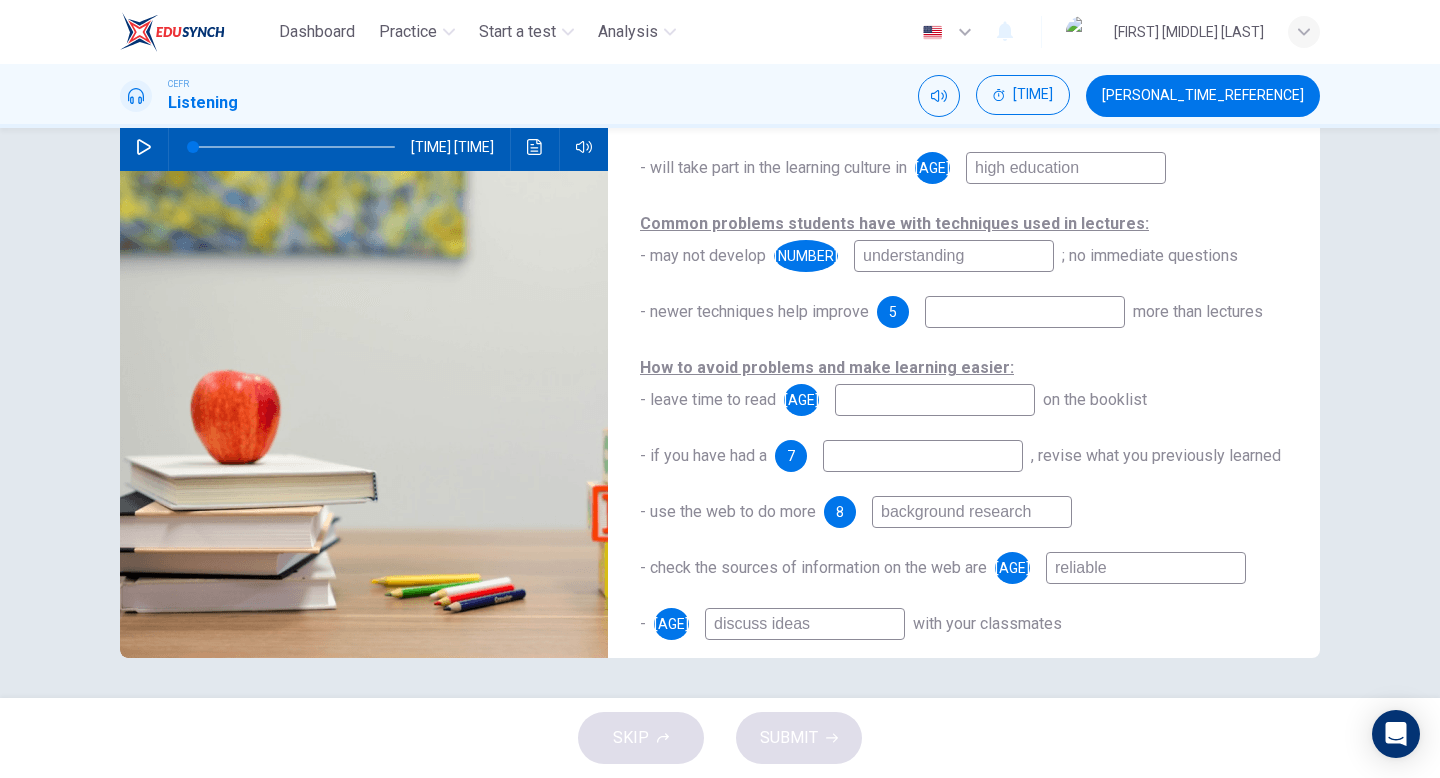 click at bounding box center (1148, -8) 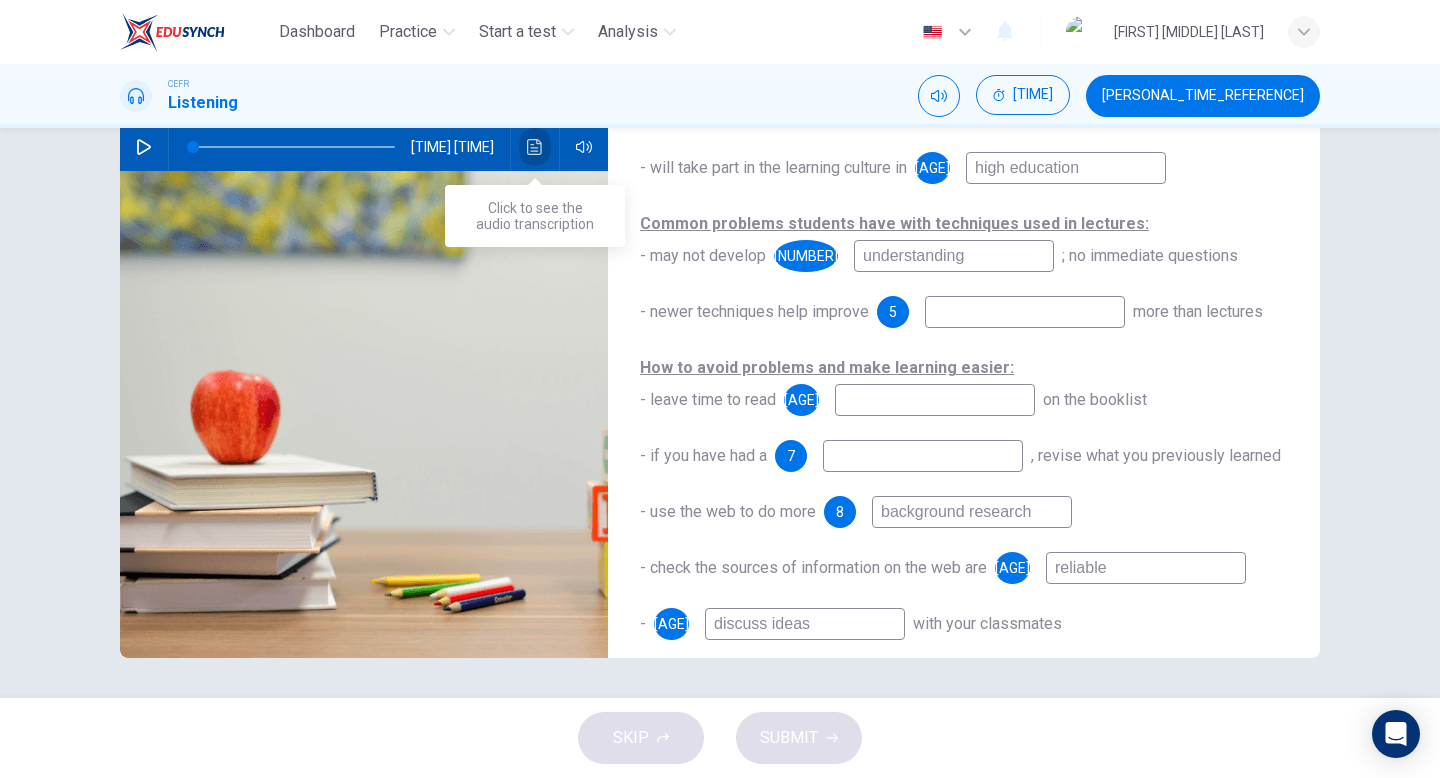 click at bounding box center (535, 147) 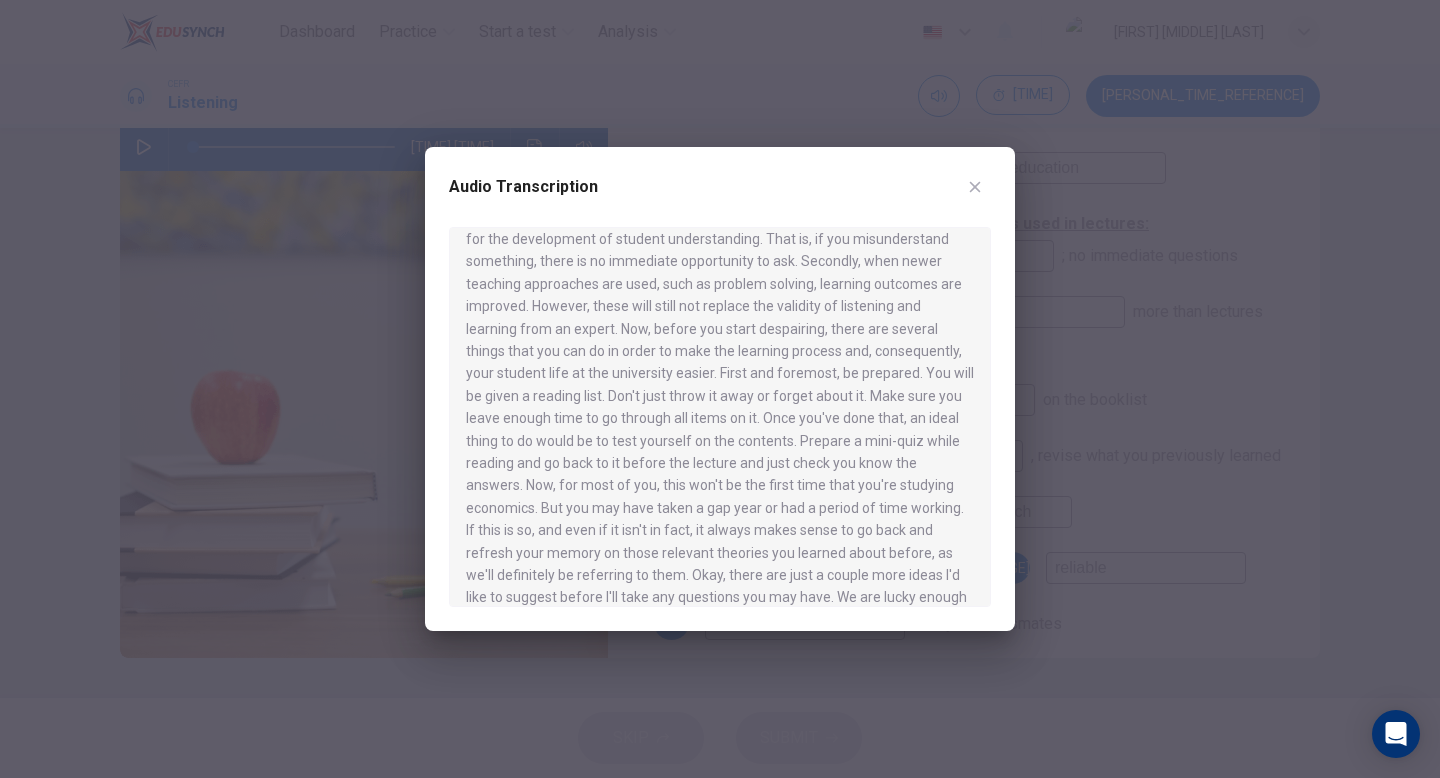 scroll, scrollTop: 407, scrollLeft: 0, axis: vertical 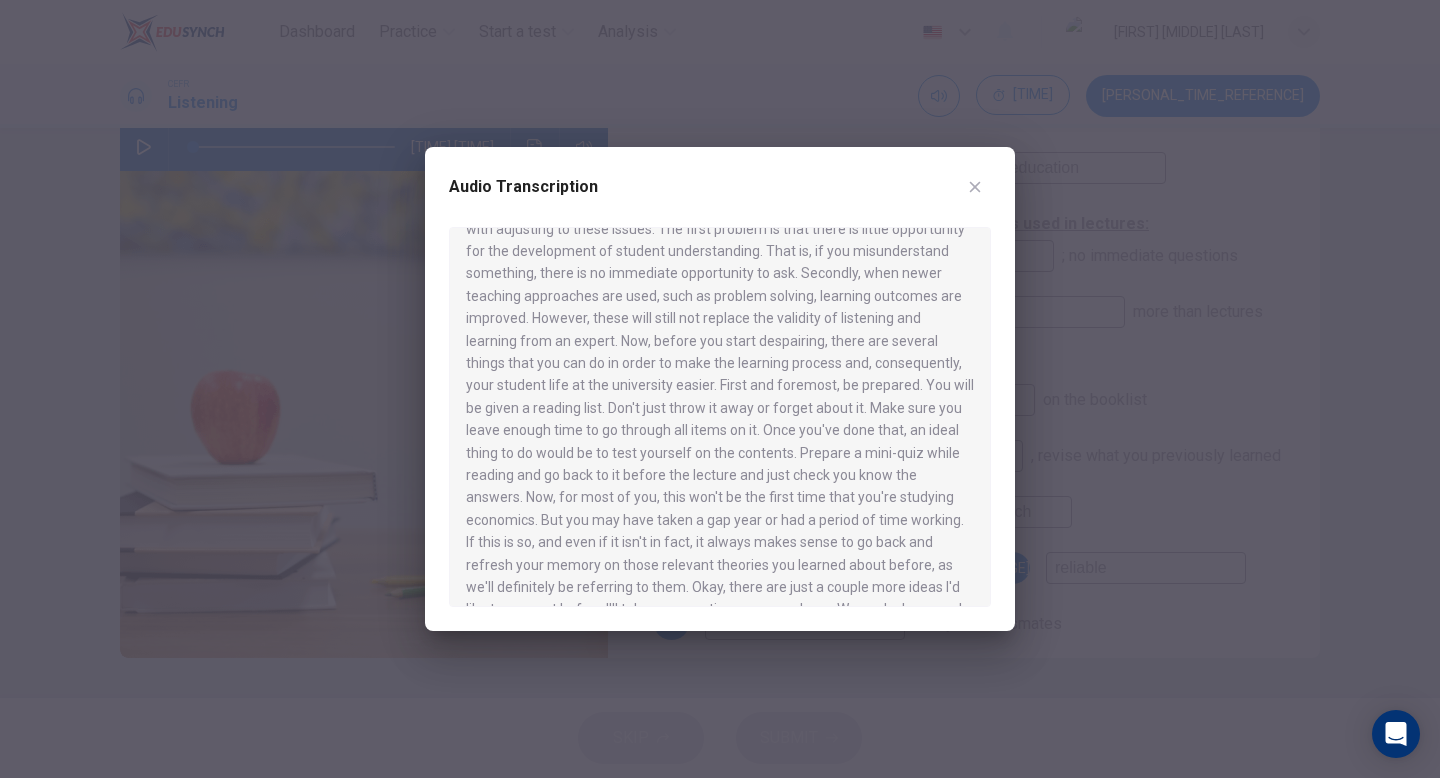 click at bounding box center (720, 389) 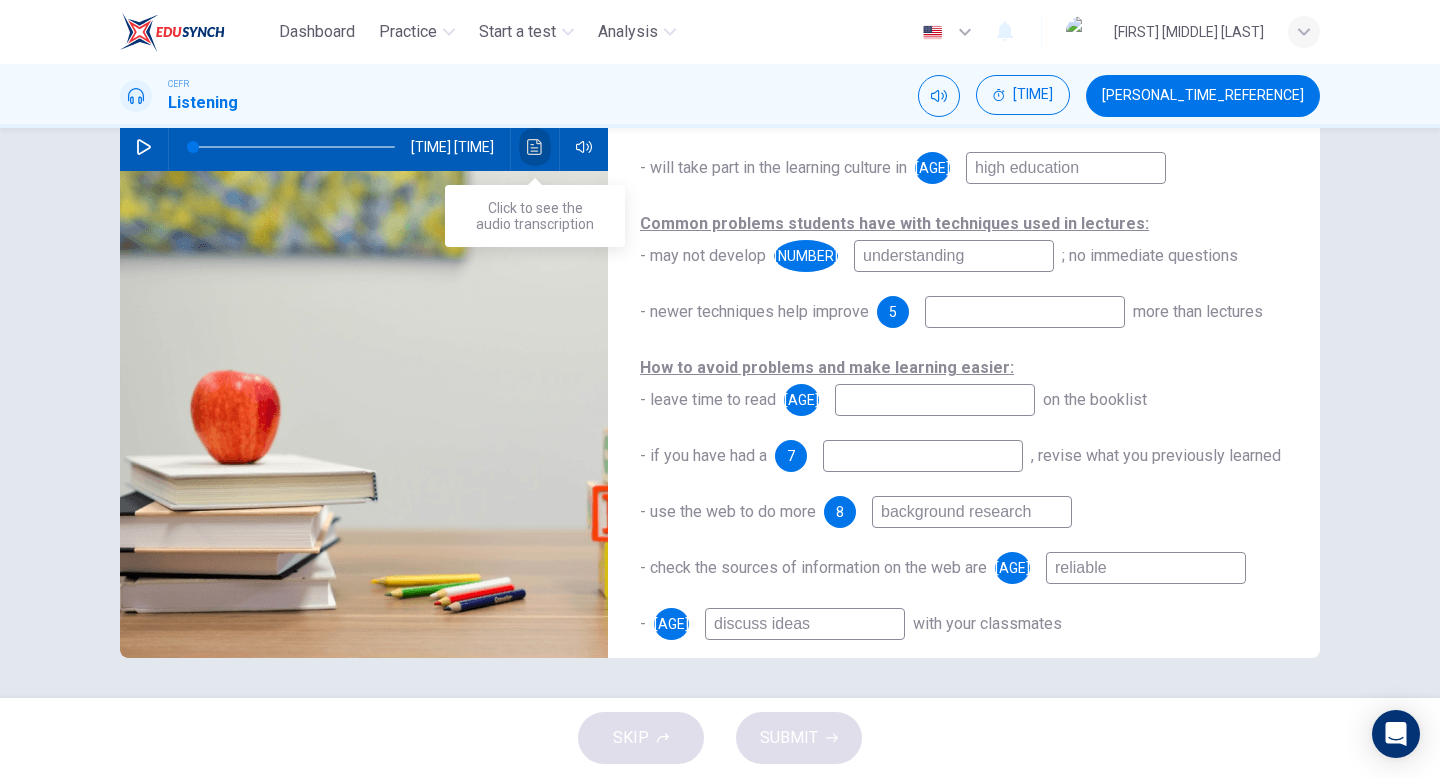 click at bounding box center (534, 147) 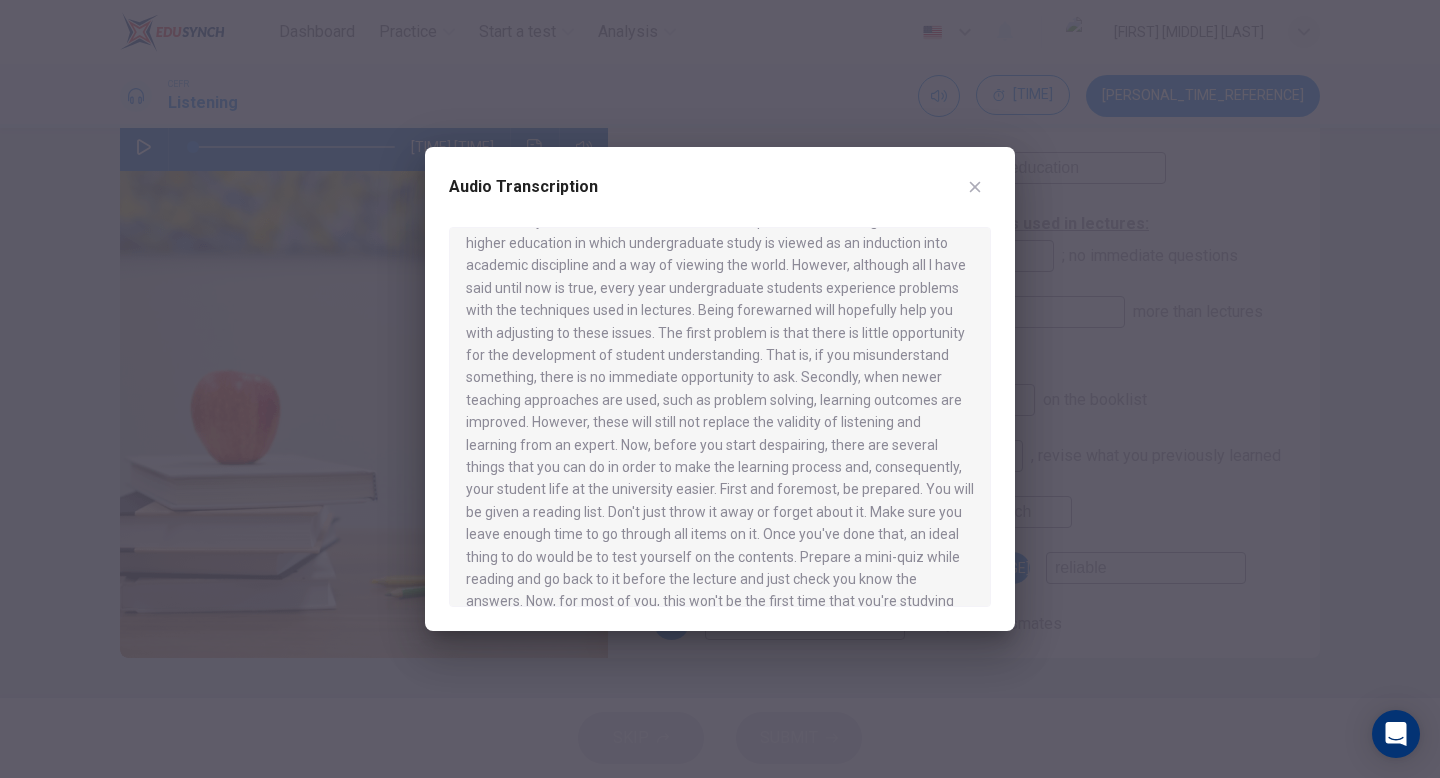 scroll, scrollTop: 301, scrollLeft: 0, axis: vertical 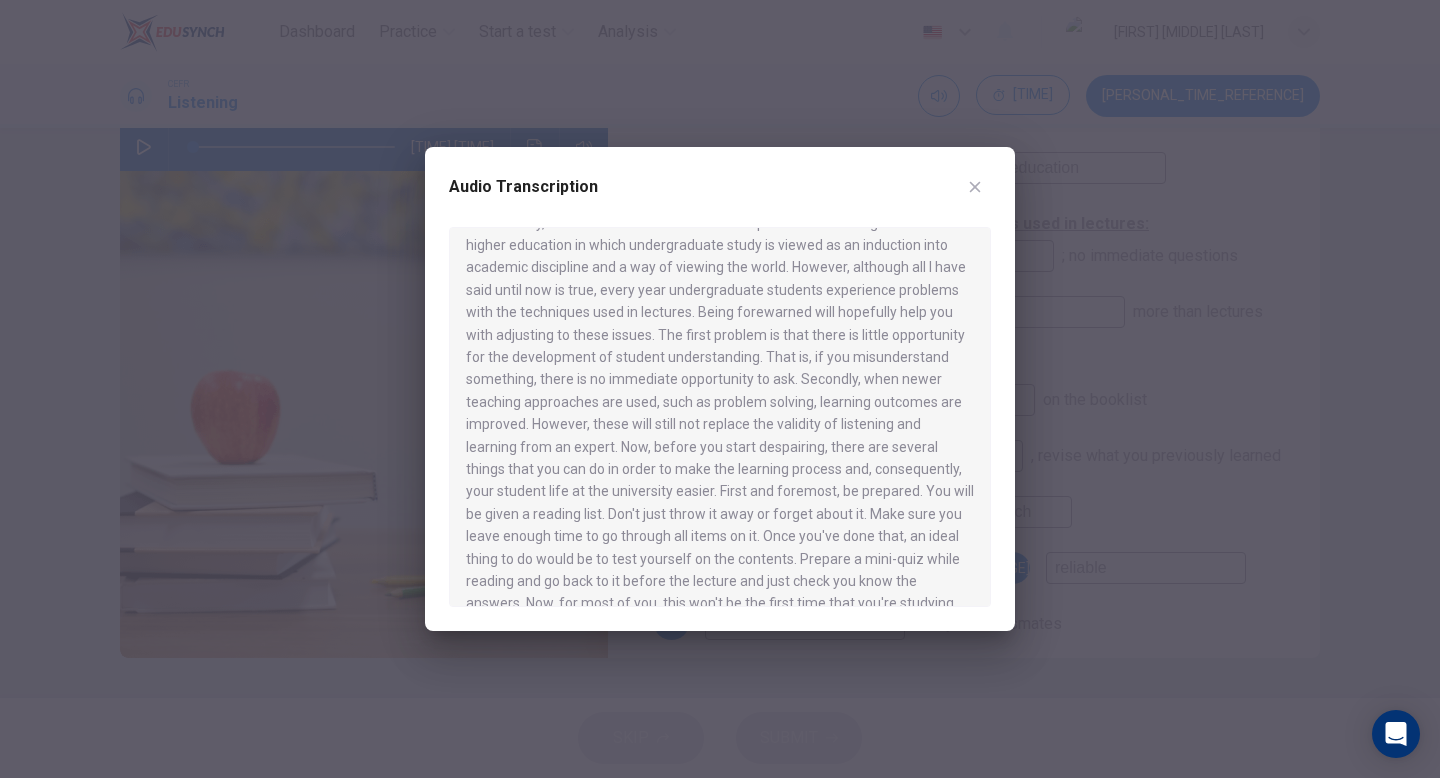 click at bounding box center (720, 389) 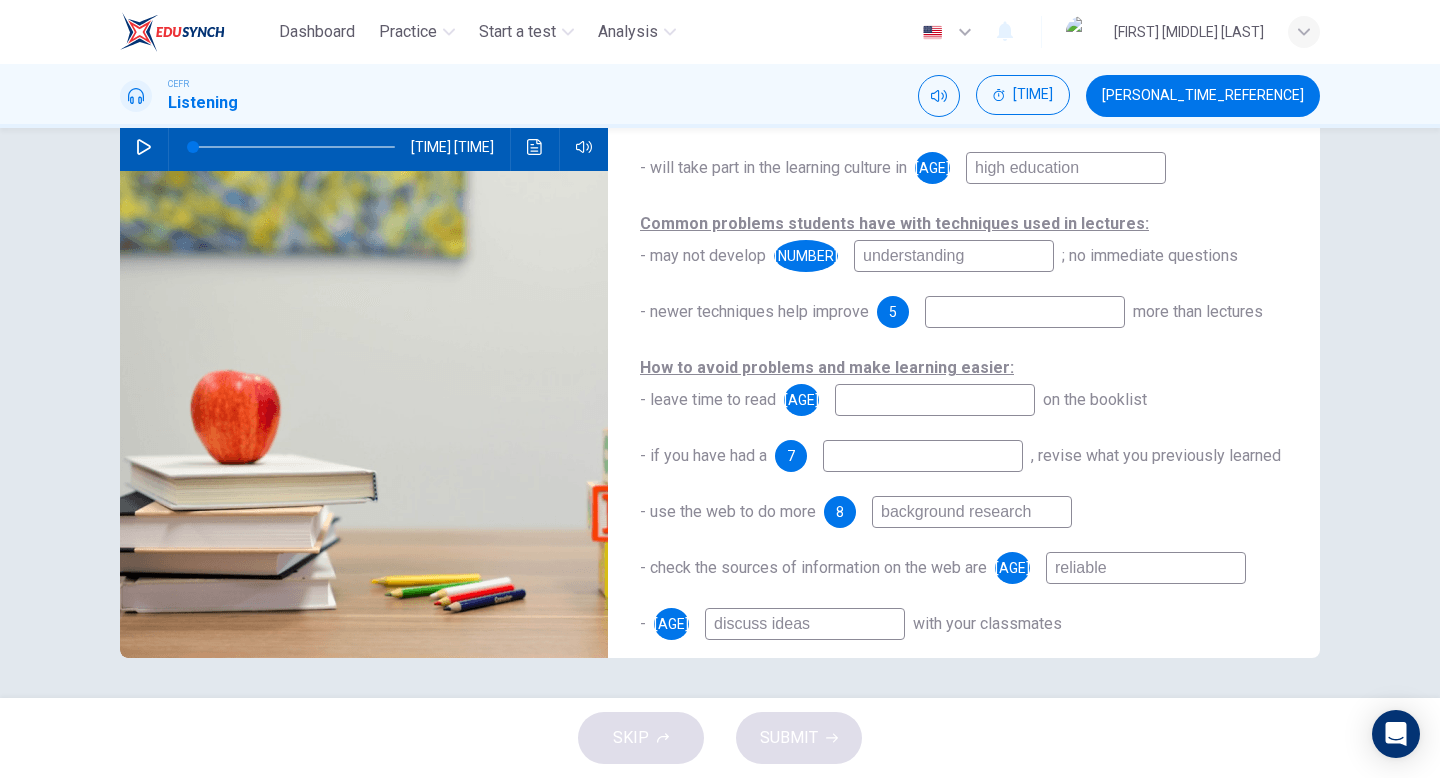 scroll, scrollTop: 215, scrollLeft: 0, axis: vertical 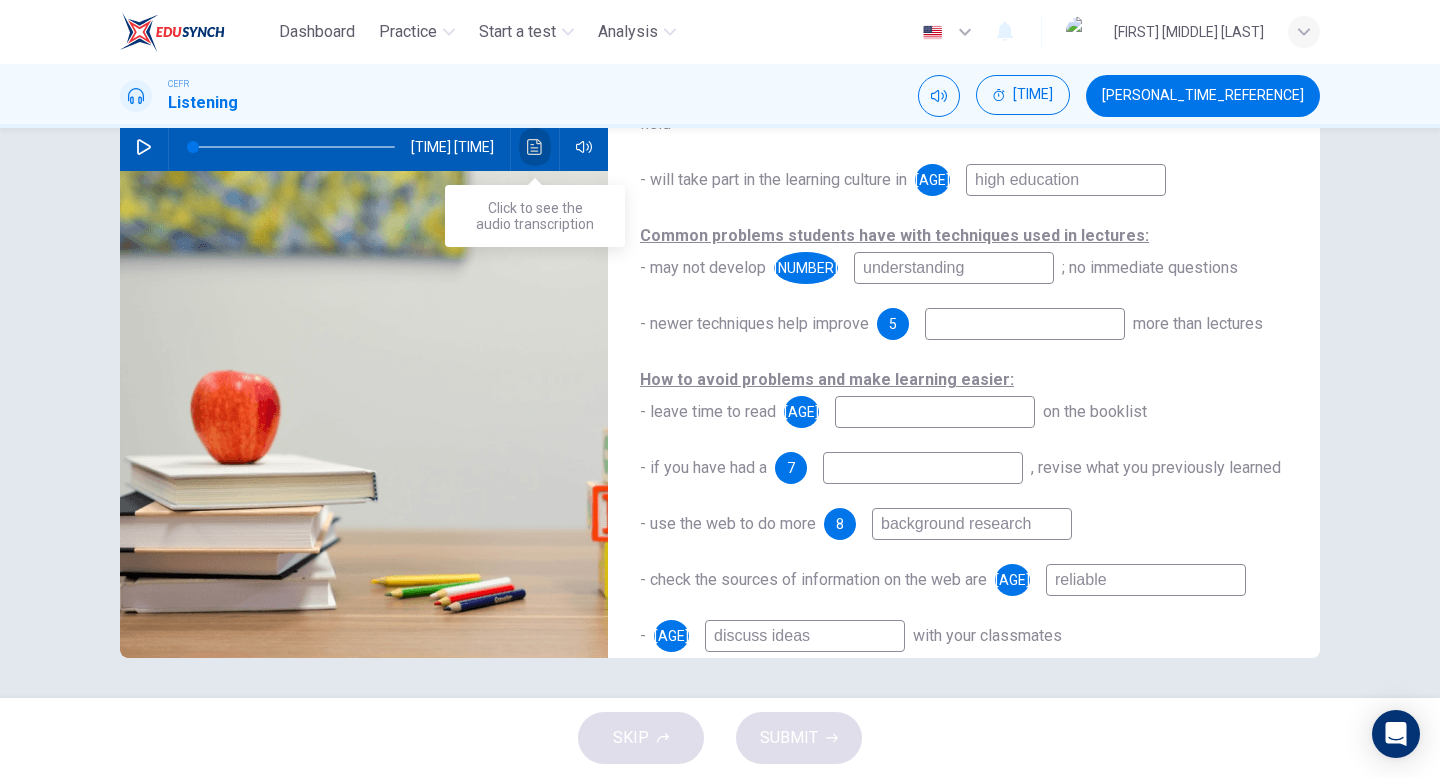 click at bounding box center [535, 147] 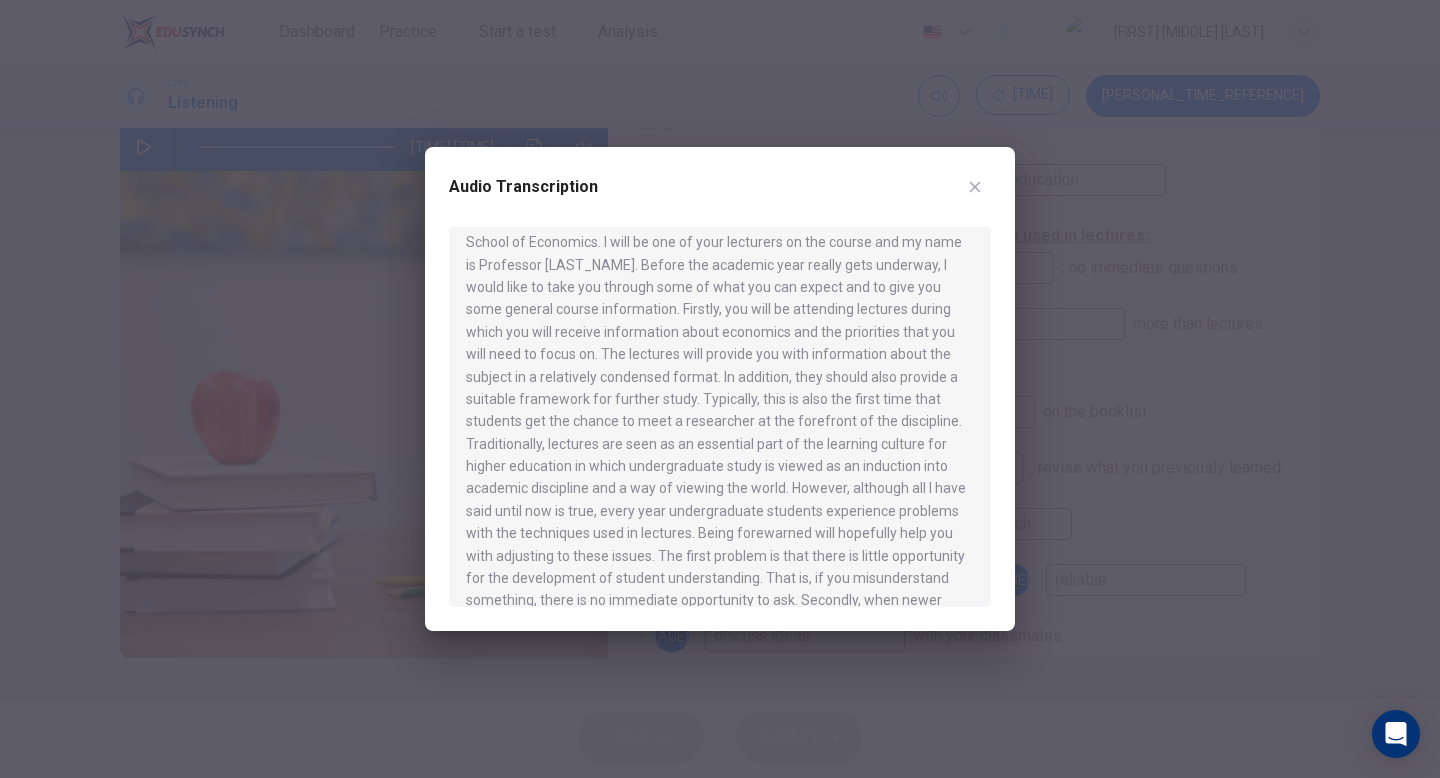 scroll, scrollTop: 82, scrollLeft: 0, axis: vertical 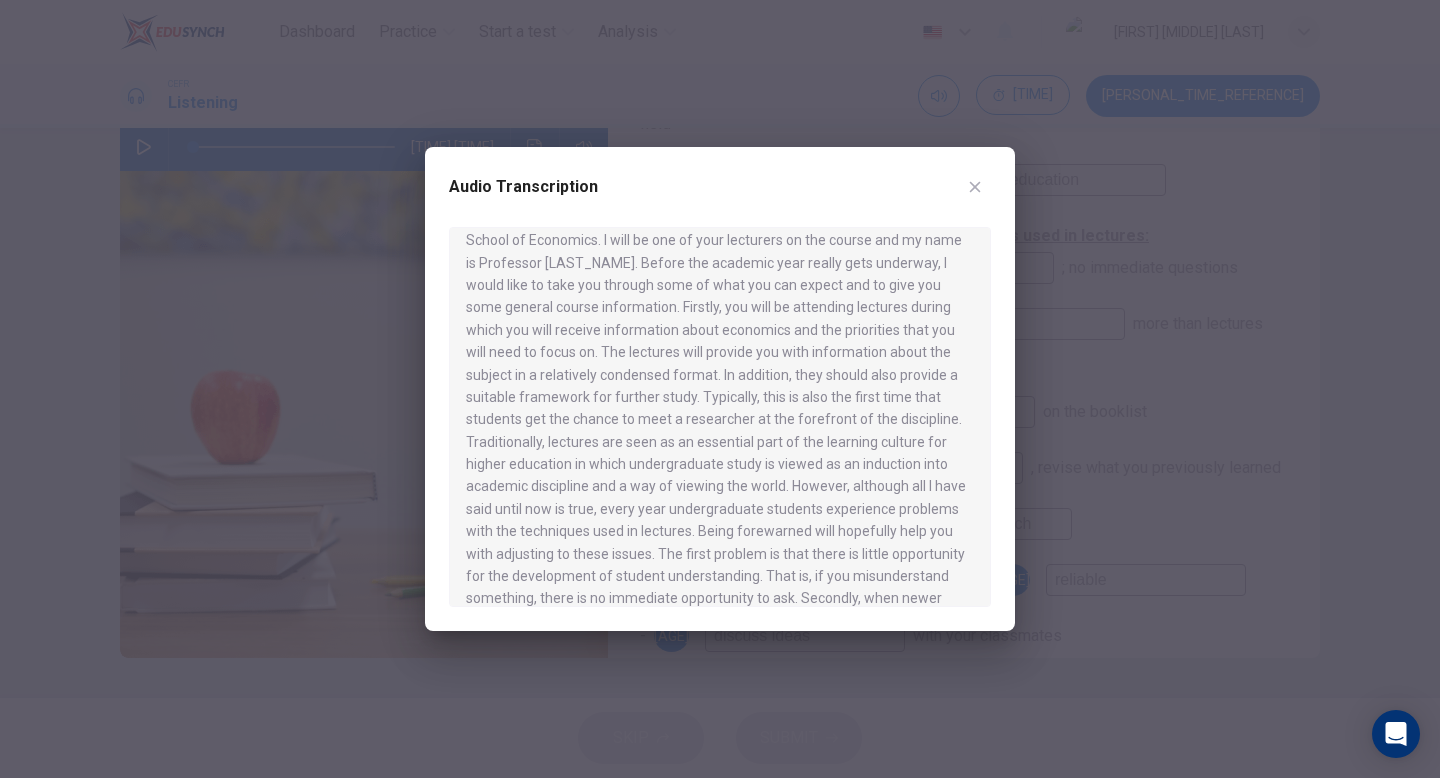drag, startPoint x: 723, startPoint y: 397, endPoint x: 661, endPoint y: 343, distance: 82.219215 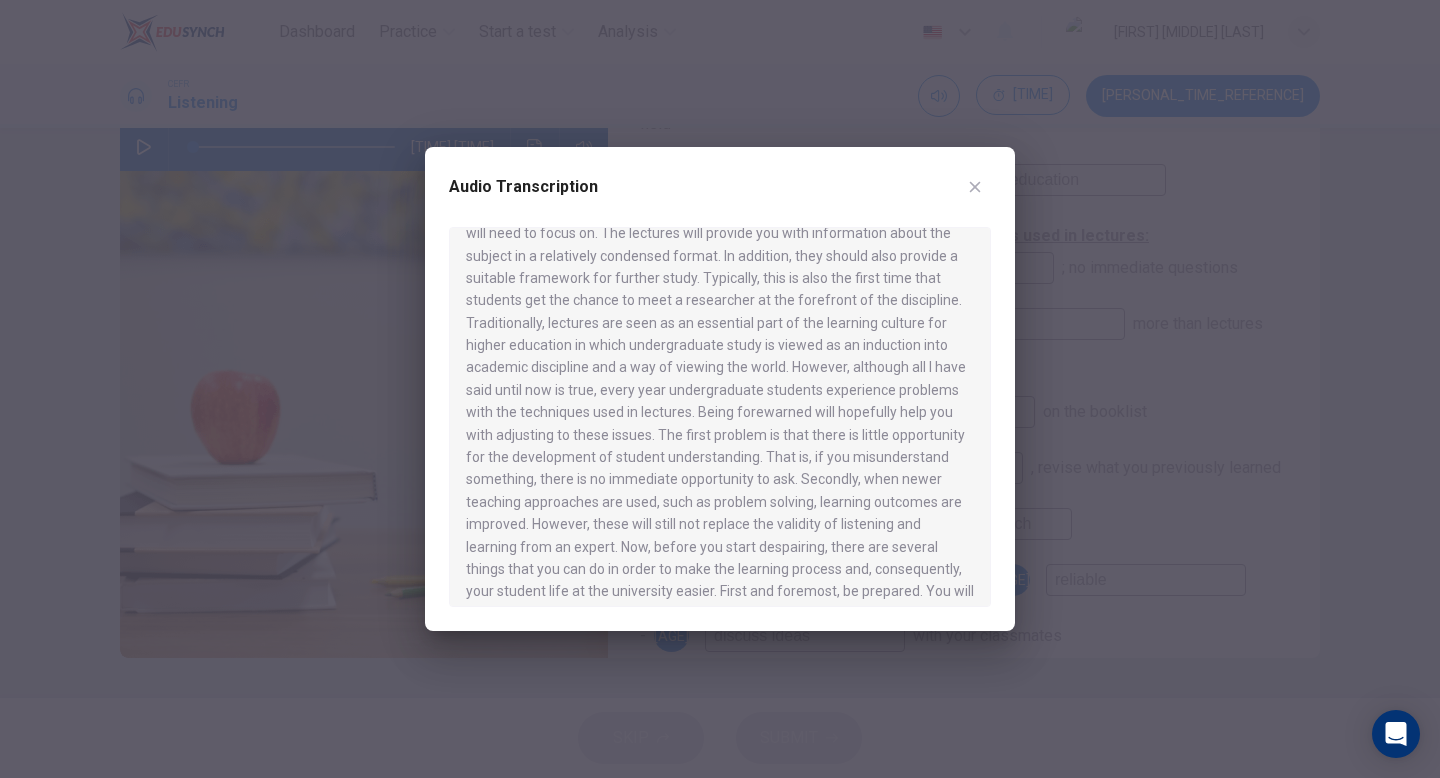 scroll, scrollTop: 215, scrollLeft: 0, axis: vertical 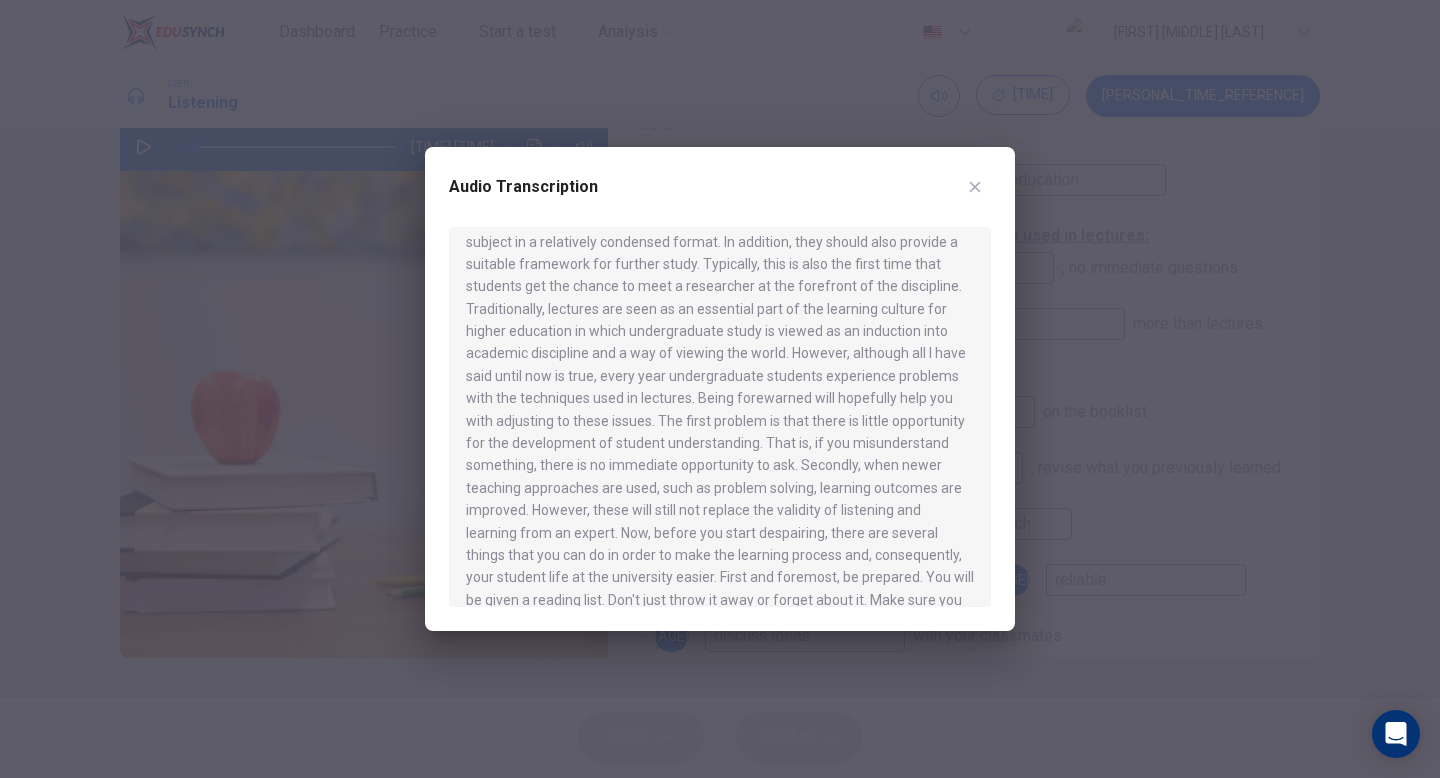 click at bounding box center (720, 389) 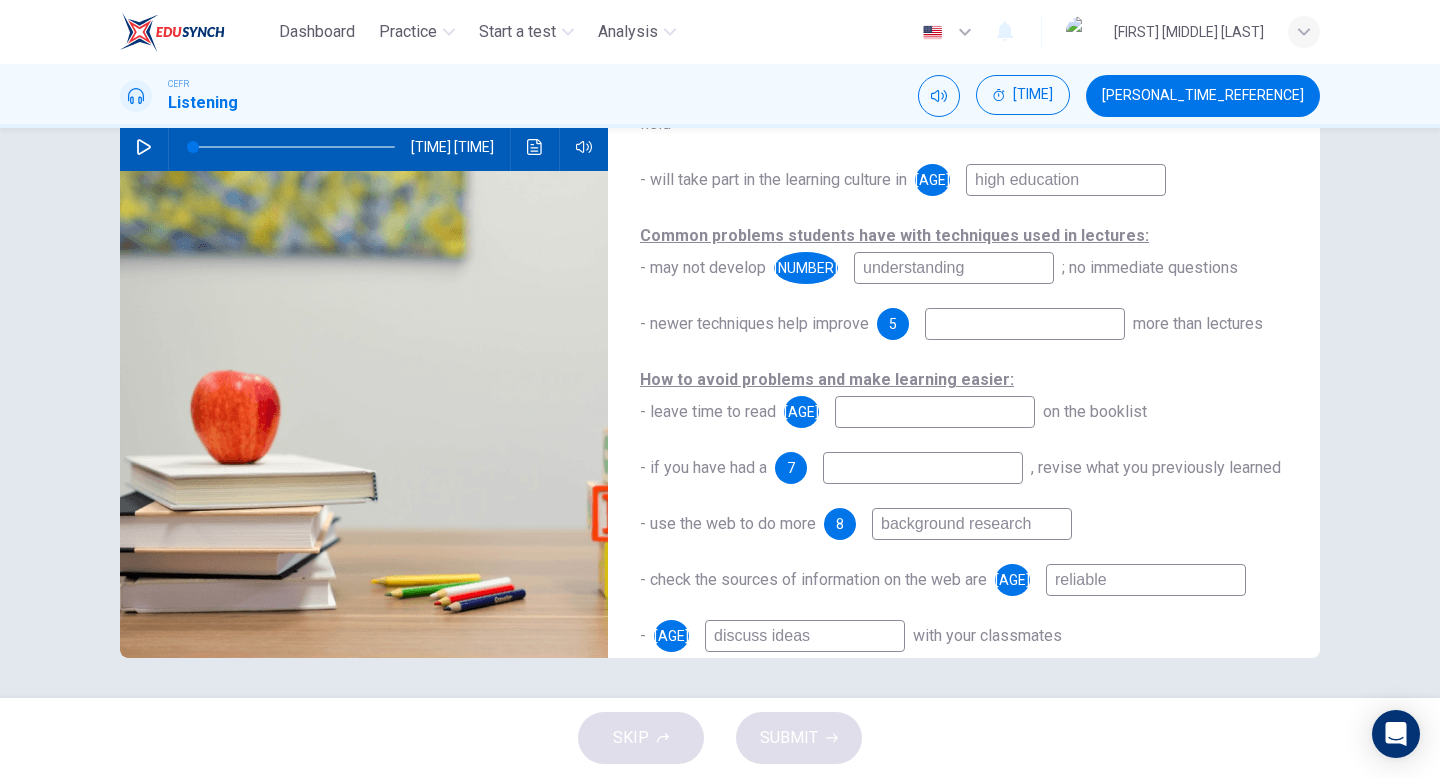 click at bounding box center (1148, 4) 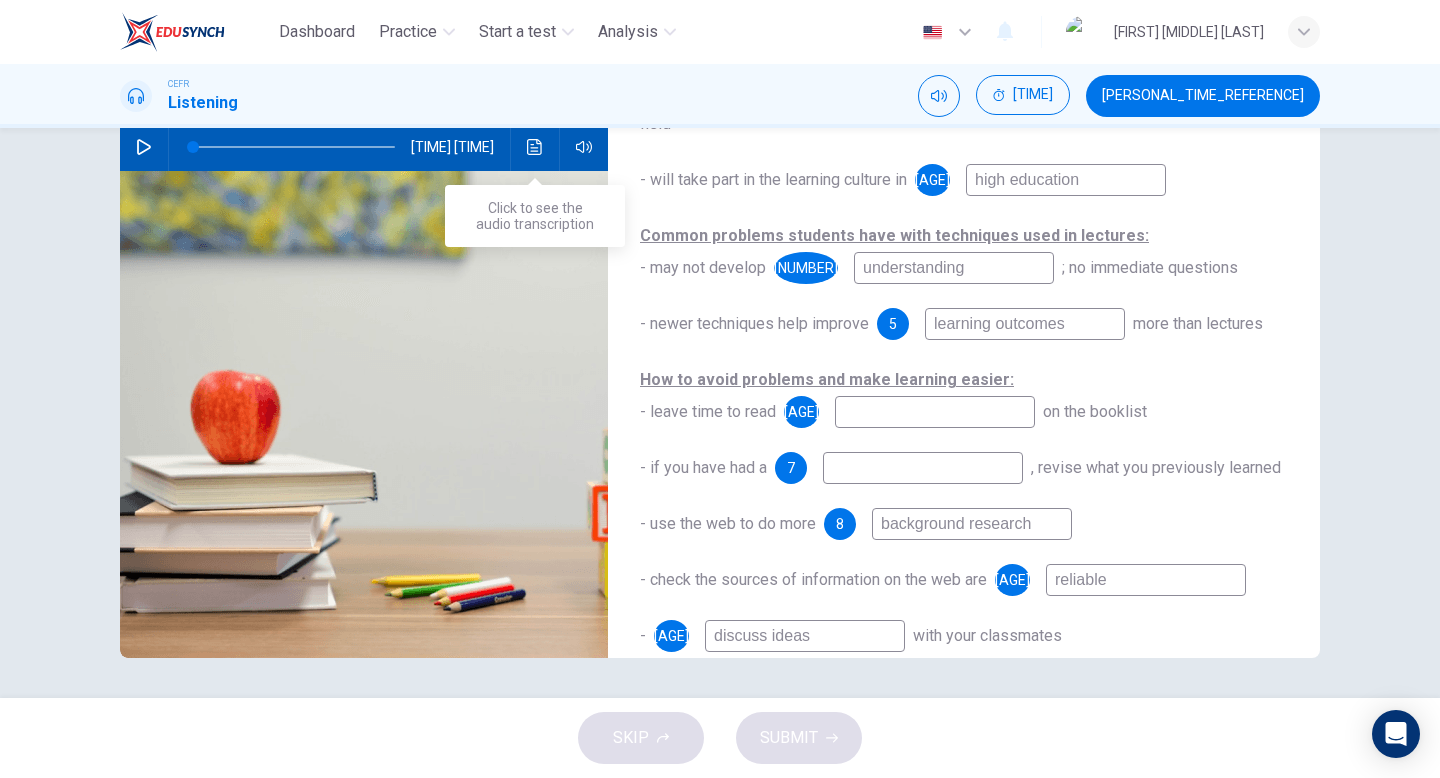 type on "learning outcomes" 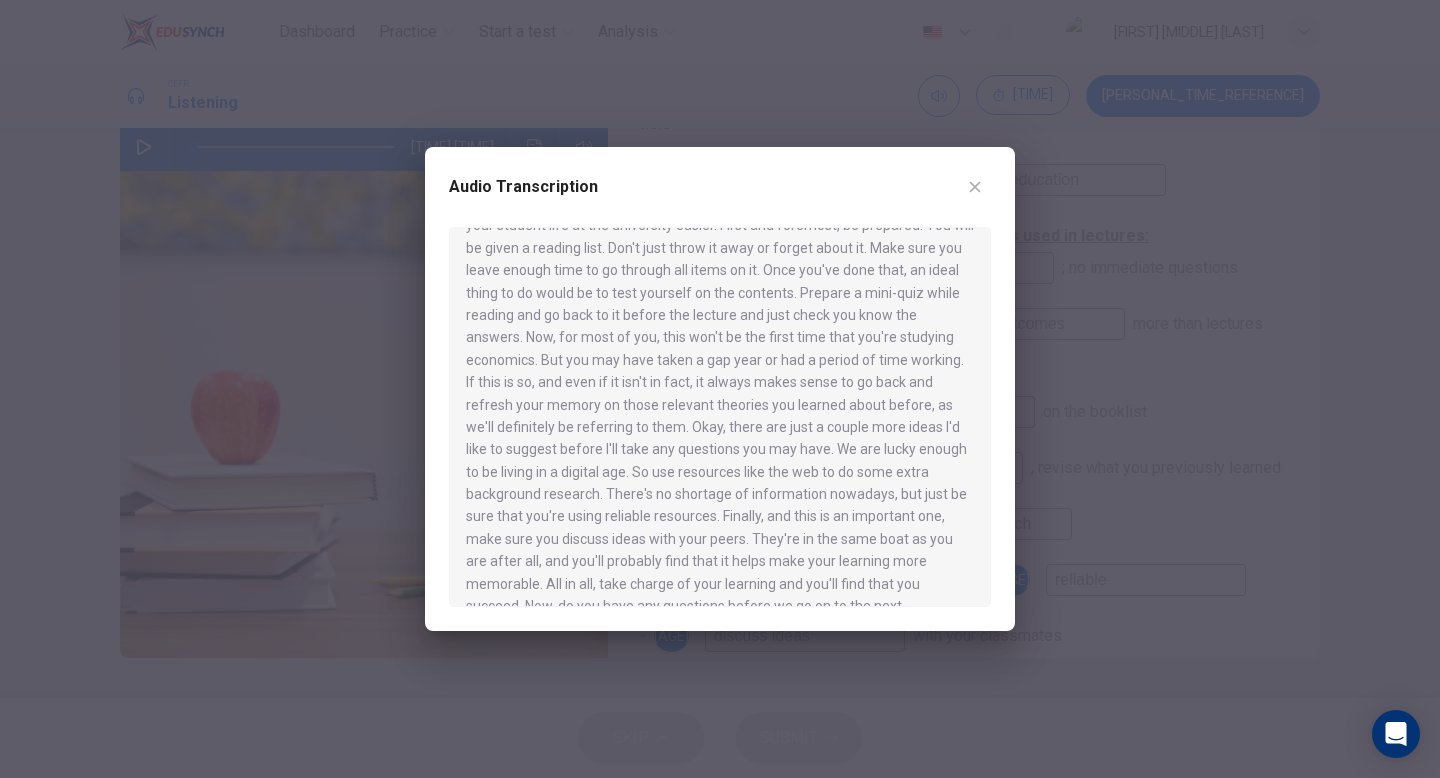 scroll, scrollTop: 572, scrollLeft: 0, axis: vertical 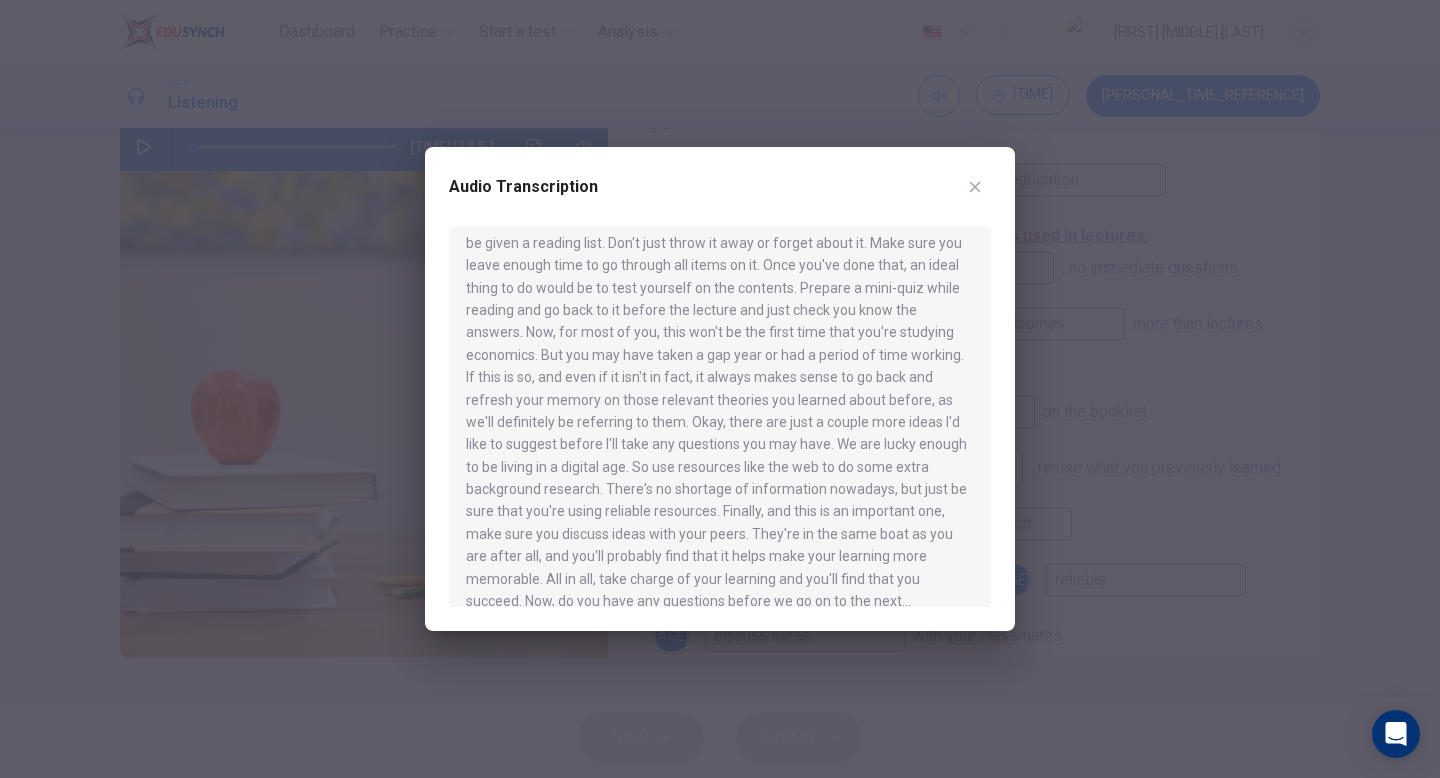 drag, startPoint x: 911, startPoint y: 401, endPoint x: 757, endPoint y: 381, distance: 155.29327 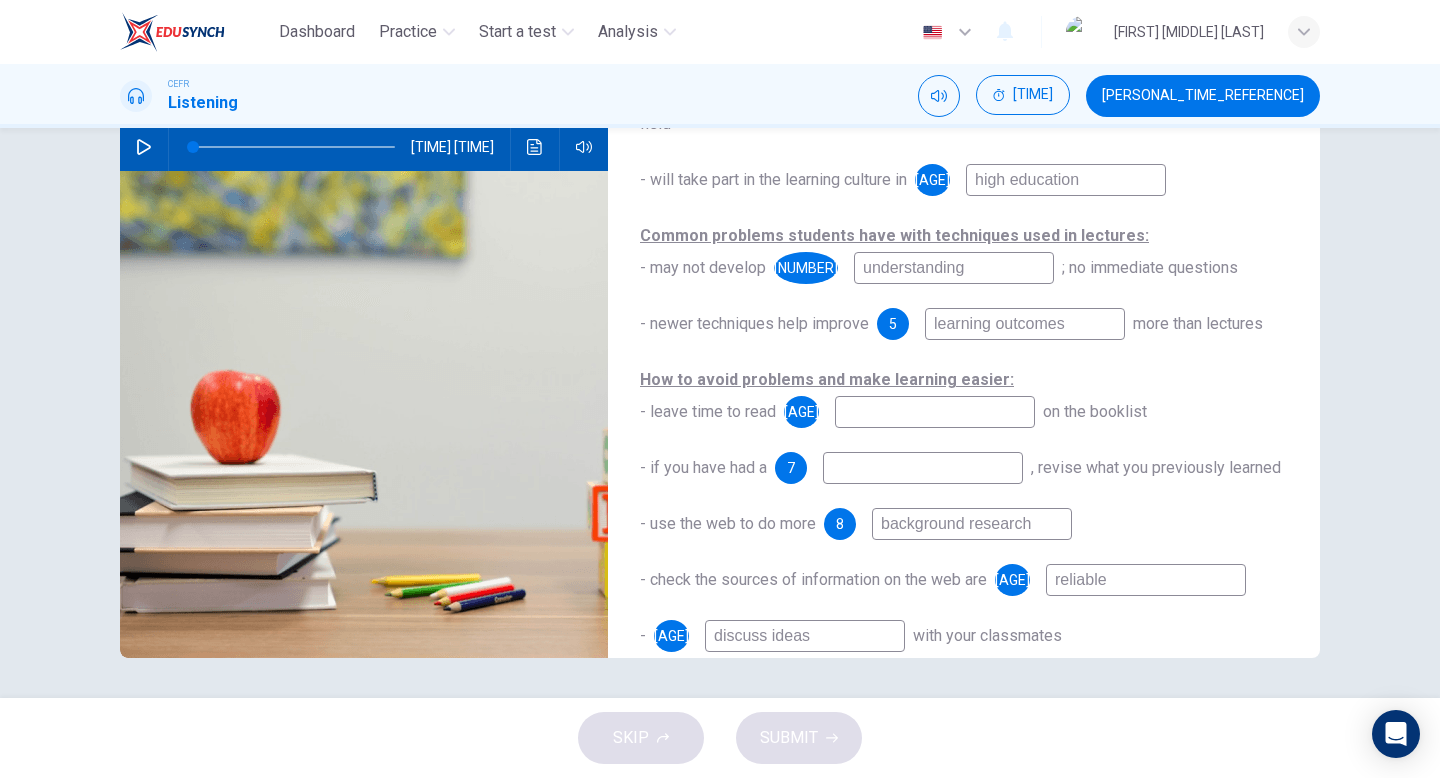 click at bounding box center [1148, 4] 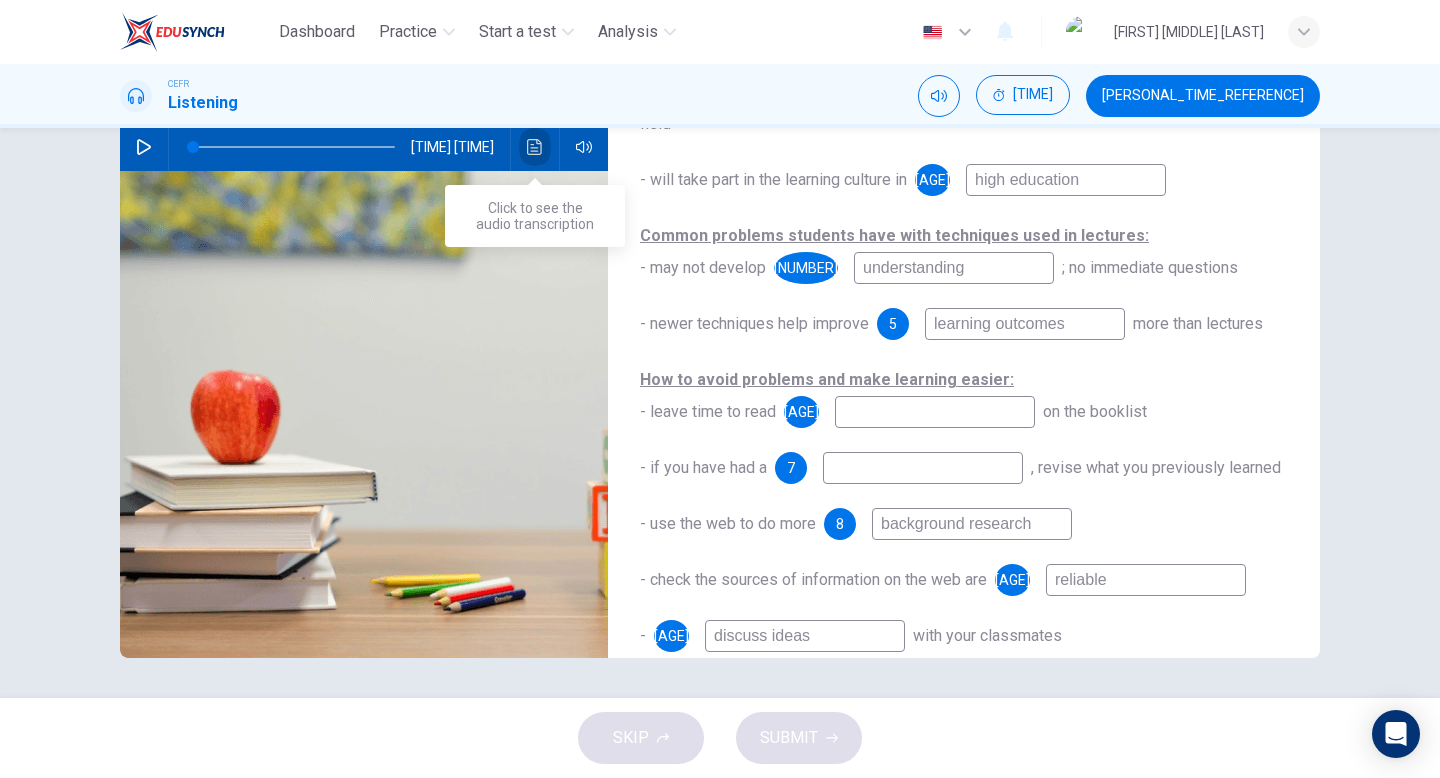 click at bounding box center [535, 147] 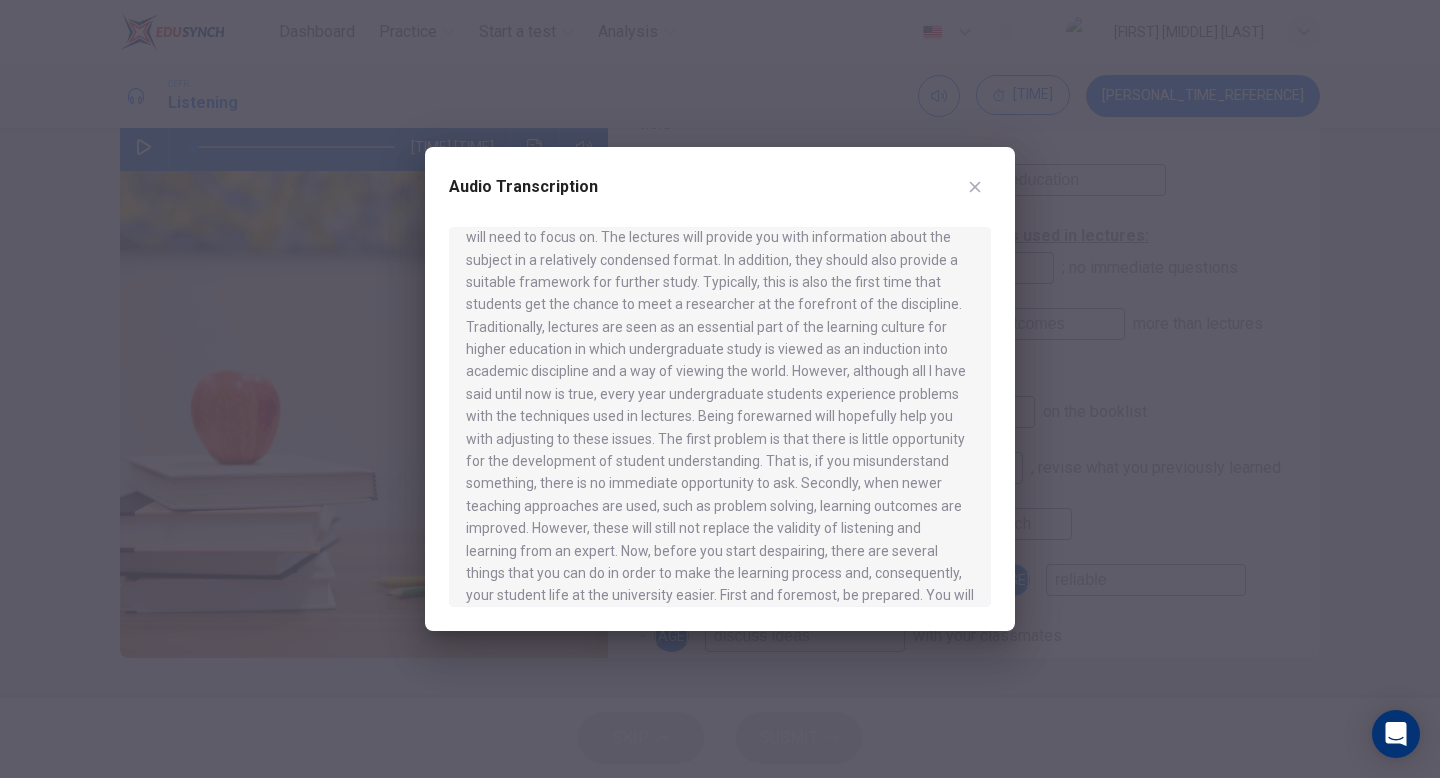 scroll, scrollTop: 572, scrollLeft: 0, axis: vertical 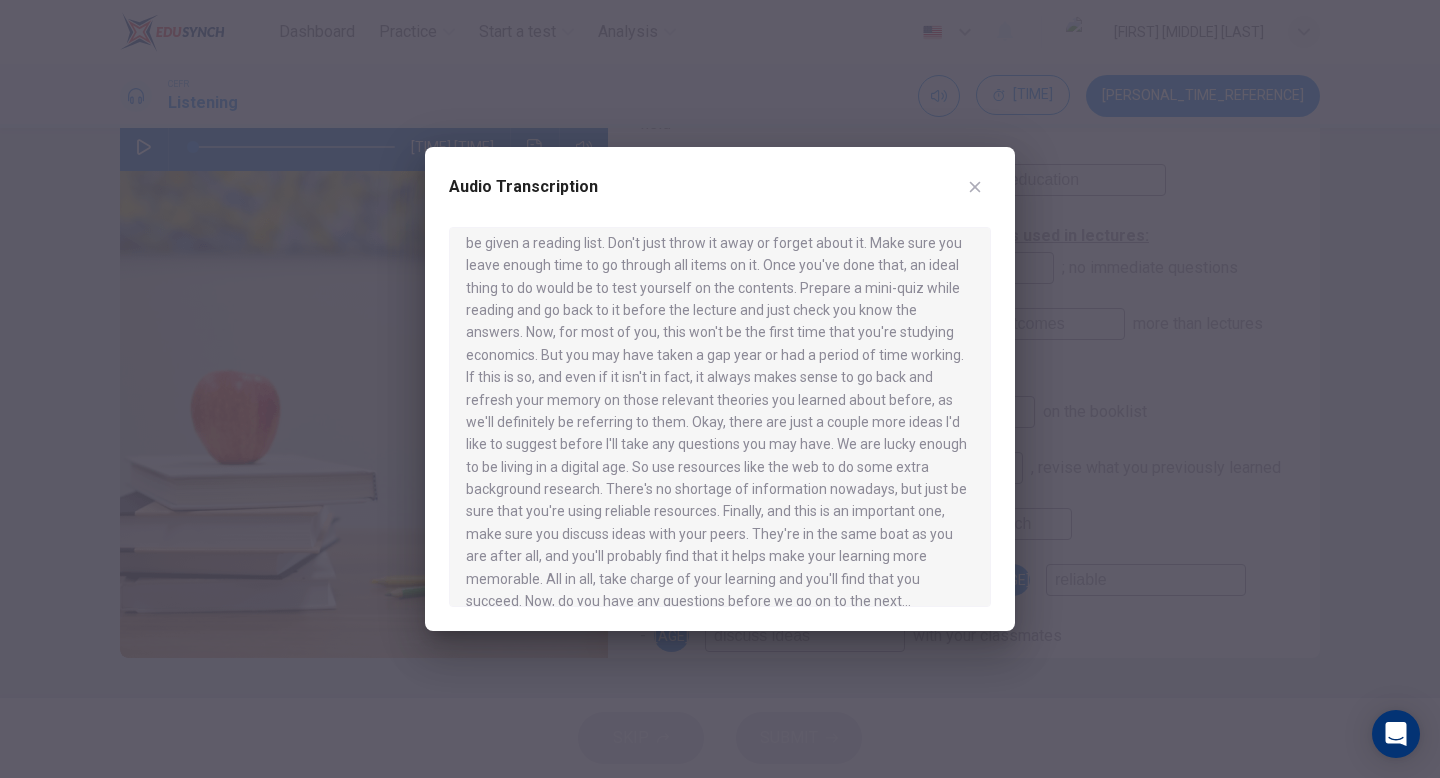 click at bounding box center (720, 389) 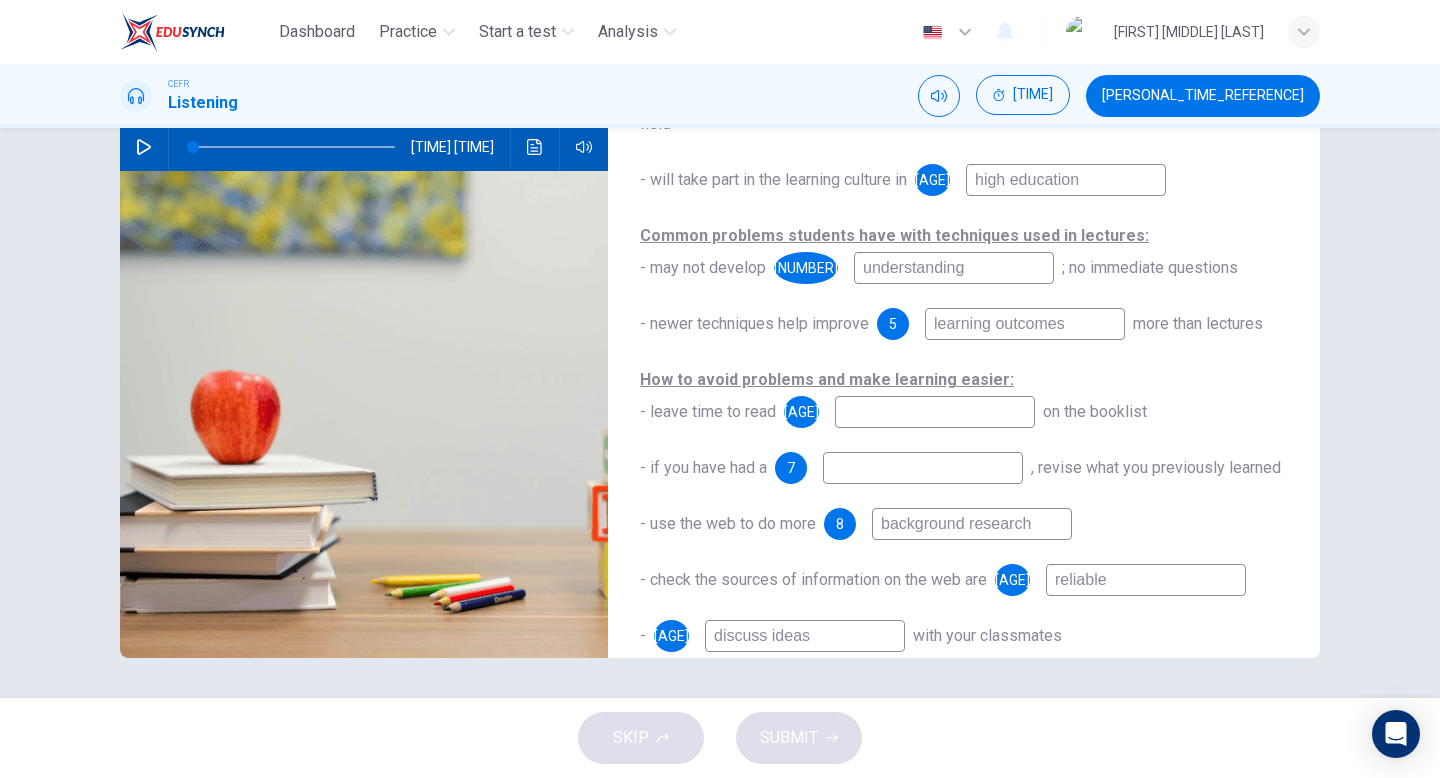 click at bounding box center [1148, 4] 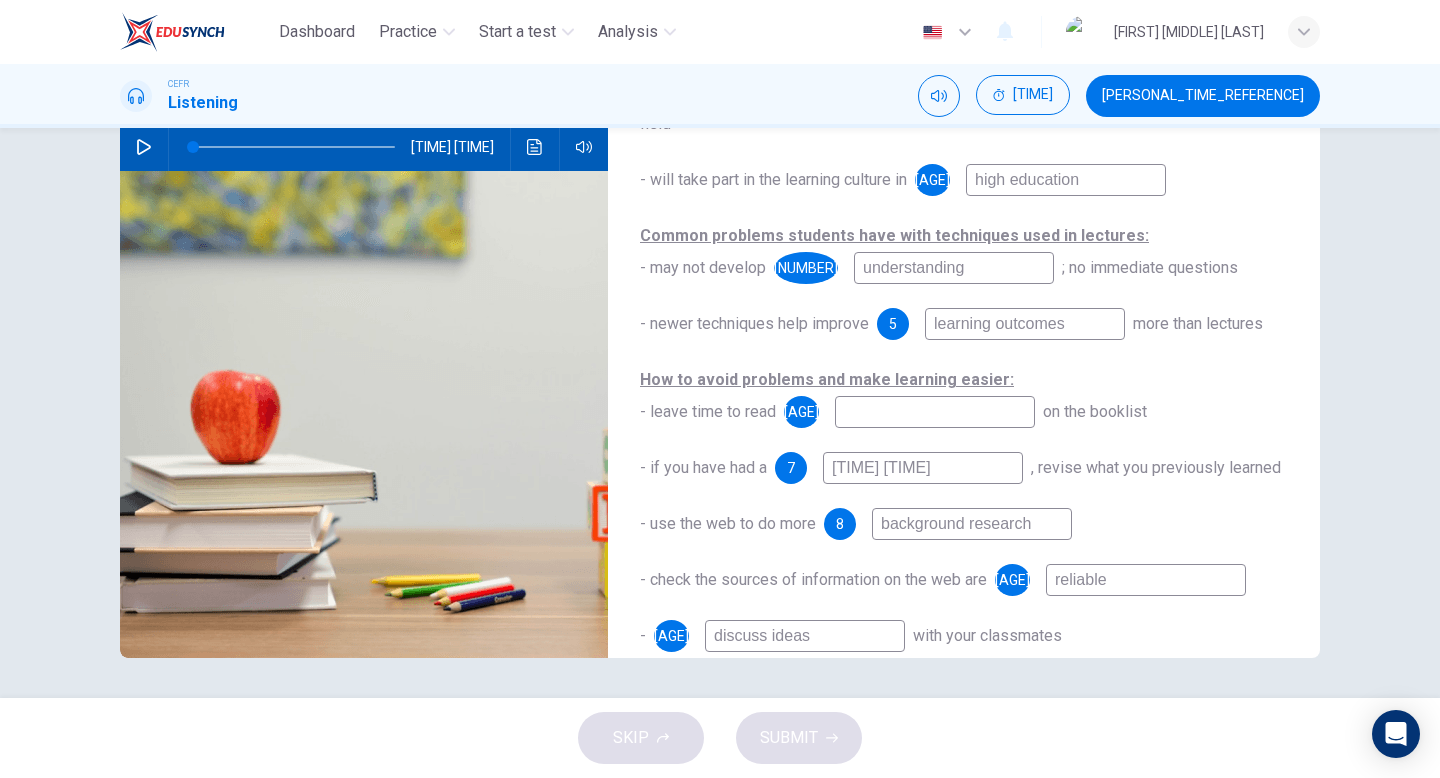 type on "[TIME] [TIME]" 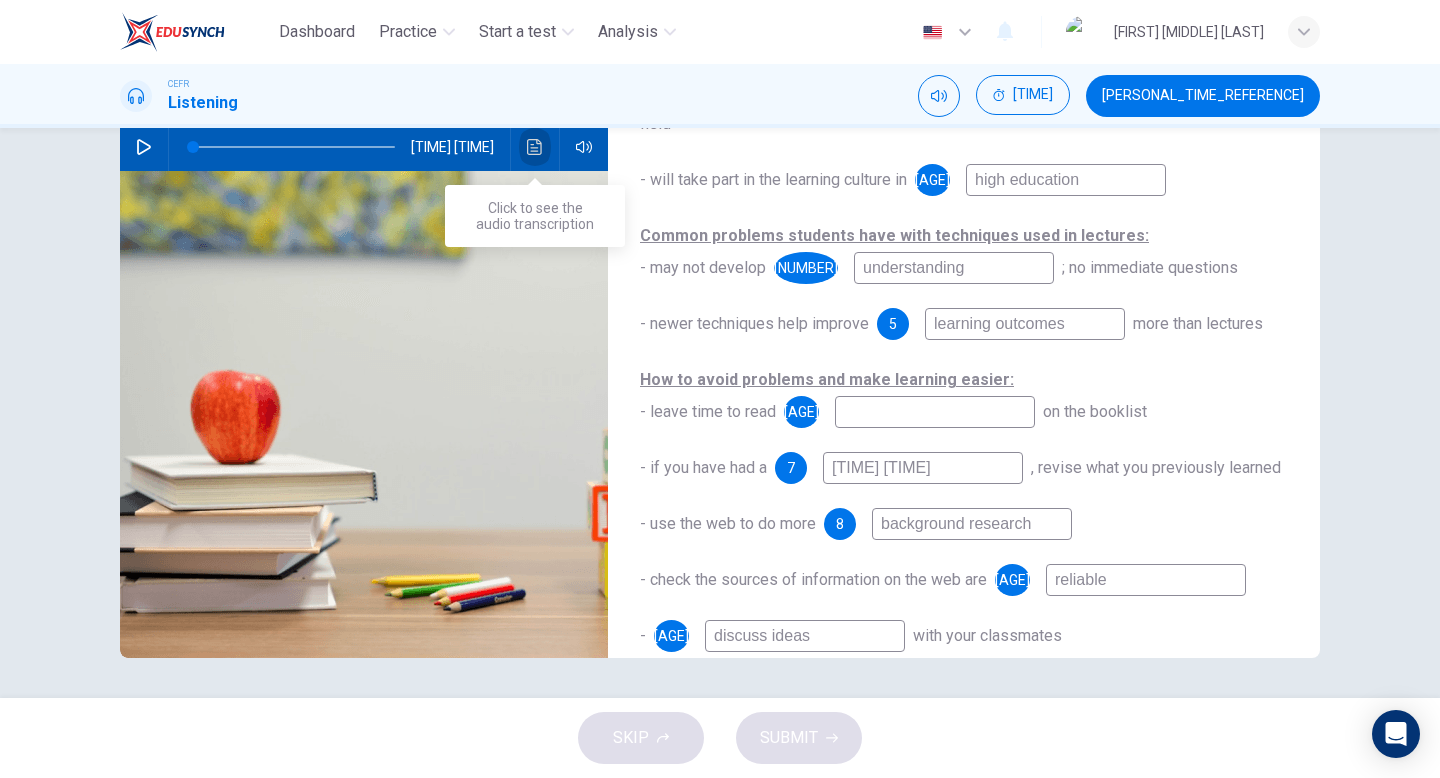 click at bounding box center (534, 147) 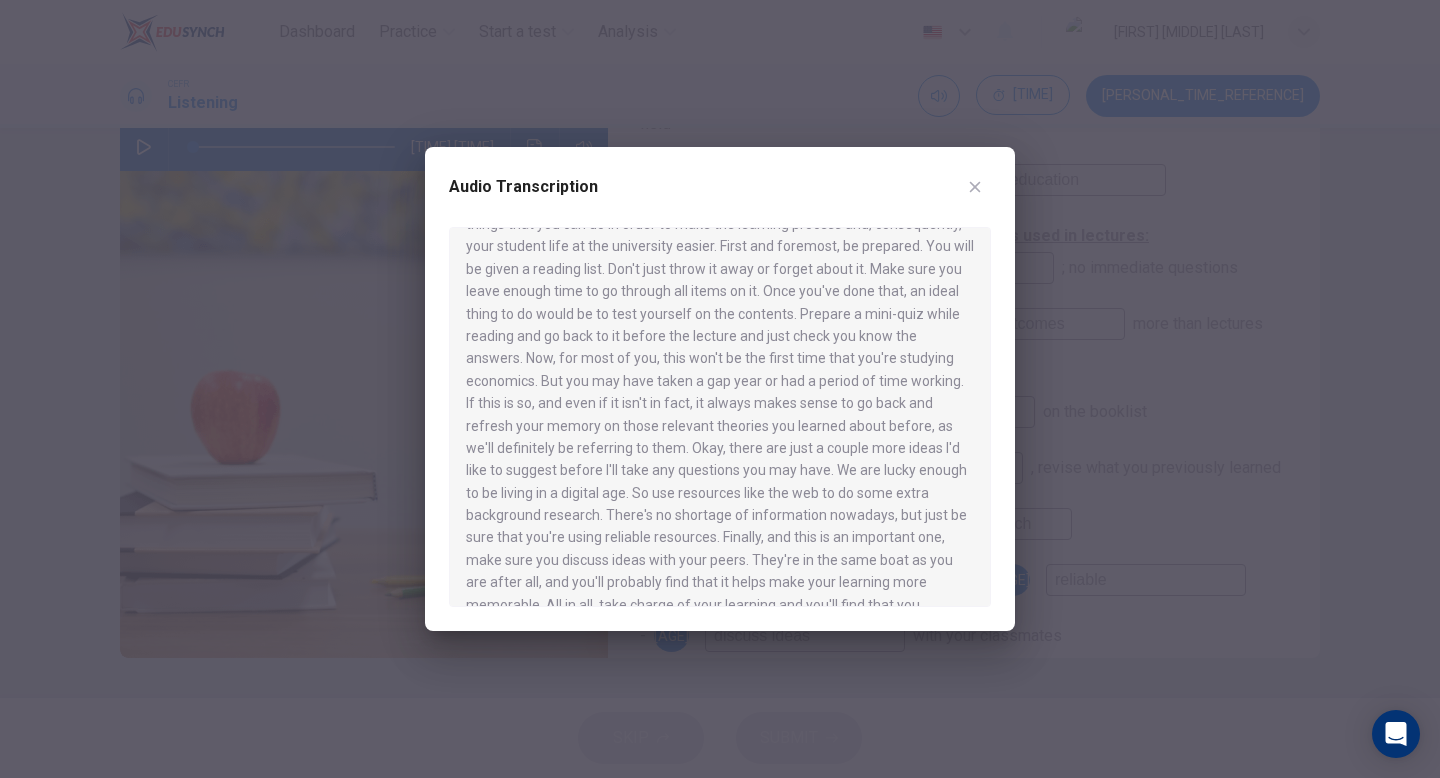 scroll, scrollTop: 537, scrollLeft: 0, axis: vertical 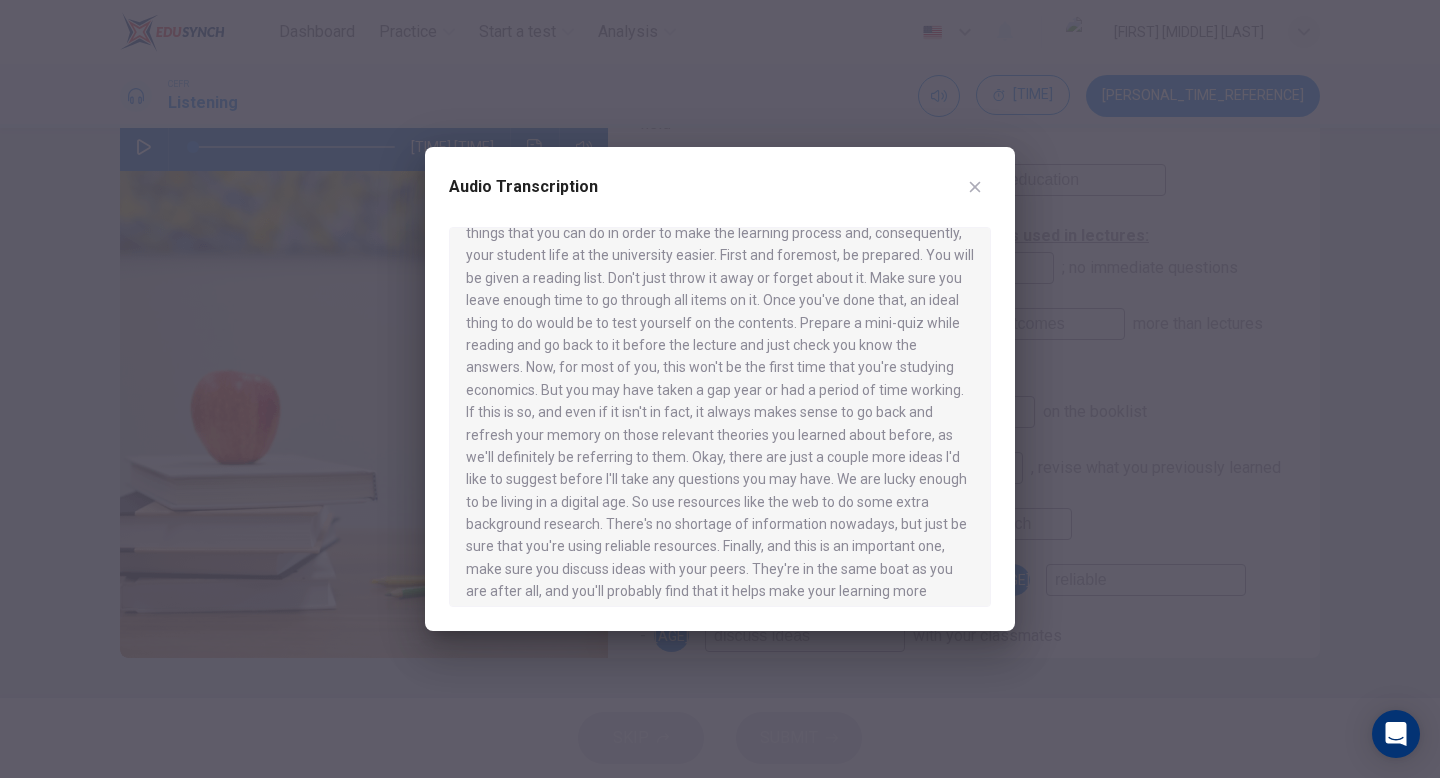 click at bounding box center (720, 389) 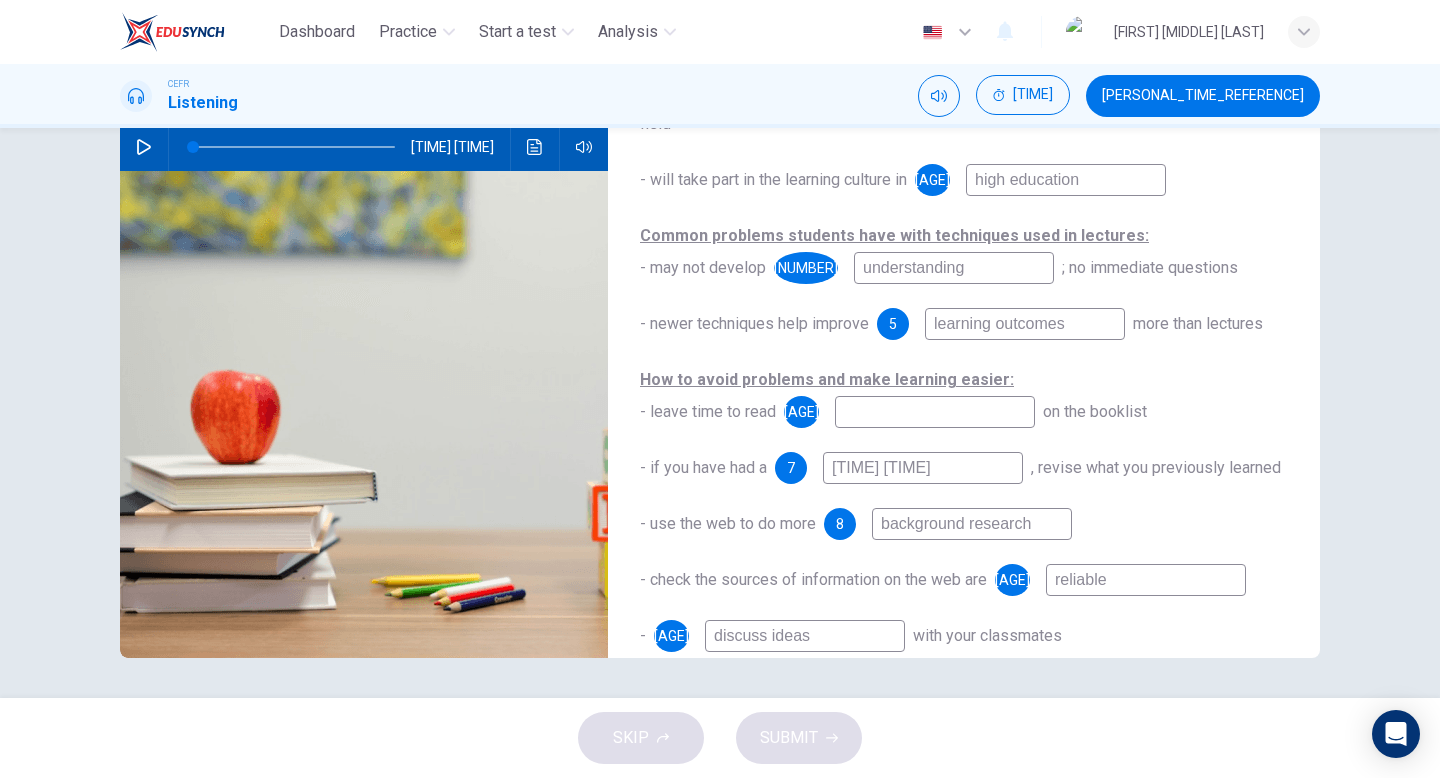 click at bounding box center (535, 147) 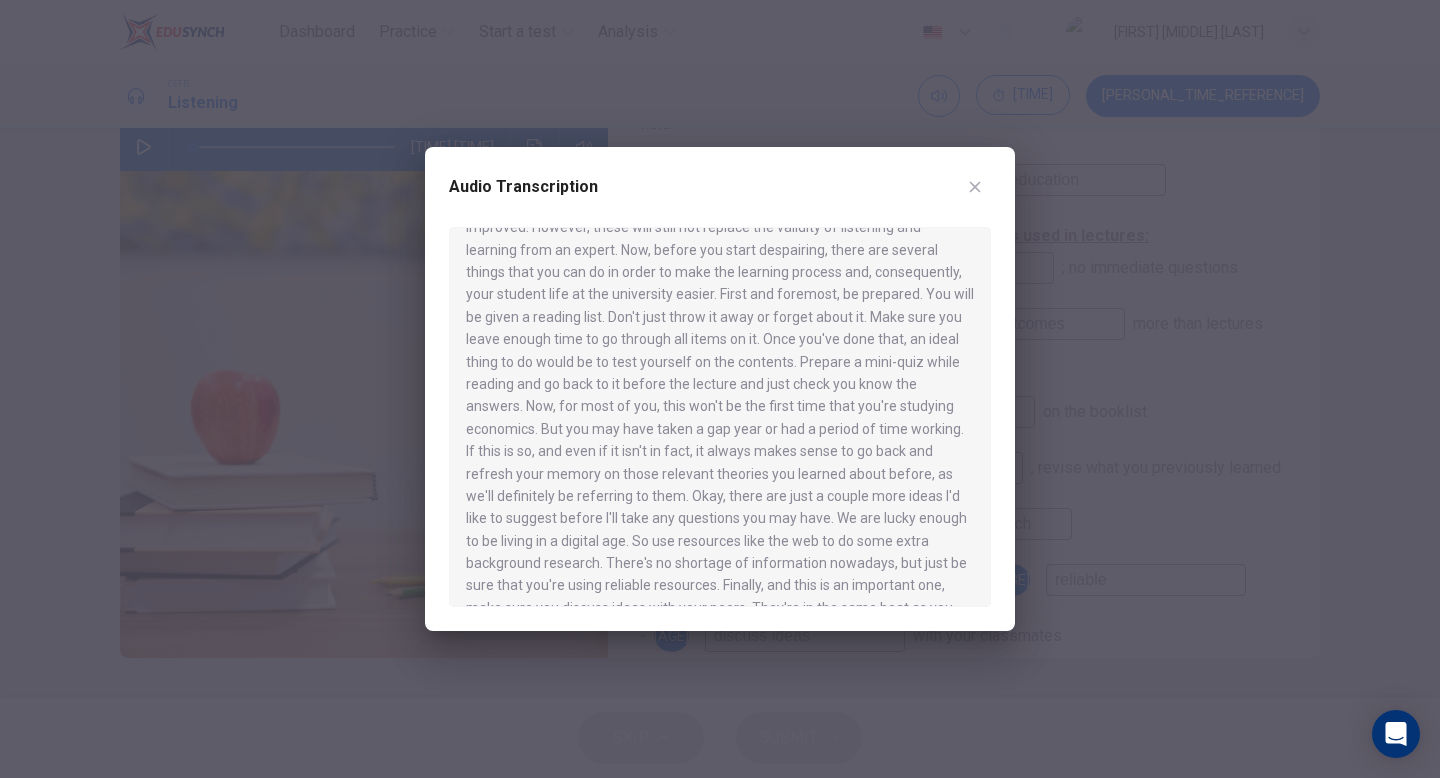 scroll, scrollTop: 496, scrollLeft: 0, axis: vertical 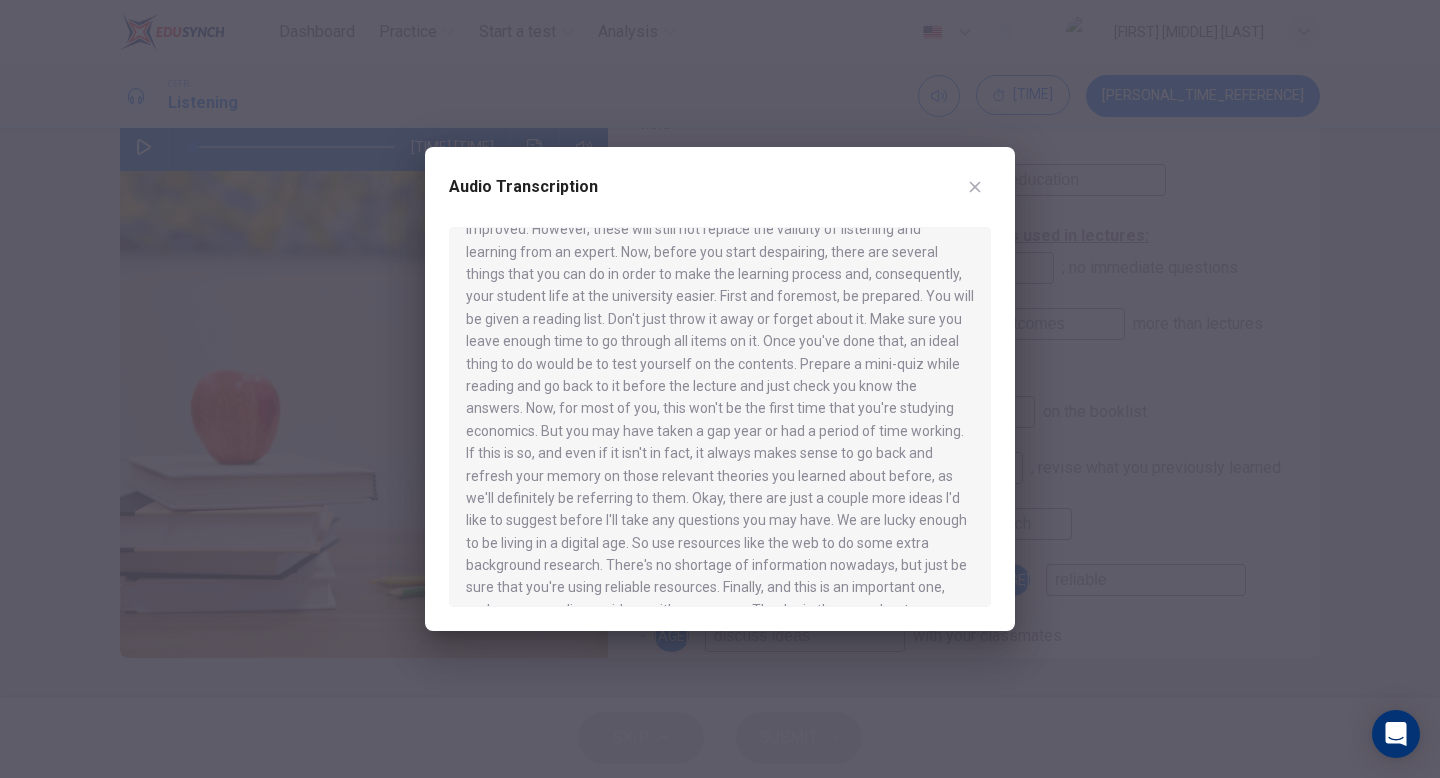 drag, startPoint x: 638, startPoint y: 319, endPoint x: 839, endPoint y: 336, distance: 201.71762 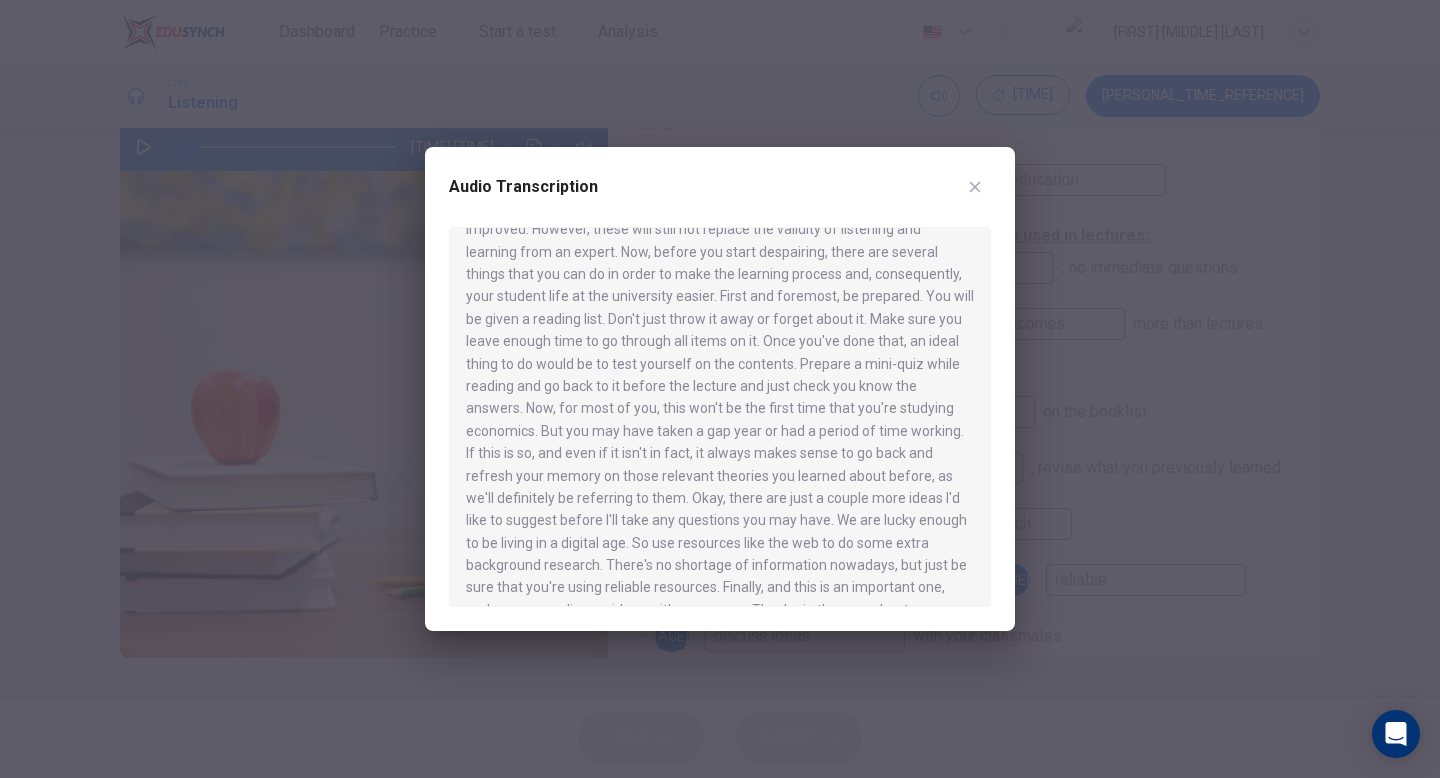 click at bounding box center [720, 417] 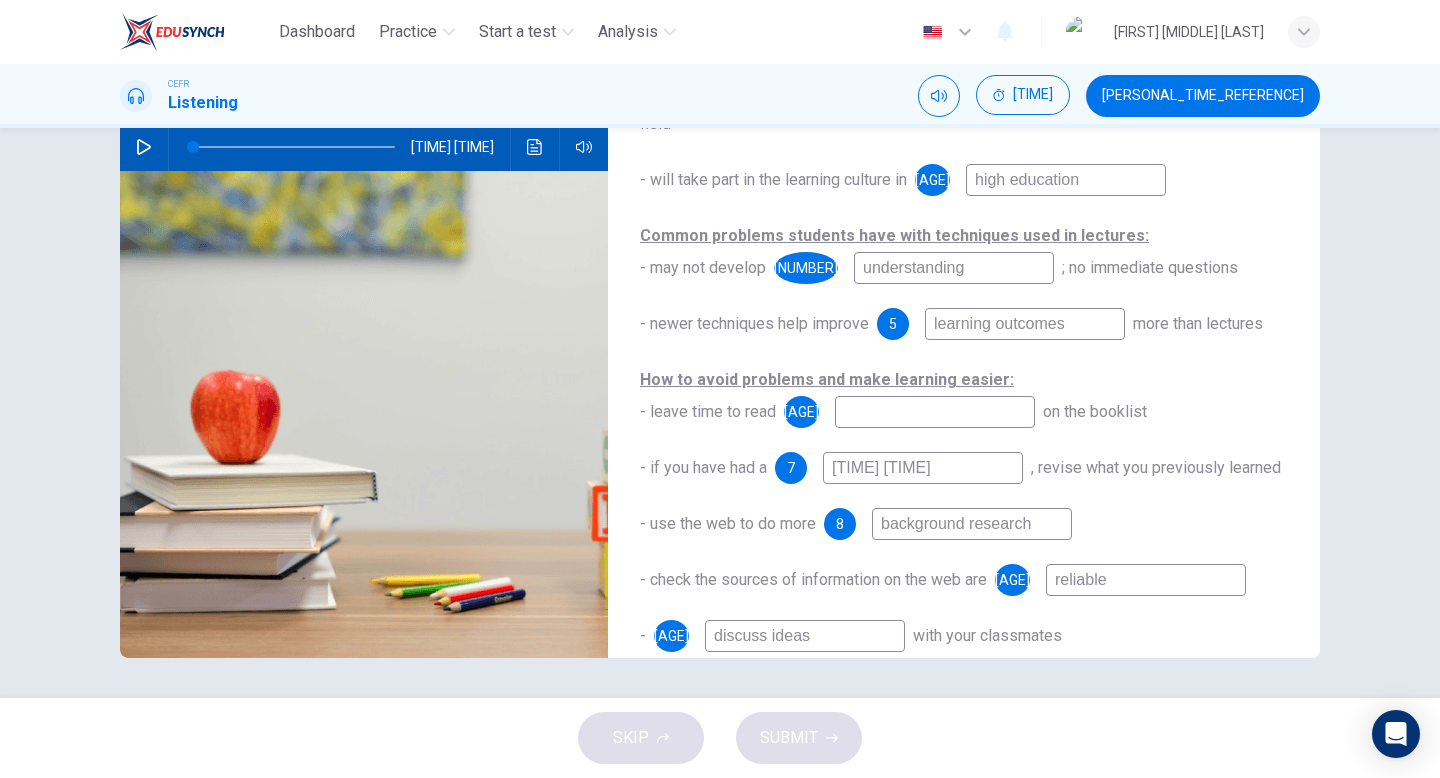 click at bounding box center [1148, 4] 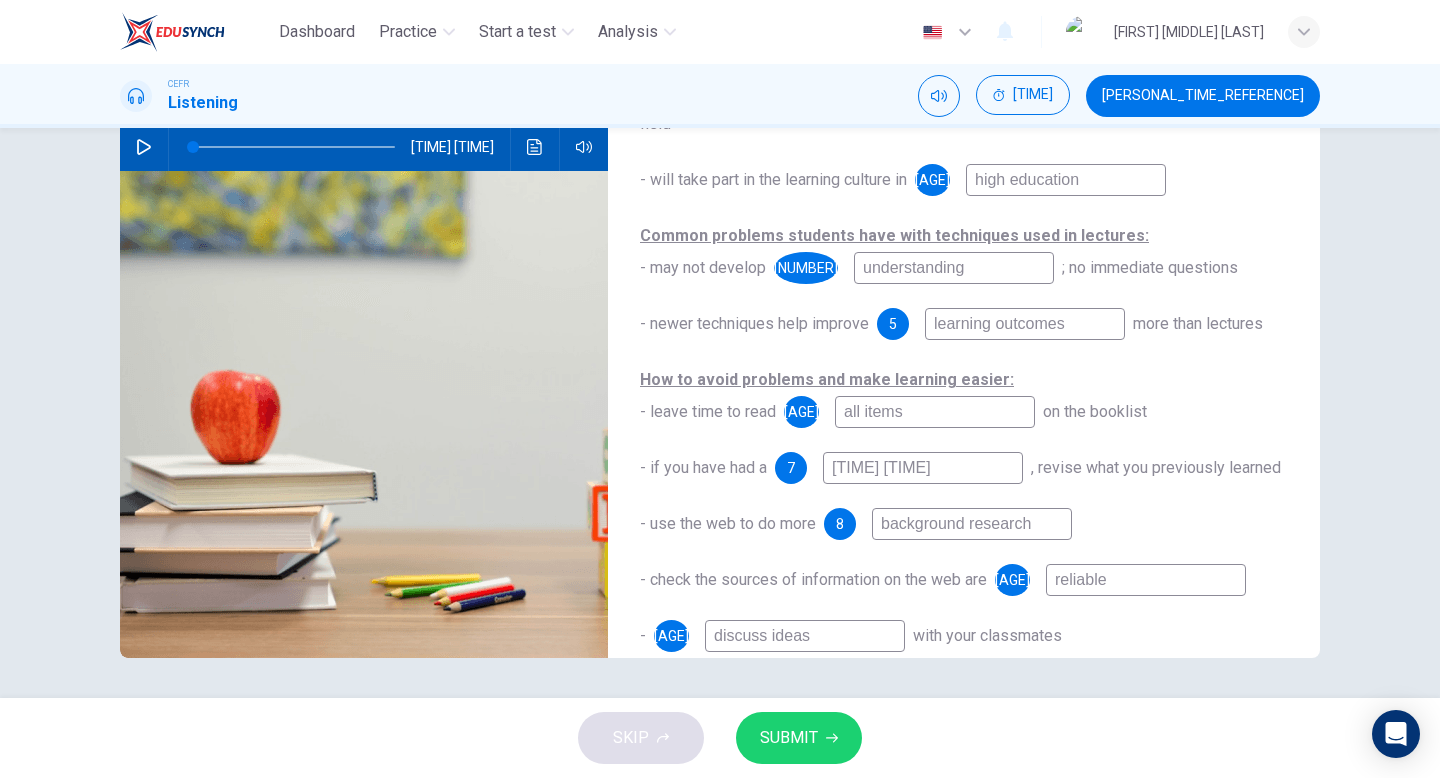 type on "all items" 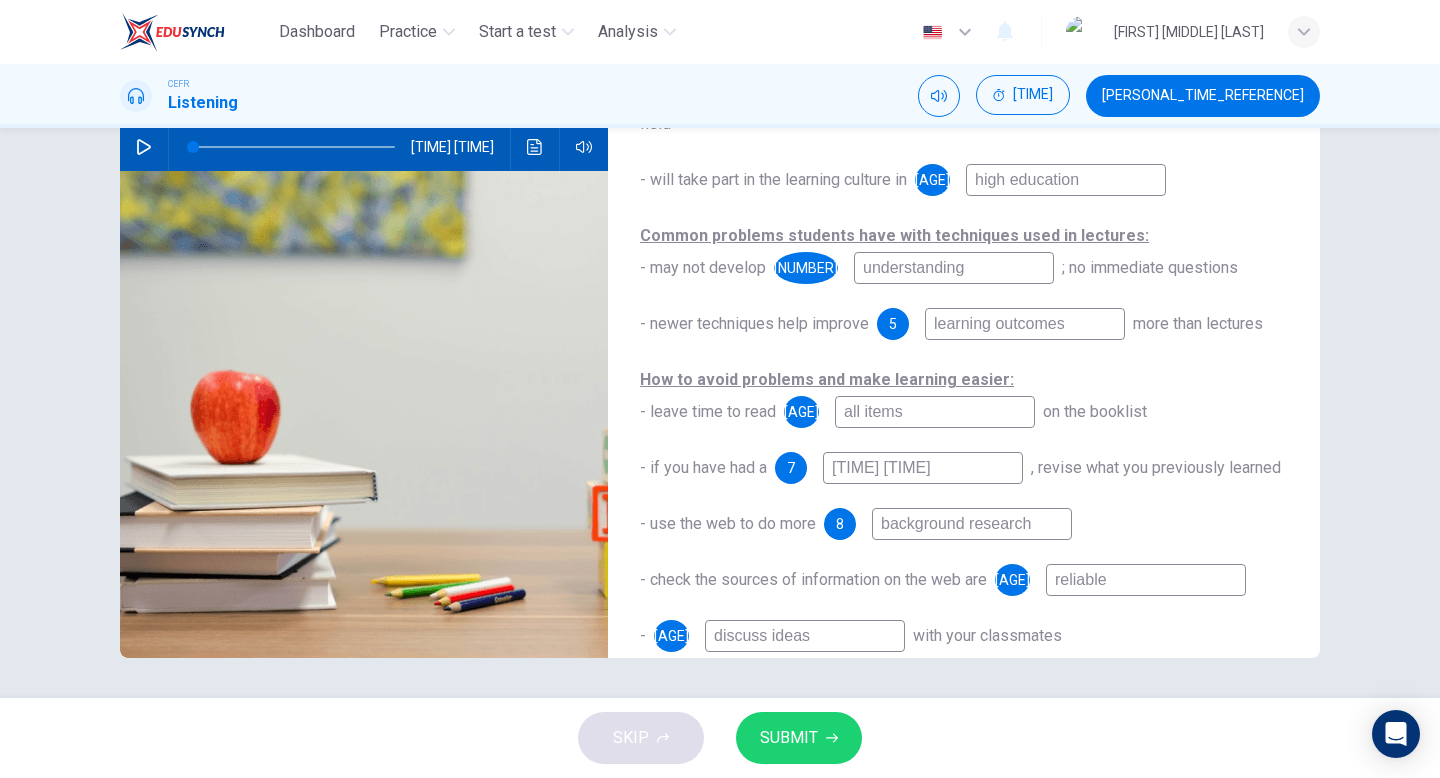 click on "SUBMIT" at bounding box center (799, 738) 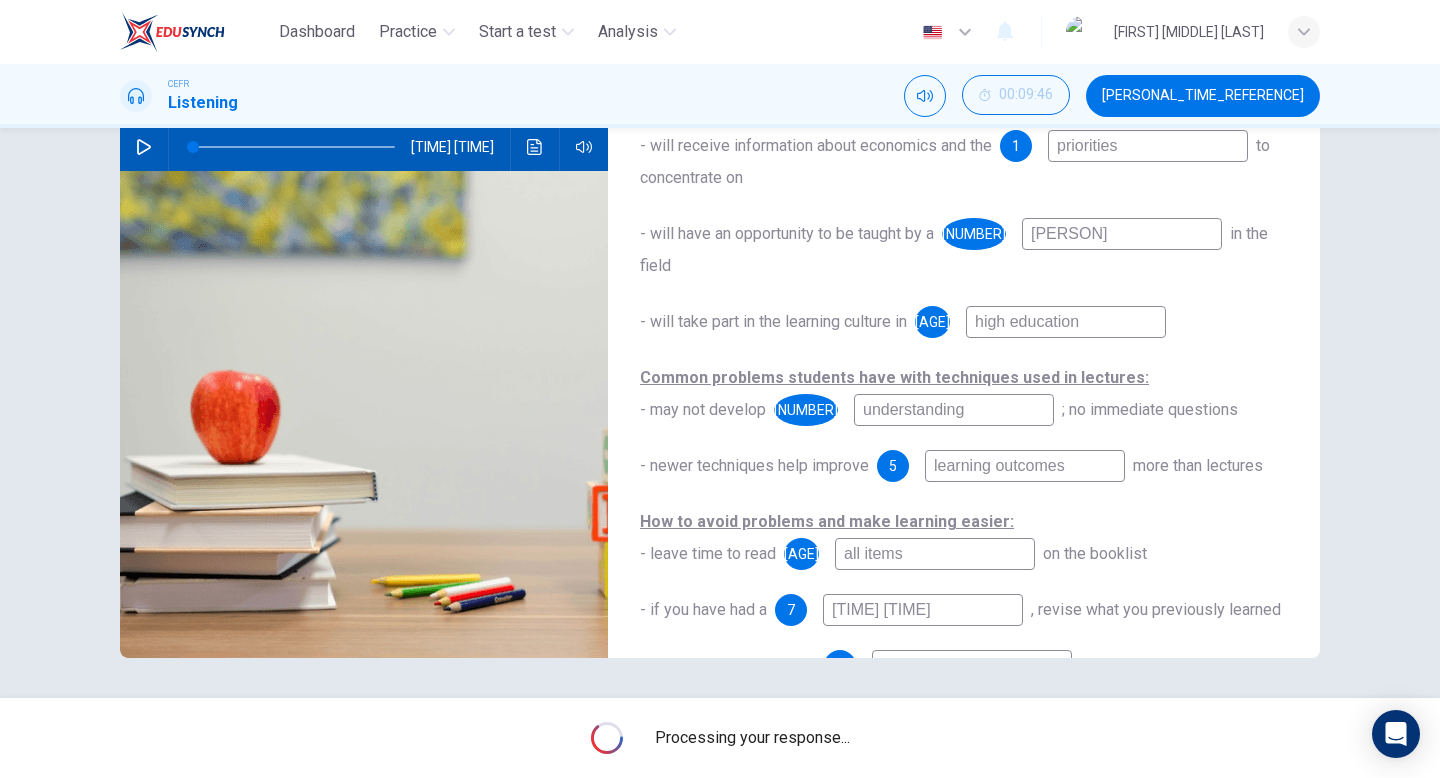 scroll, scrollTop: 0, scrollLeft: 0, axis: both 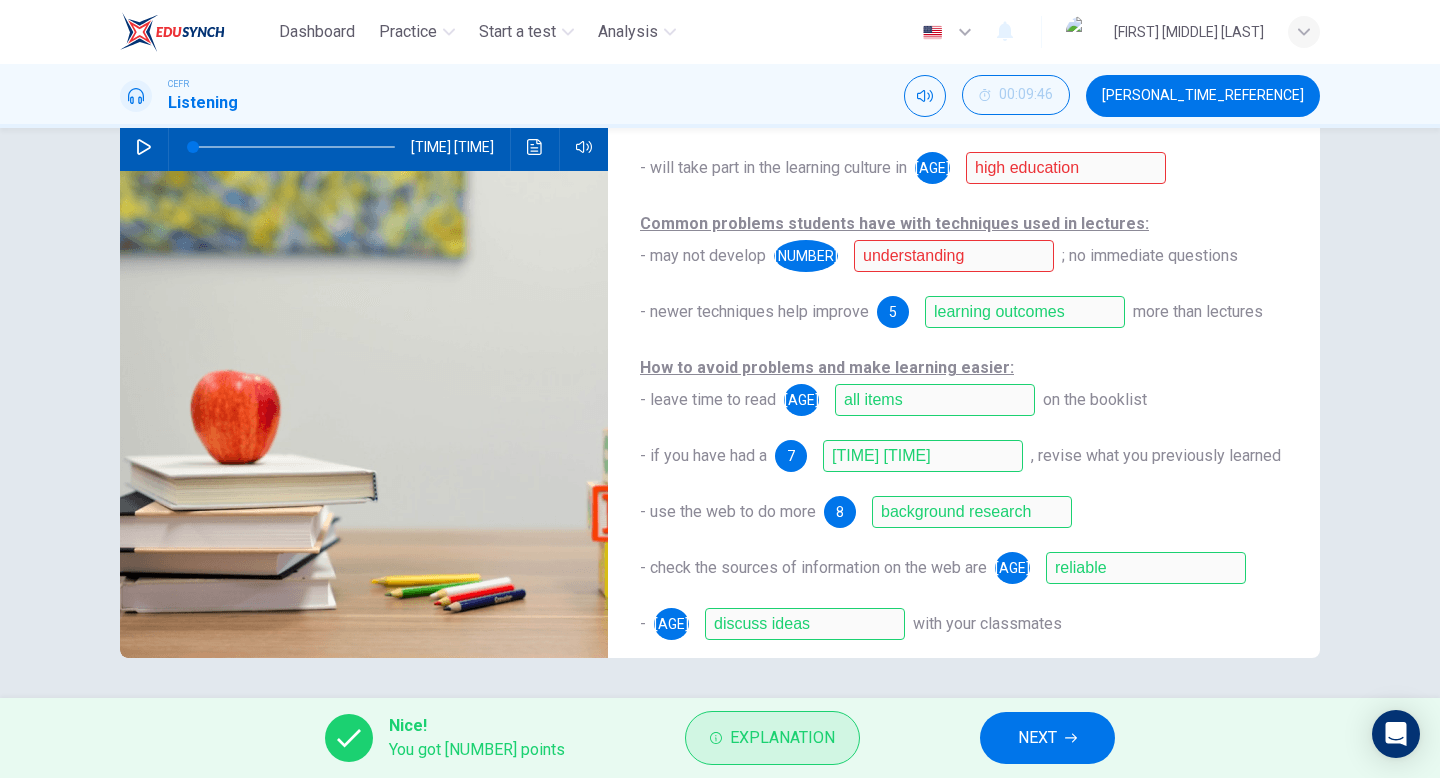 click on "Explanation" at bounding box center (782, 738) 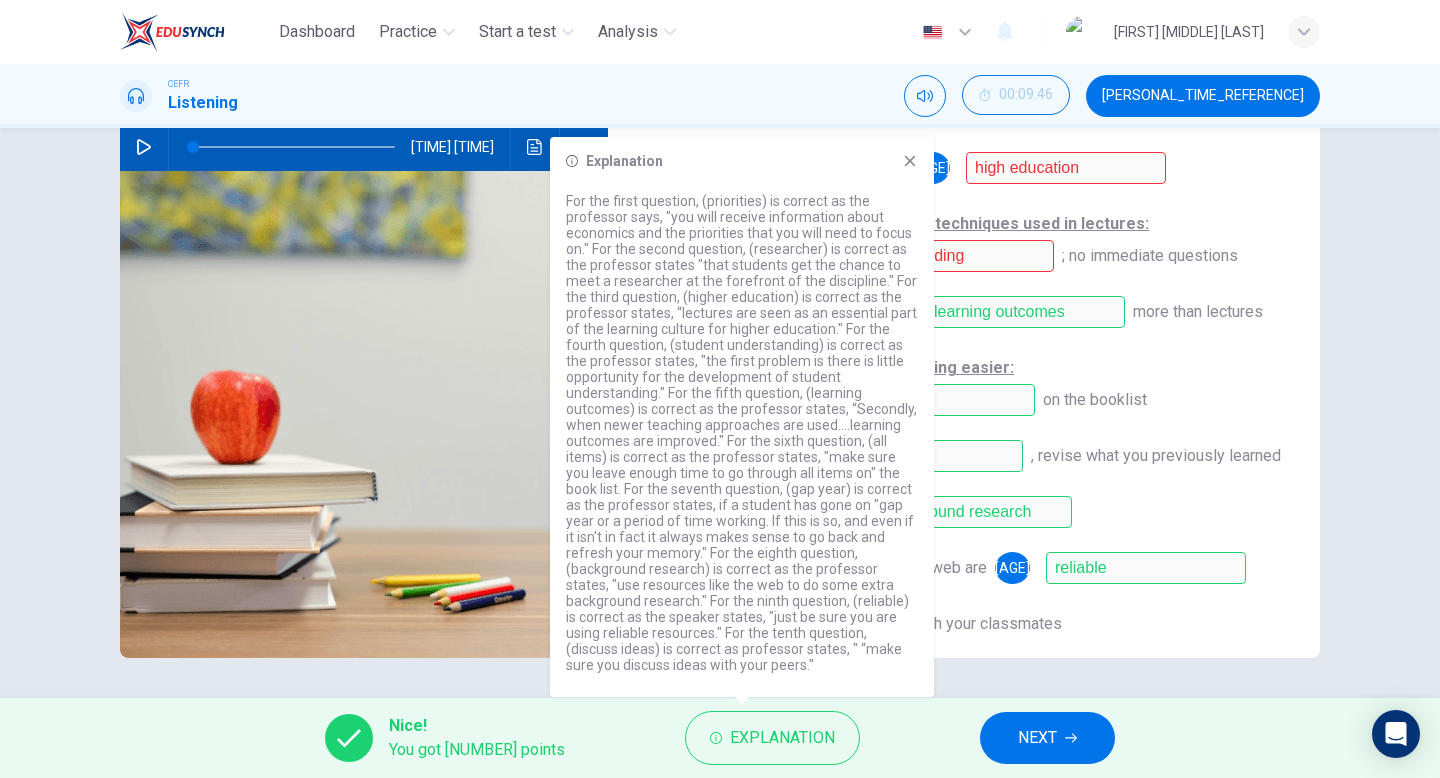 click at bounding box center [742, 433] 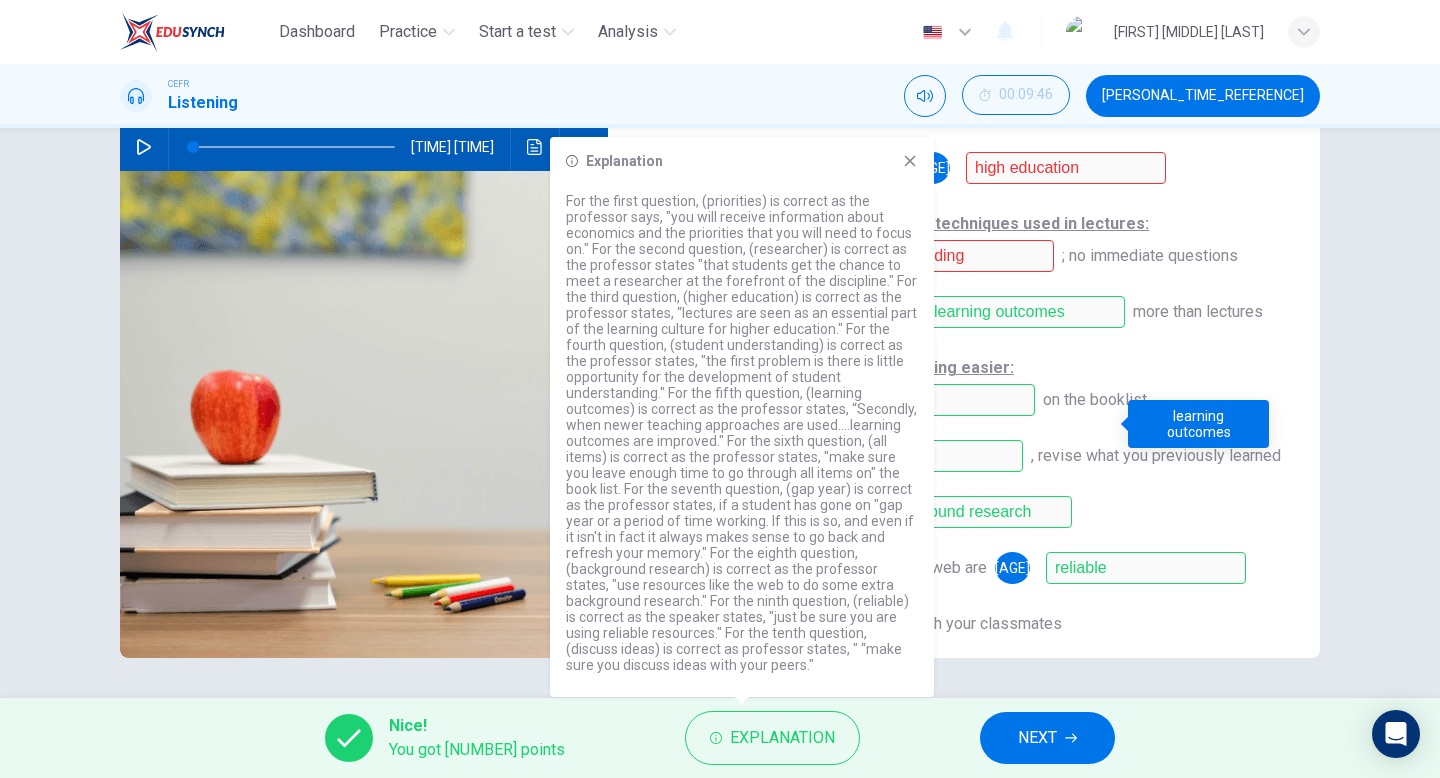 scroll, scrollTop: 0, scrollLeft: 0, axis: both 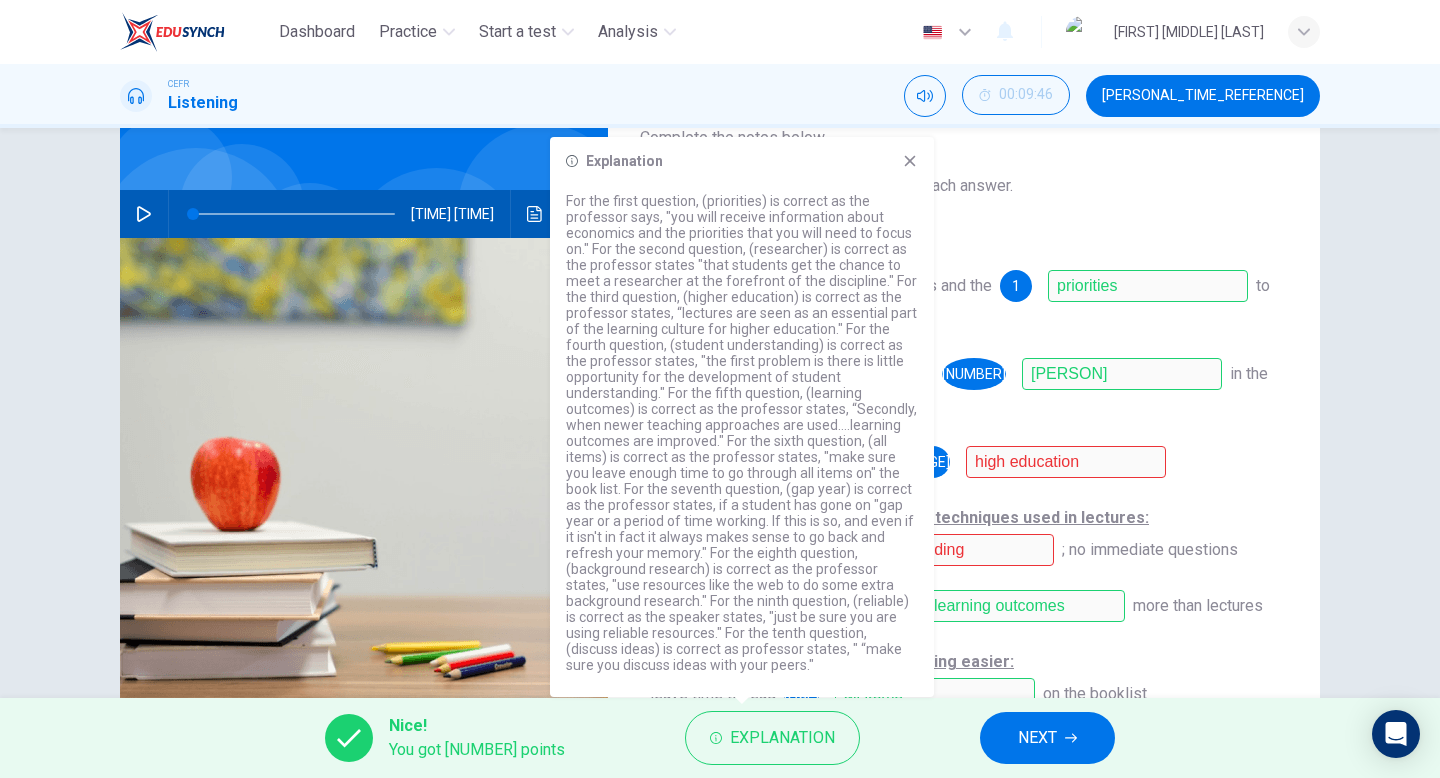 click on "Common problems students have with techniques used in lectures:
- may not develop [NUMBER] understanding ; no immediate questions" at bounding box center [964, 534] 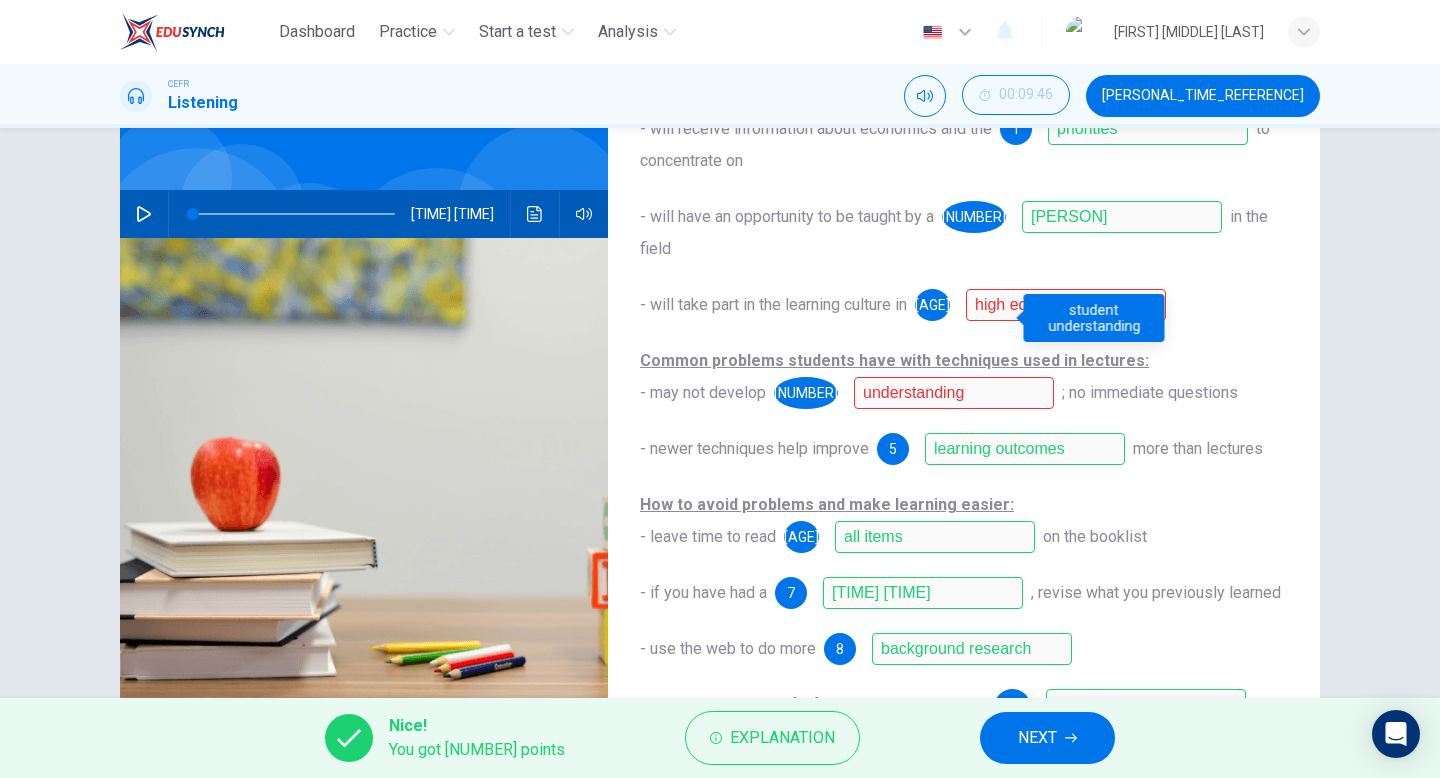 scroll, scrollTop: 227, scrollLeft: 0, axis: vertical 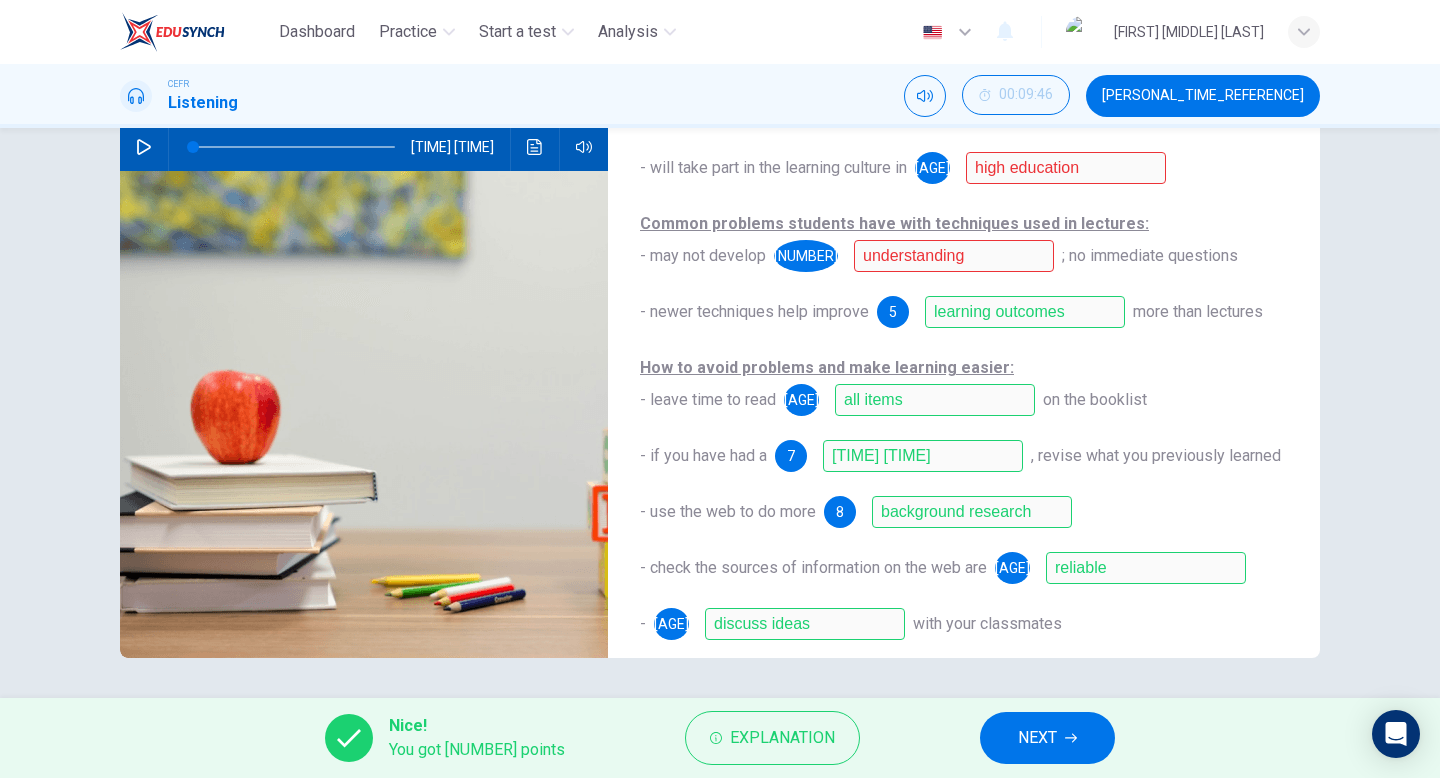 click on "NEXT" at bounding box center (1047, 738) 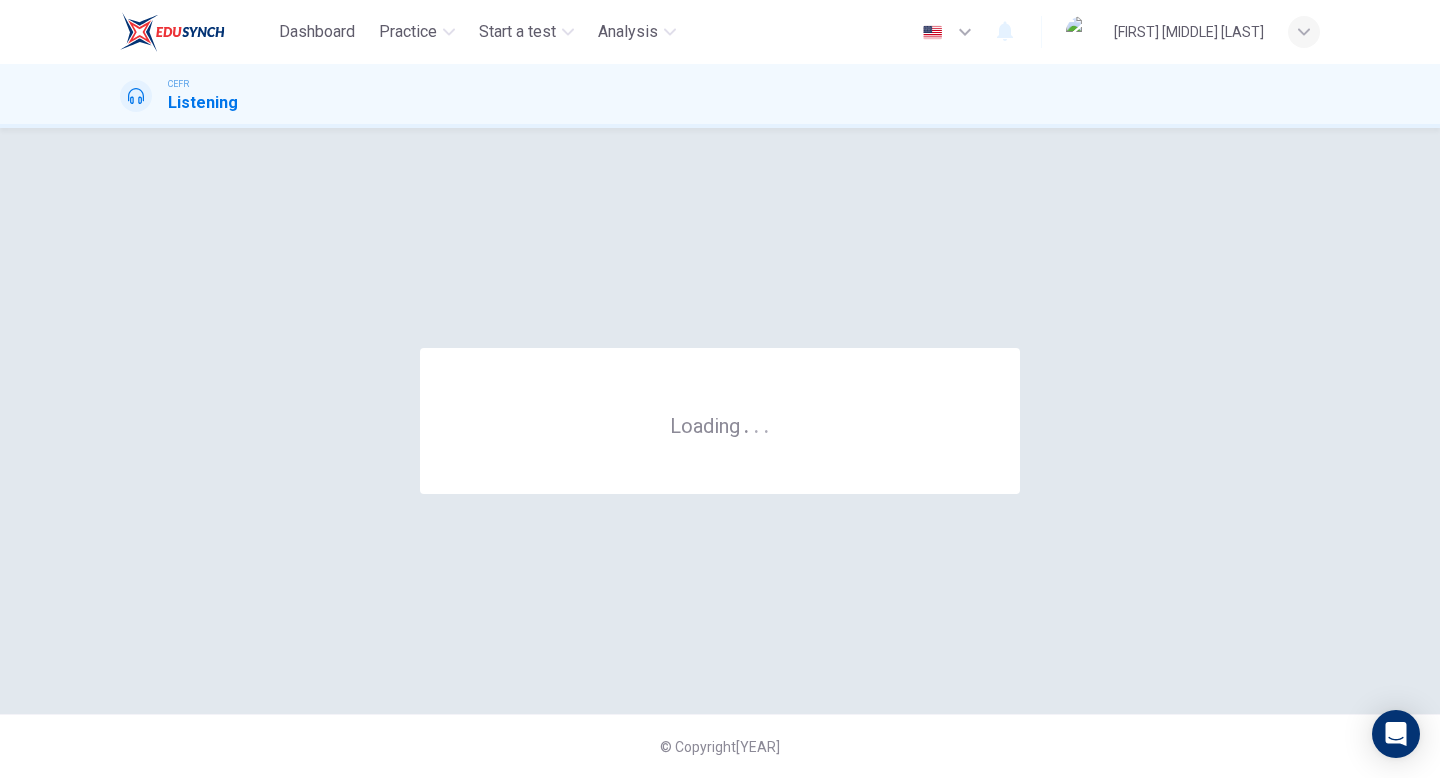 scroll, scrollTop: 0, scrollLeft: 0, axis: both 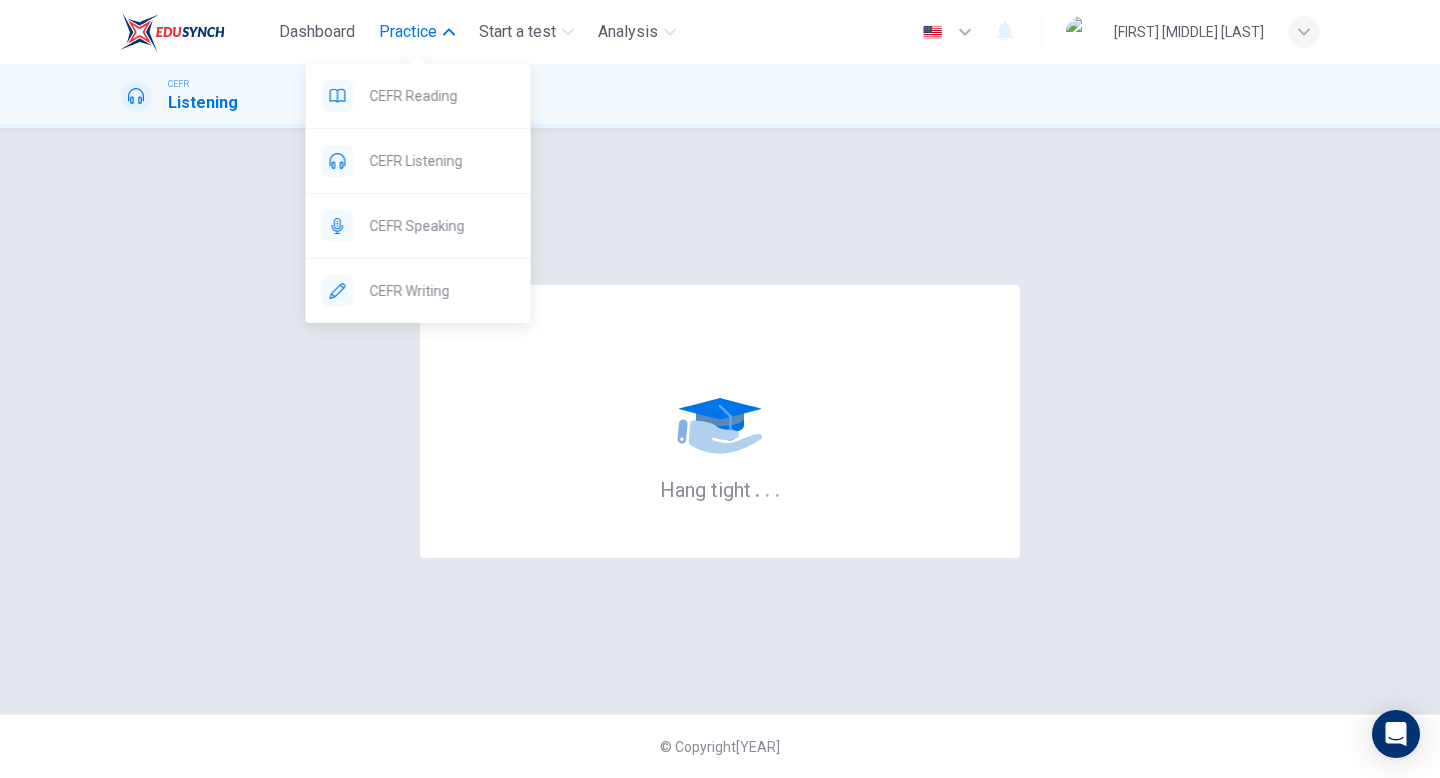 click on "Practice" at bounding box center [408, 32] 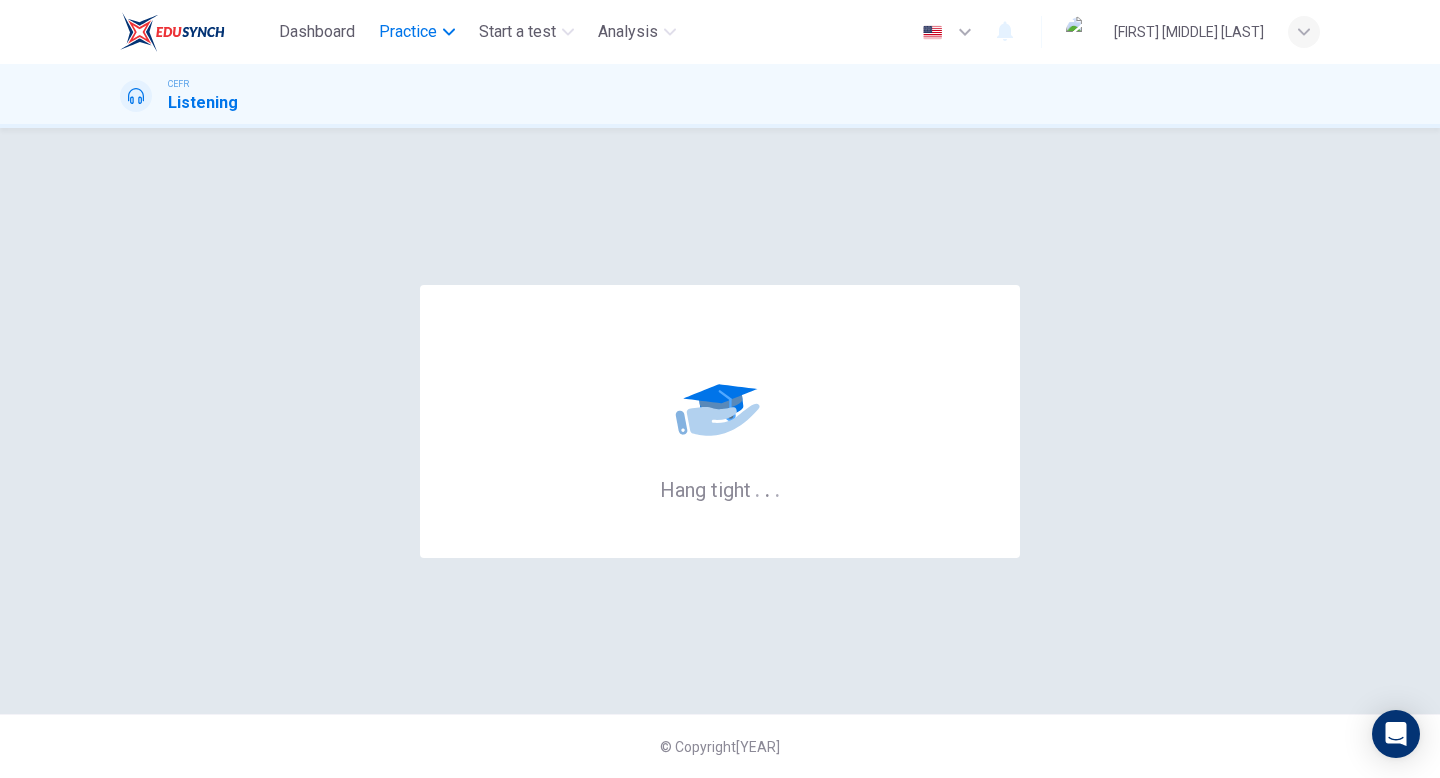click on "Practice" at bounding box center (408, 32) 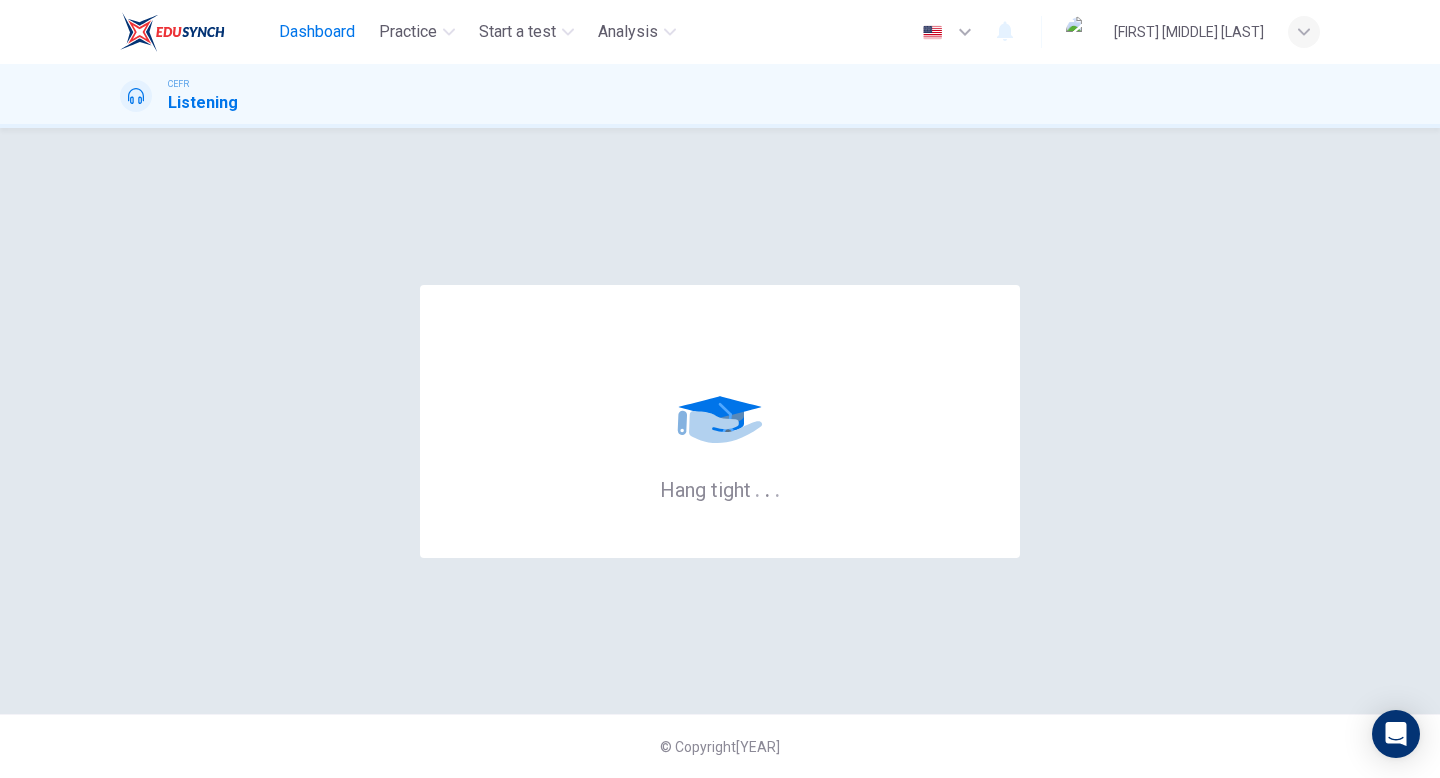 click on "Dashboard" at bounding box center (317, 32) 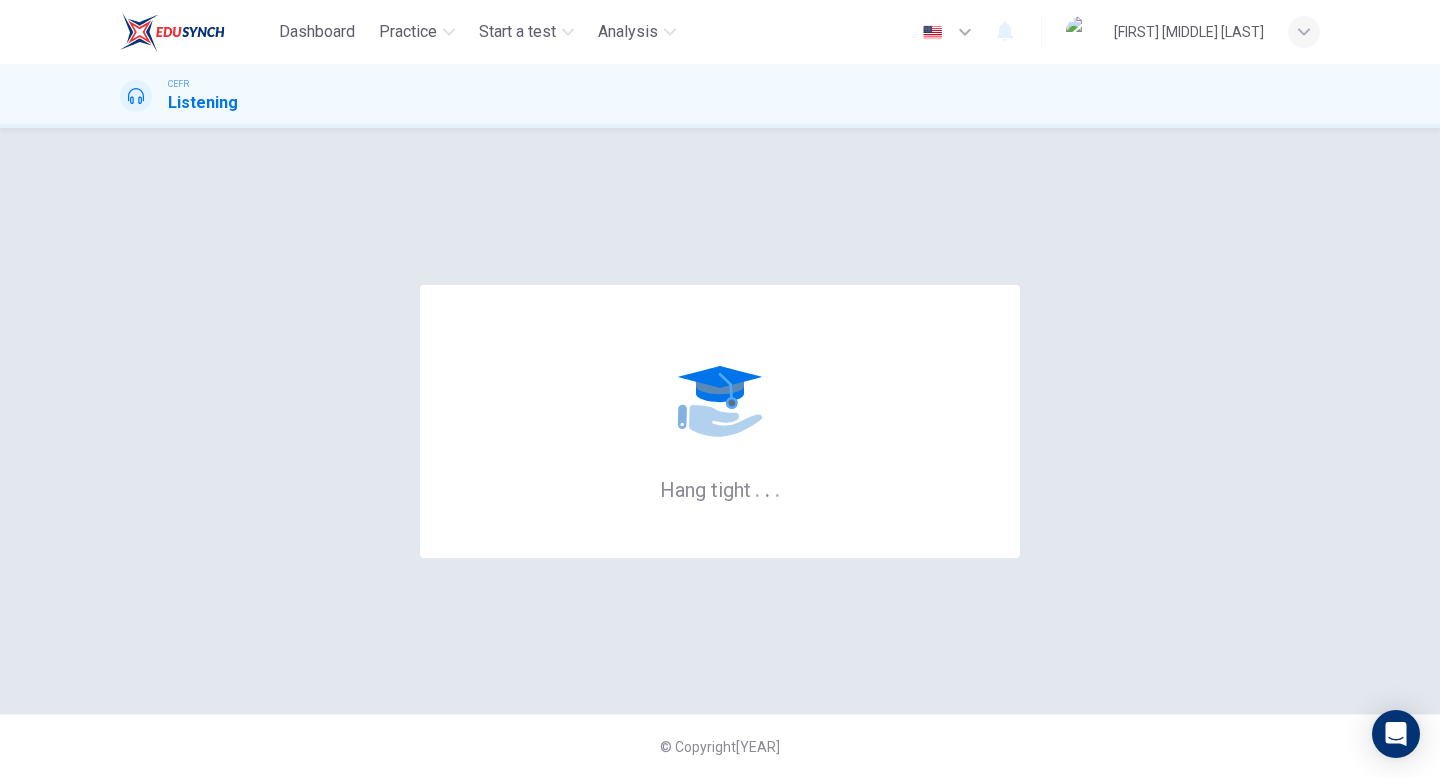 click at bounding box center (172, 32) 